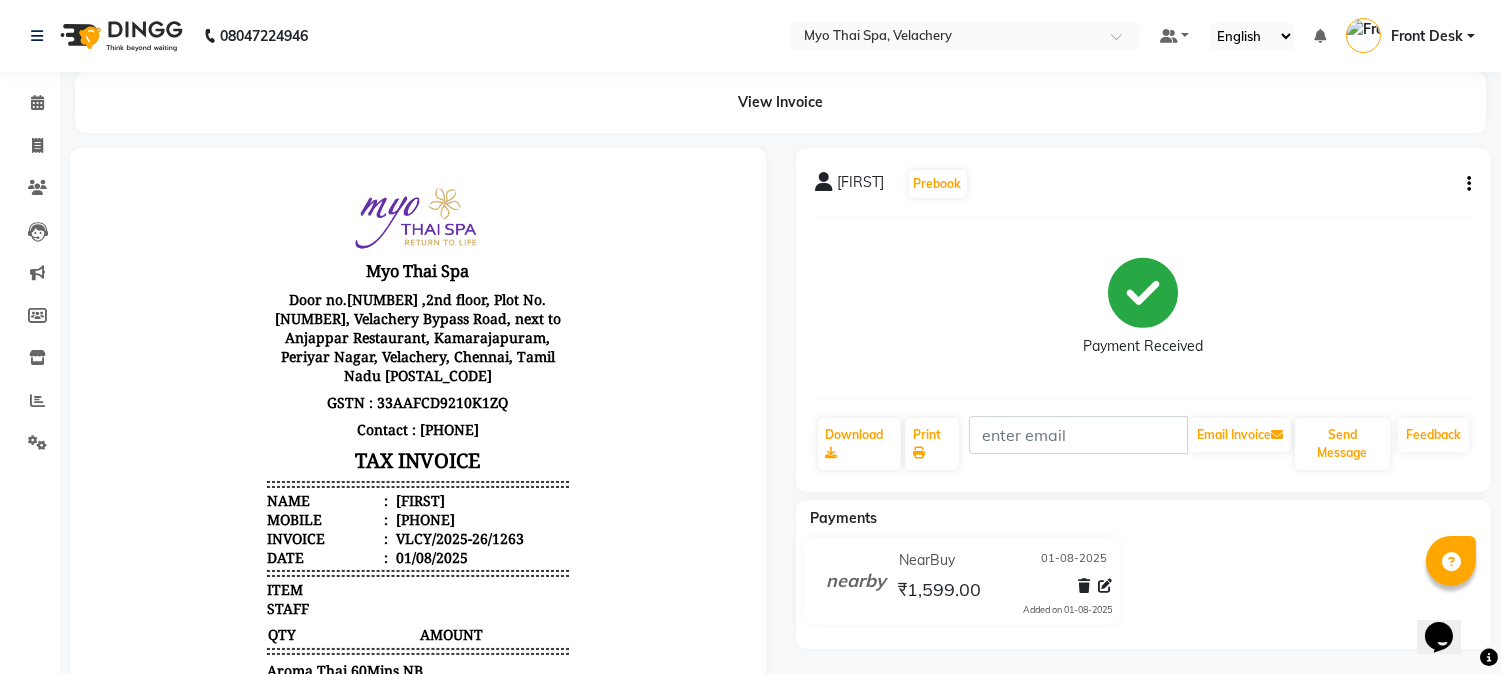 scroll, scrollTop: 0, scrollLeft: 0, axis: both 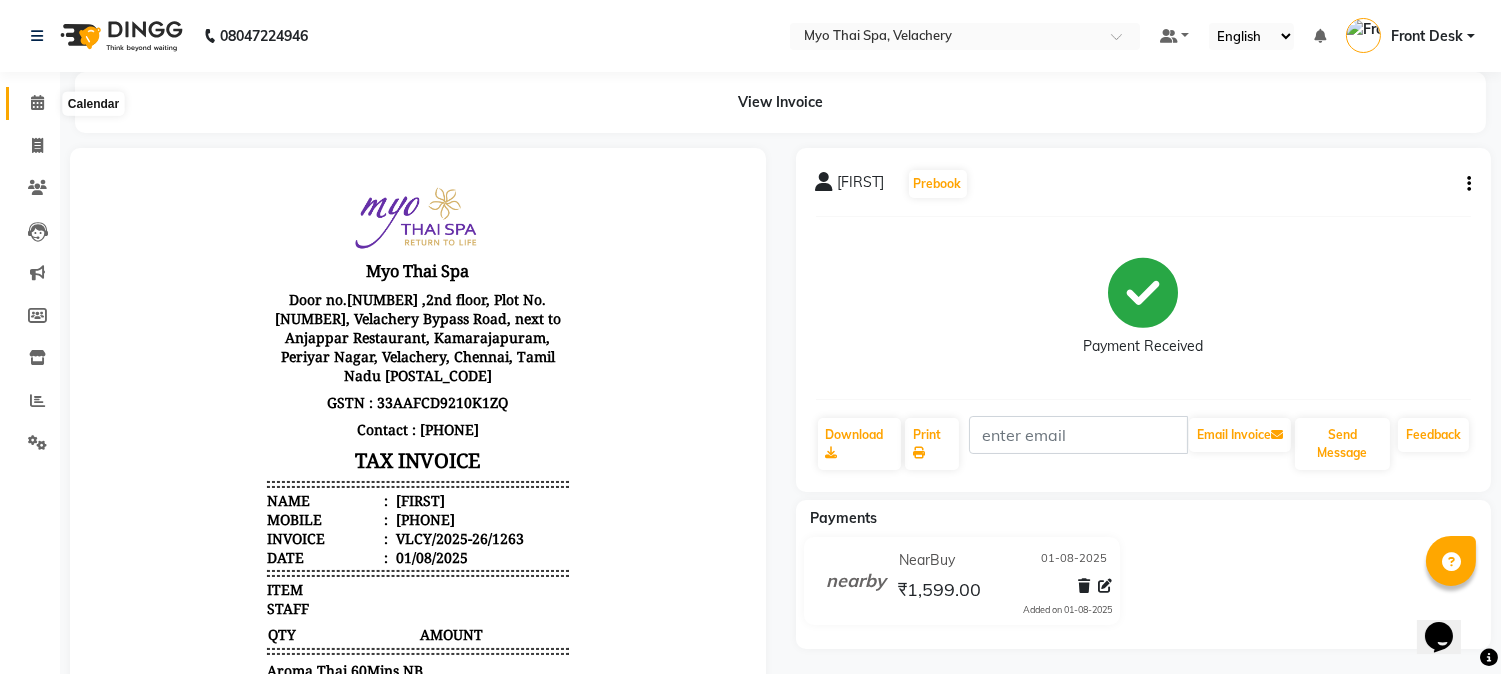 click 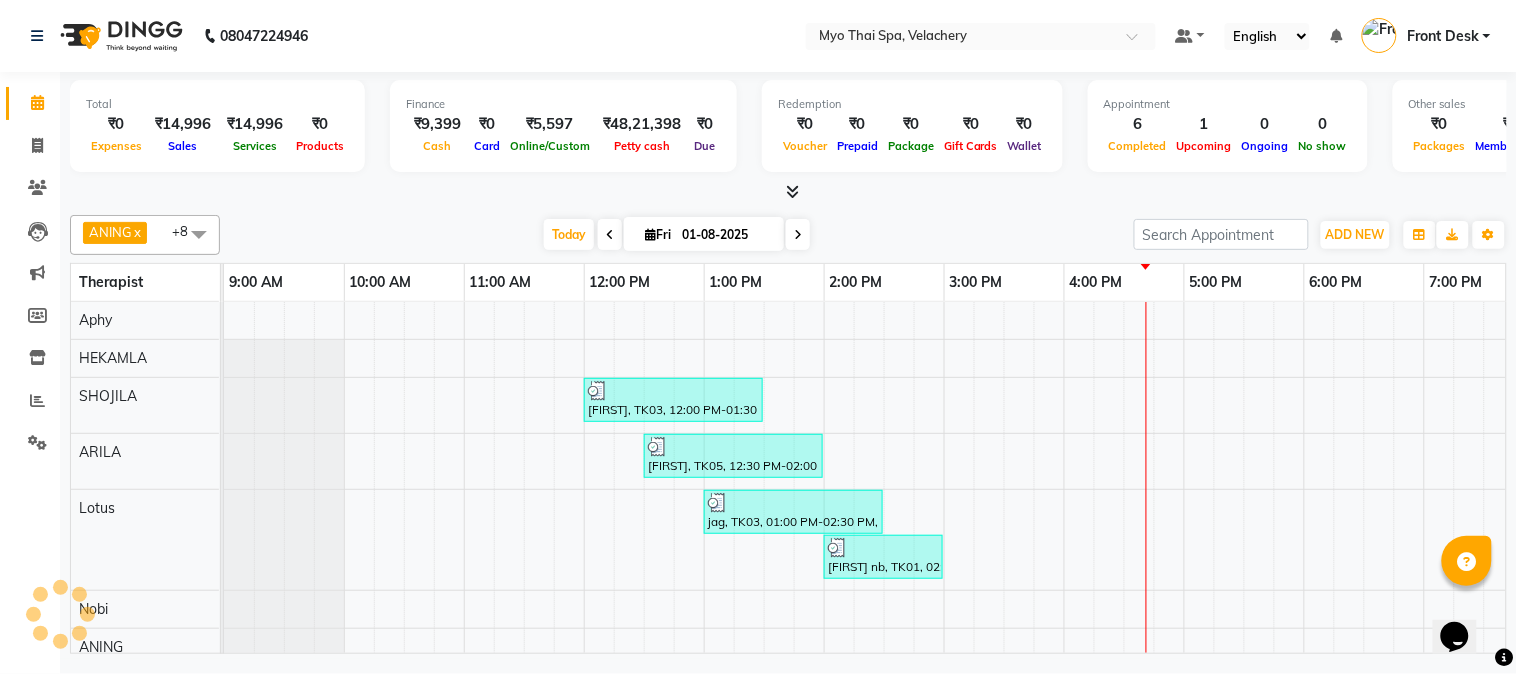 scroll, scrollTop: 7, scrollLeft: 0, axis: vertical 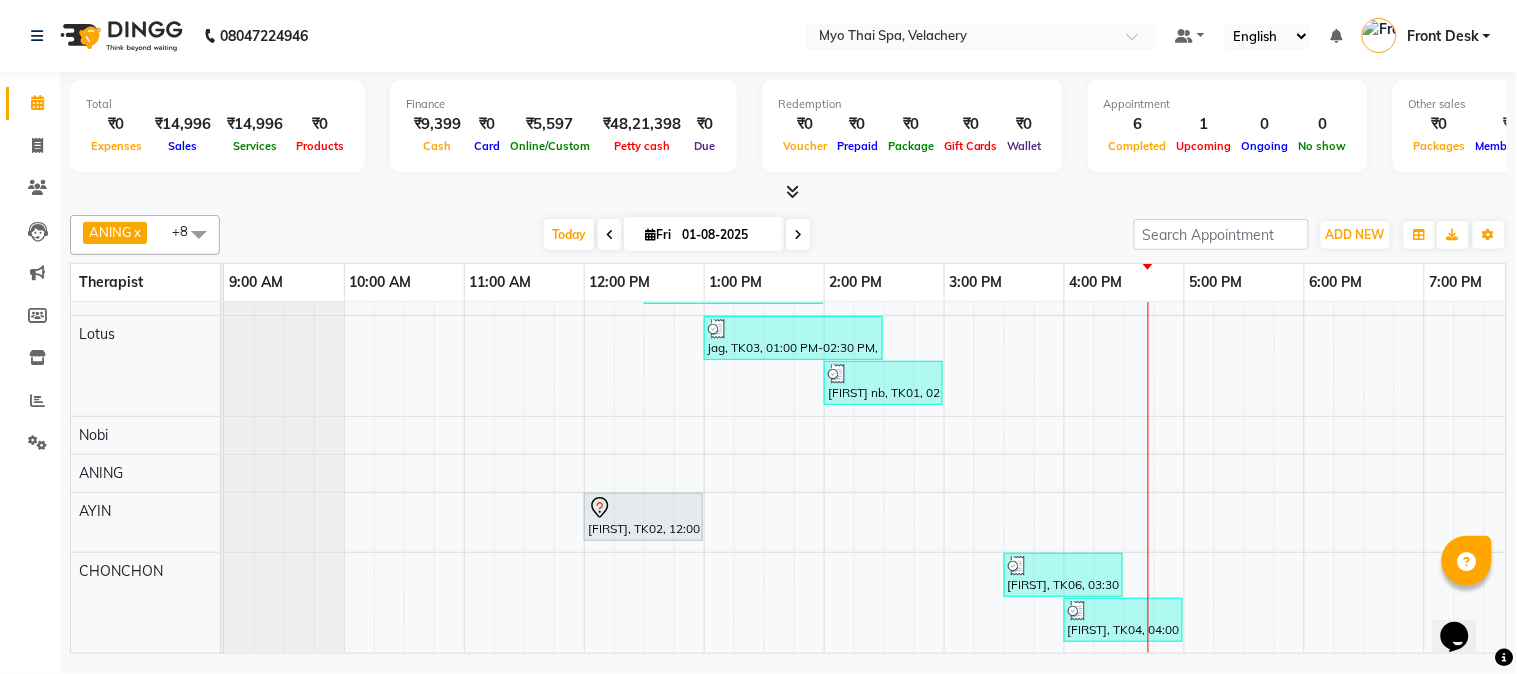 click on "jag, TK03, 12:00 PM-01:30 PM, Swedish [ 90 Min ]     deepak, TK05, 12:30 PM-02:00 PM, Swedish 90Mins NB     jag, TK03, 01:00 PM-02:30 PM, Swedish [ 90 Min ]     vivek nb, TK01, 02:00 PM-03:00 PM, Deep Tissue 60mins NB             jag, TK02, 12:00 PM-01:00 PM, Swedish [ 60 Min ]     sharvan, TK06, 03:30 PM-04:30 PM, Deep Tissue 60mins NB     rahul mnnn, TK04, 04:00 PM-05:00 PM, Aroma Thai 60Mins NB" at bounding box center [1124, 390] 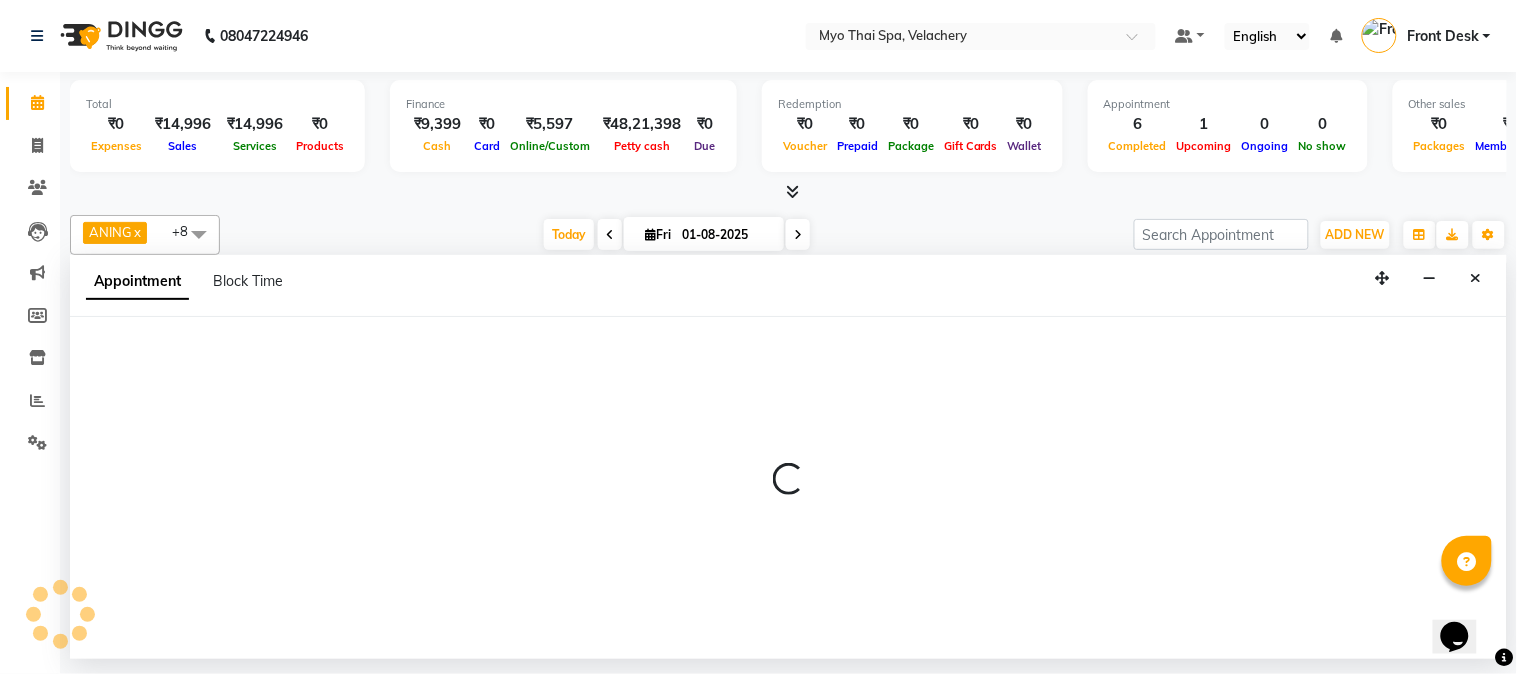 select on "[NUMBER]" 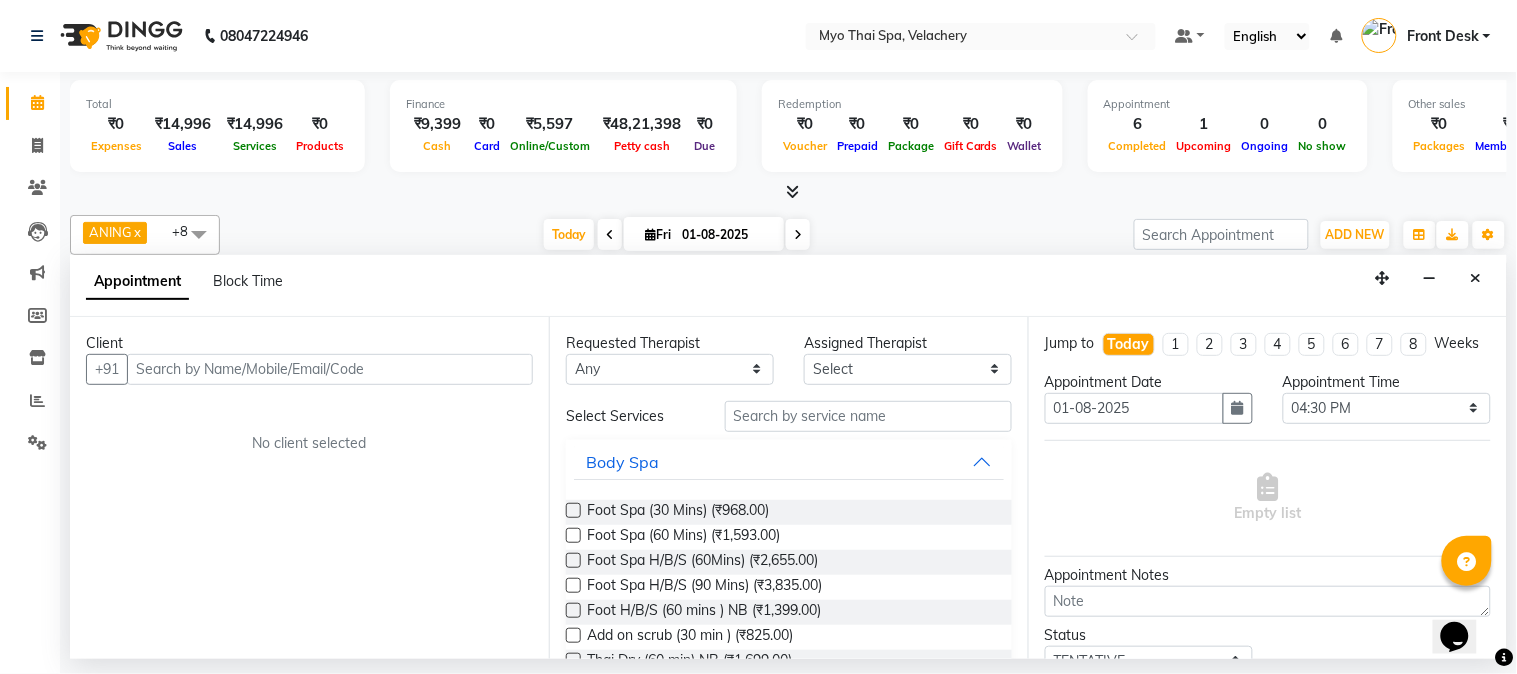 click at bounding box center (330, 369) 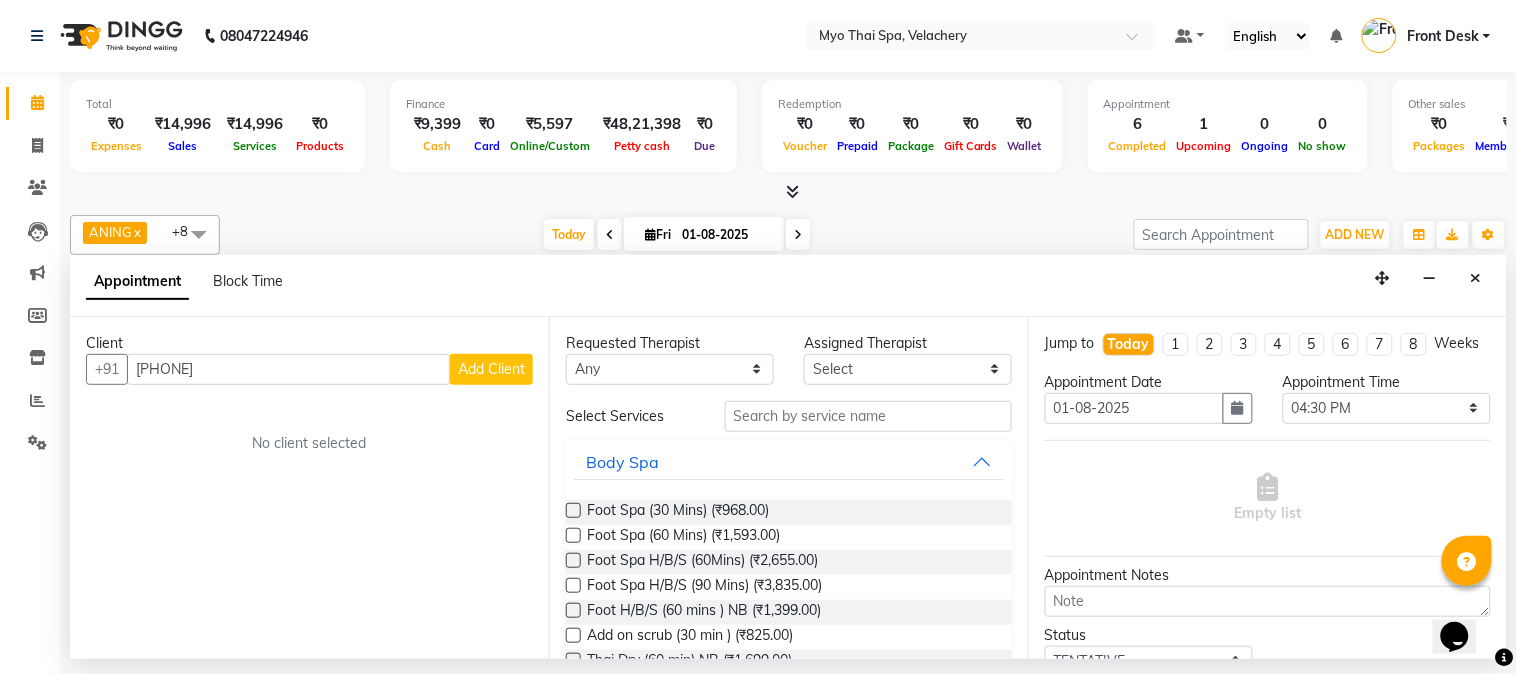 type on "[PHONE]" 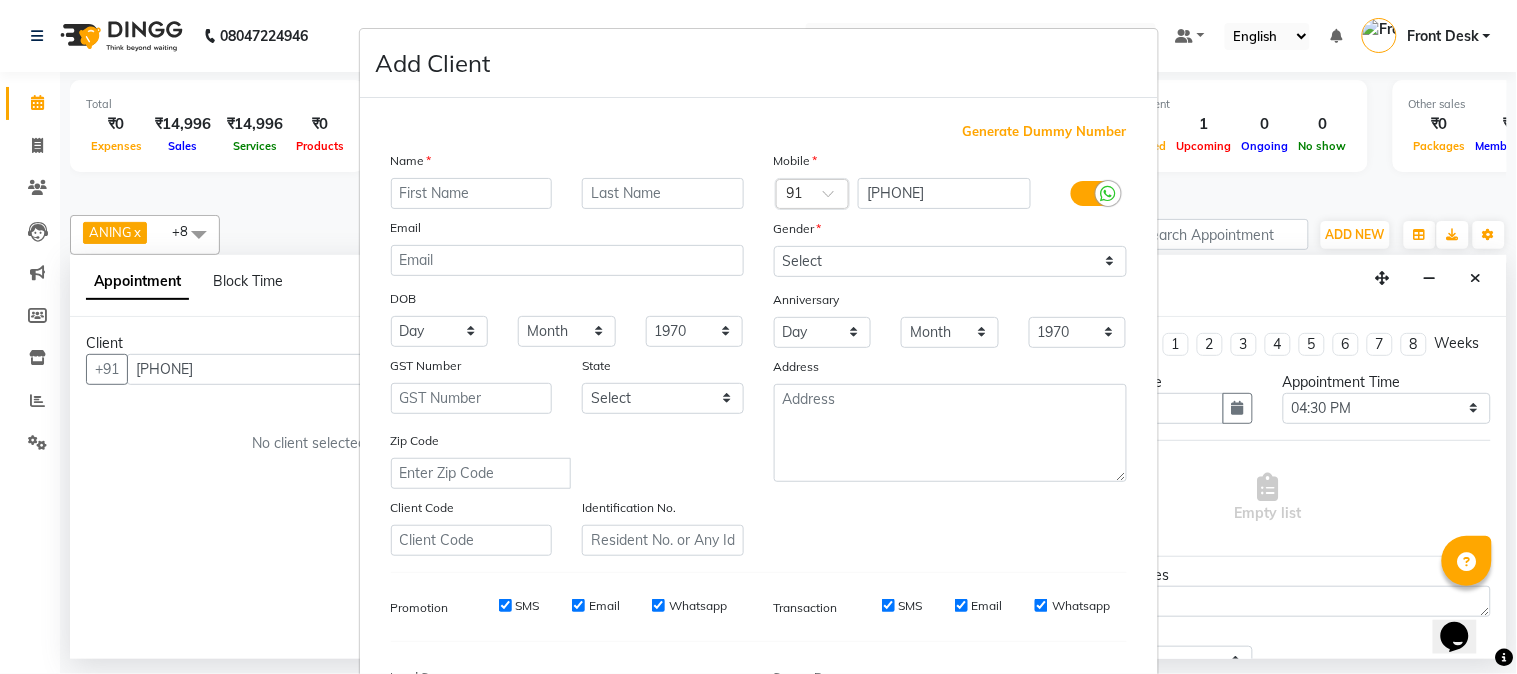 click at bounding box center (472, 193) 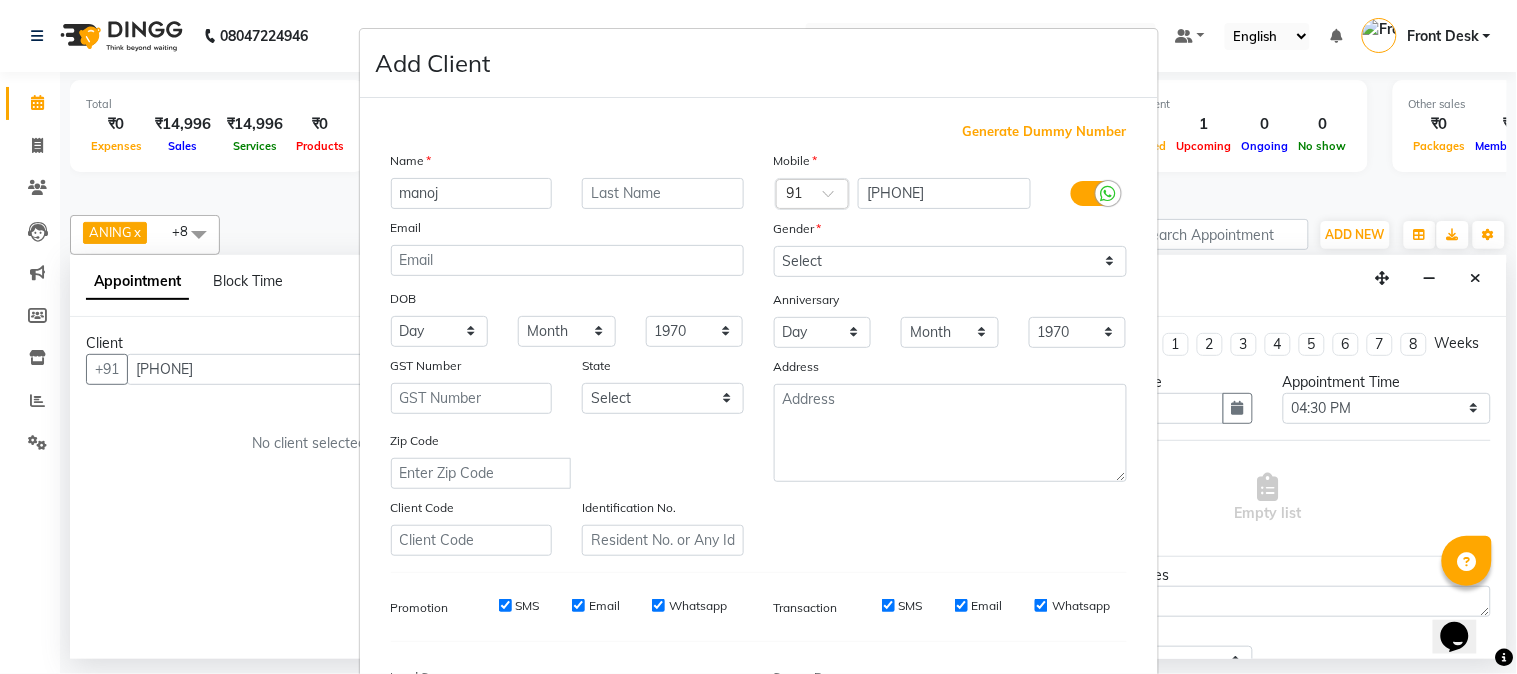 type on "manoj" 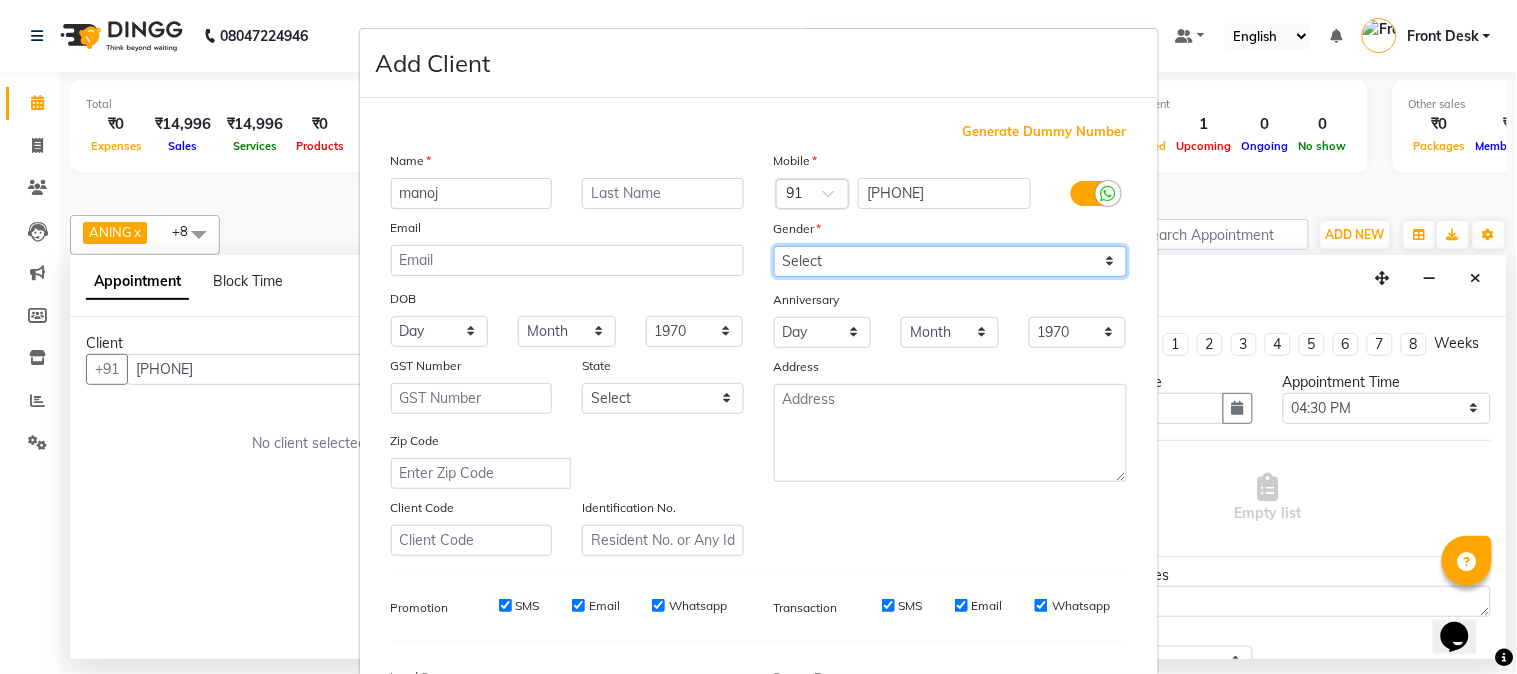 click on "Select Male Female Other Prefer Not To Say" at bounding box center (950, 261) 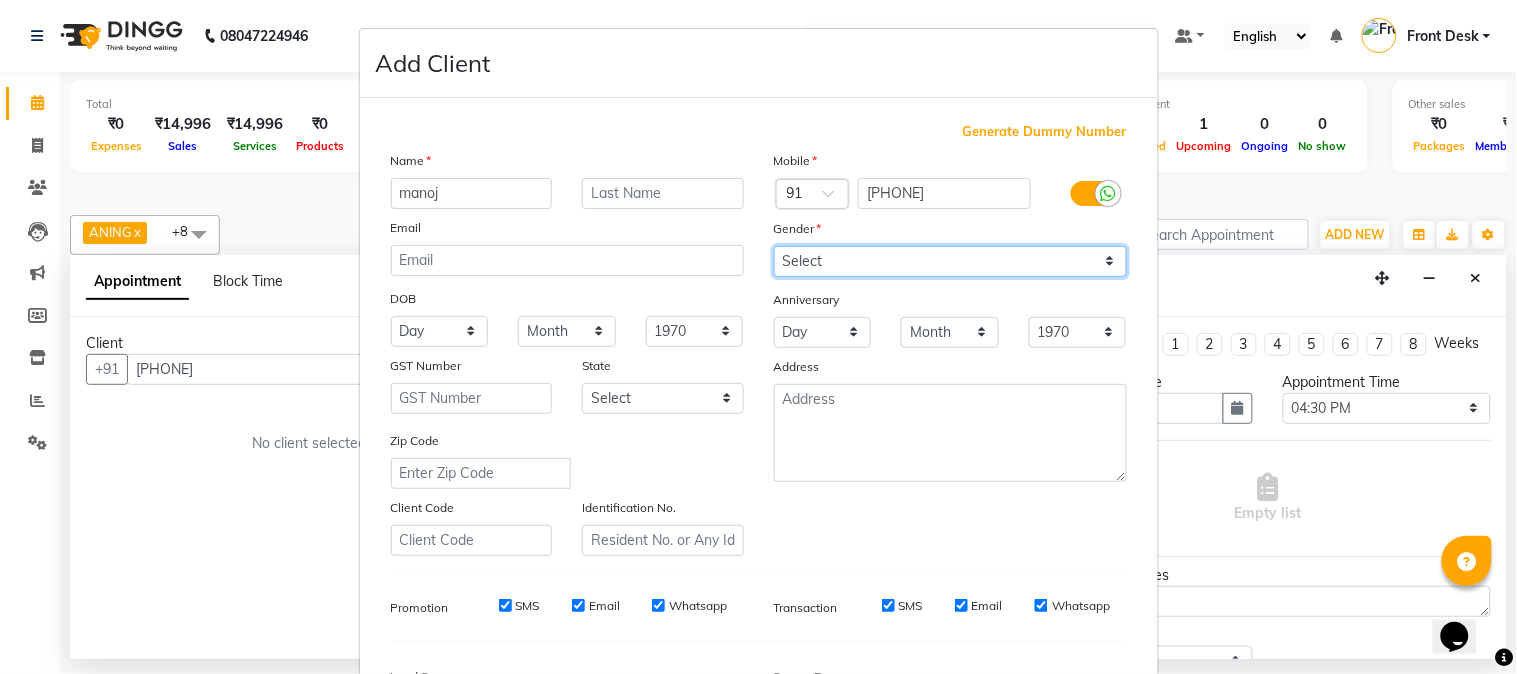 select on "male" 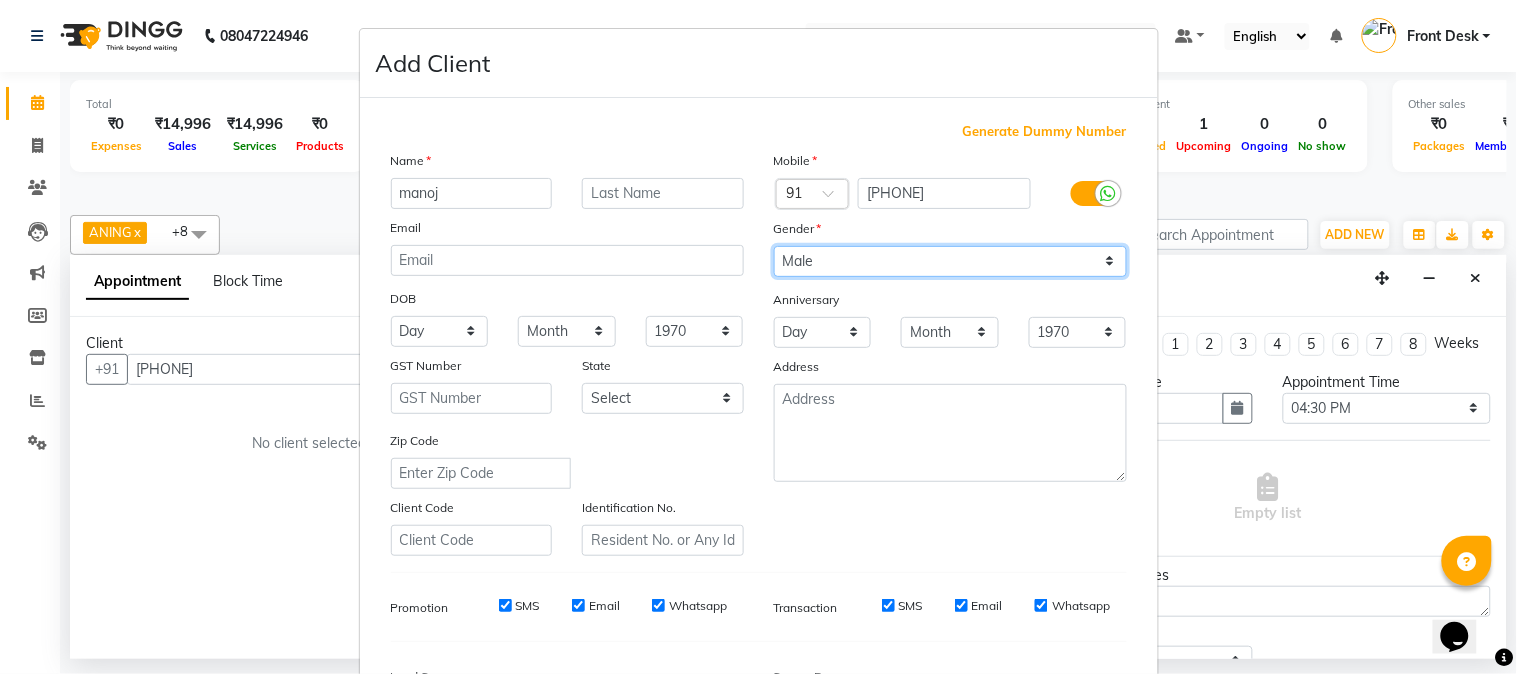 click on "Select Male Female Other Prefer Not To Say" at bounding box center [950, 261] 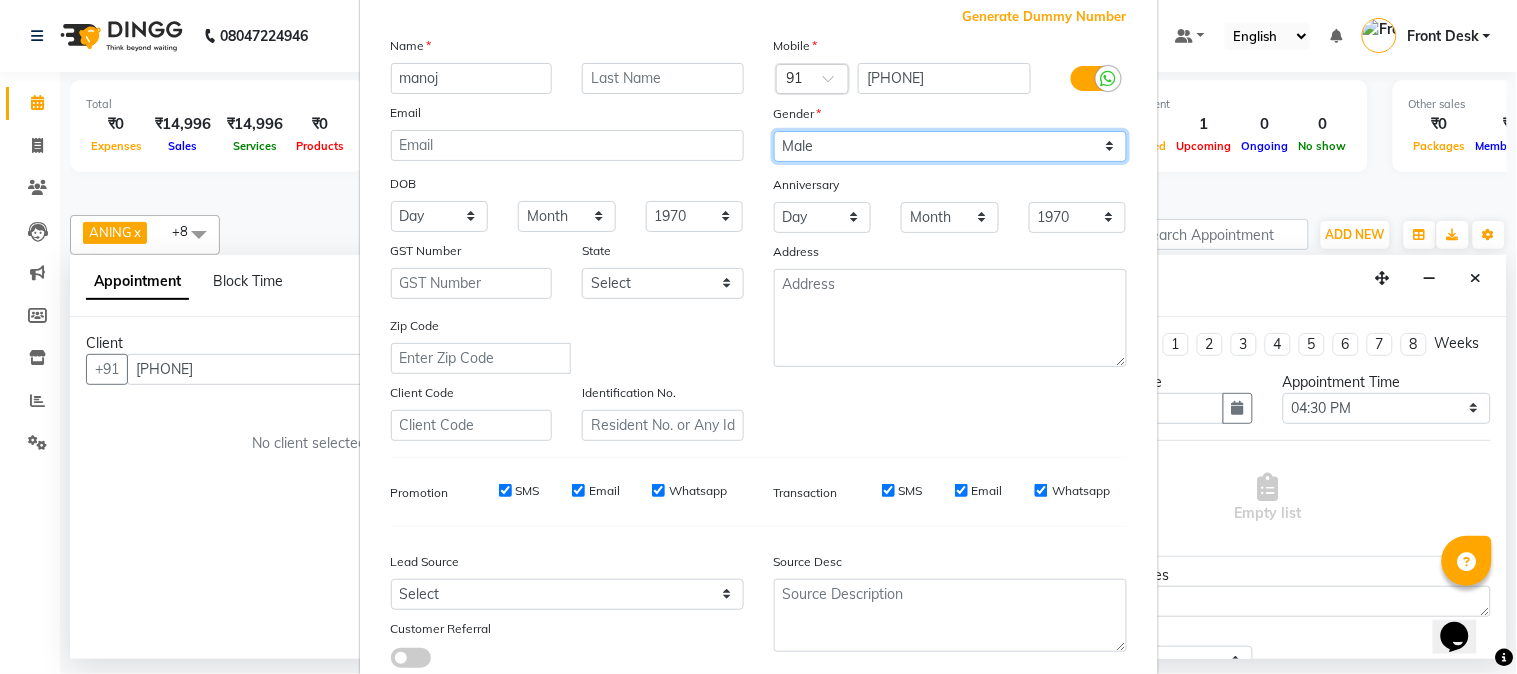 scroll, scrollTop: 250, scrollLeft: 0, axis: vertical 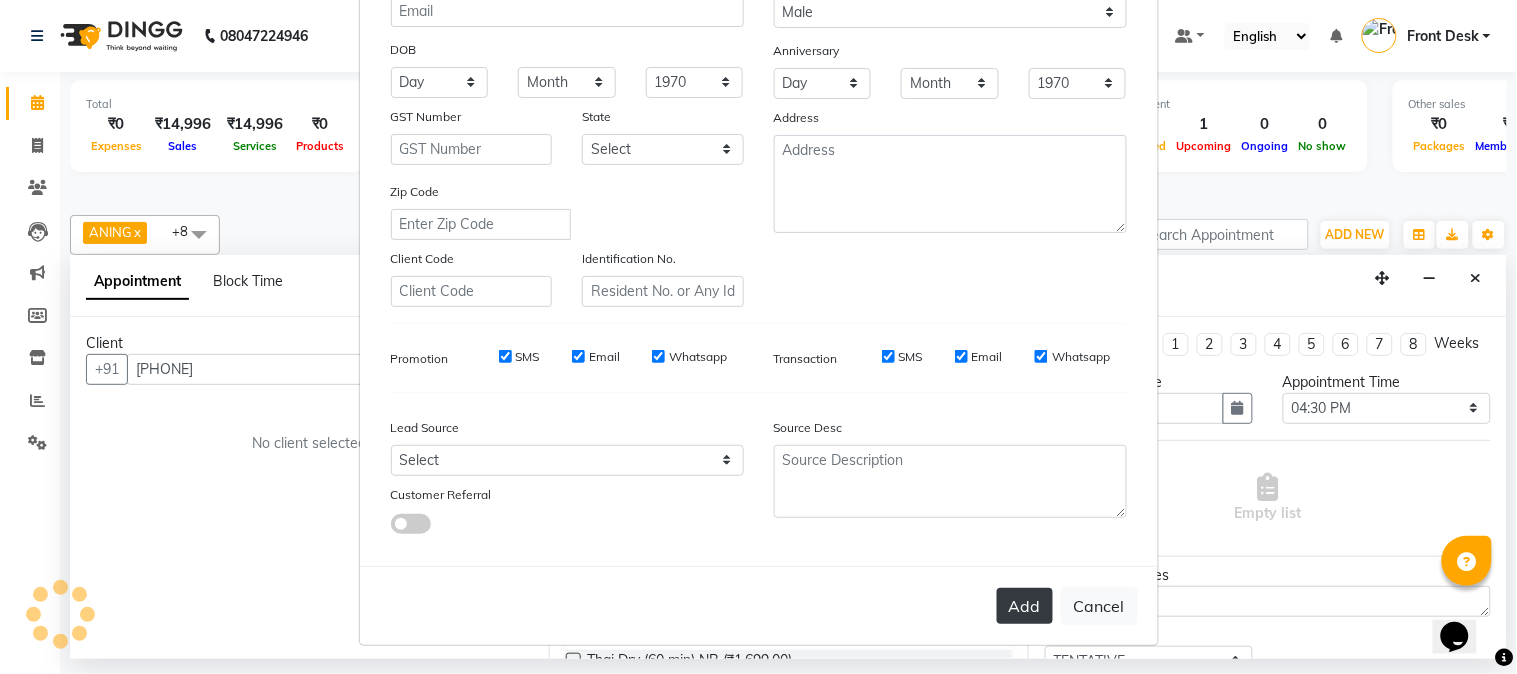 click on "Add" at bounding box center (1025, 606) 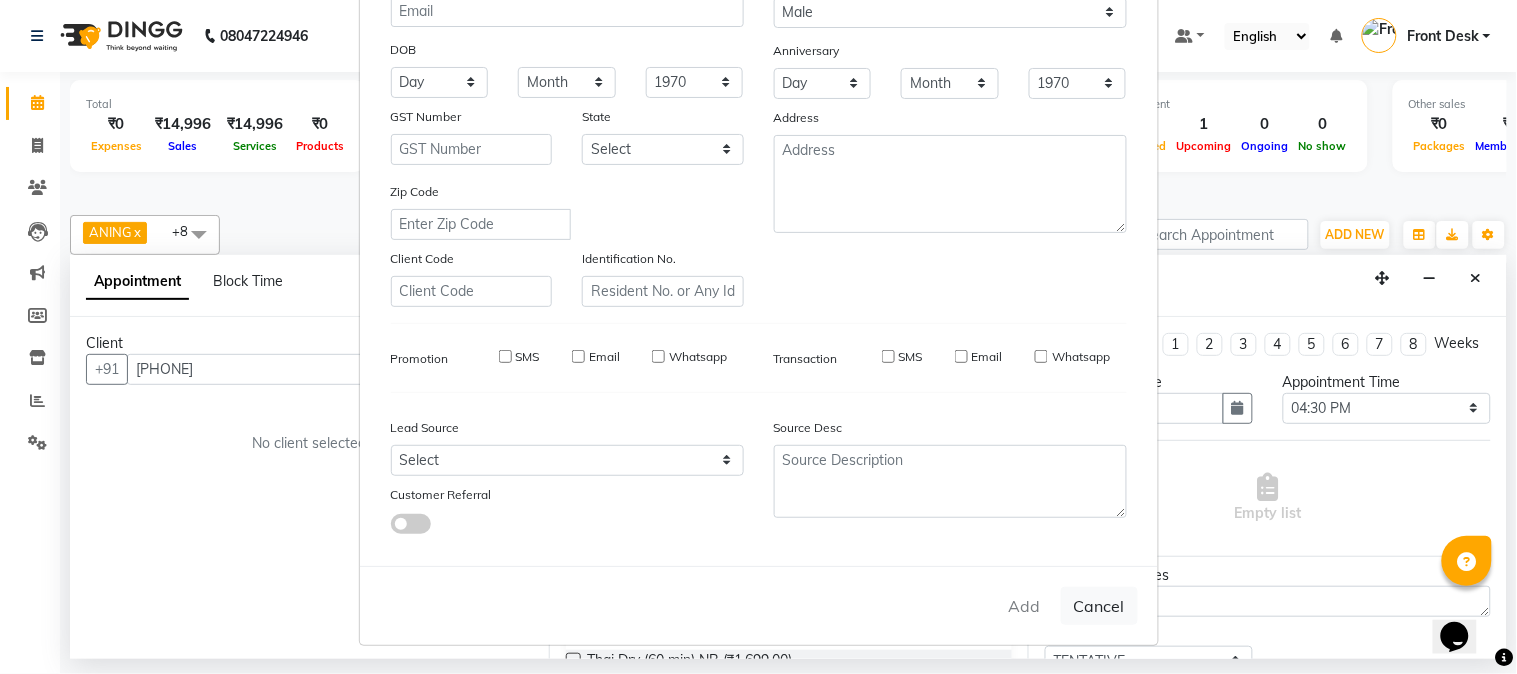 type 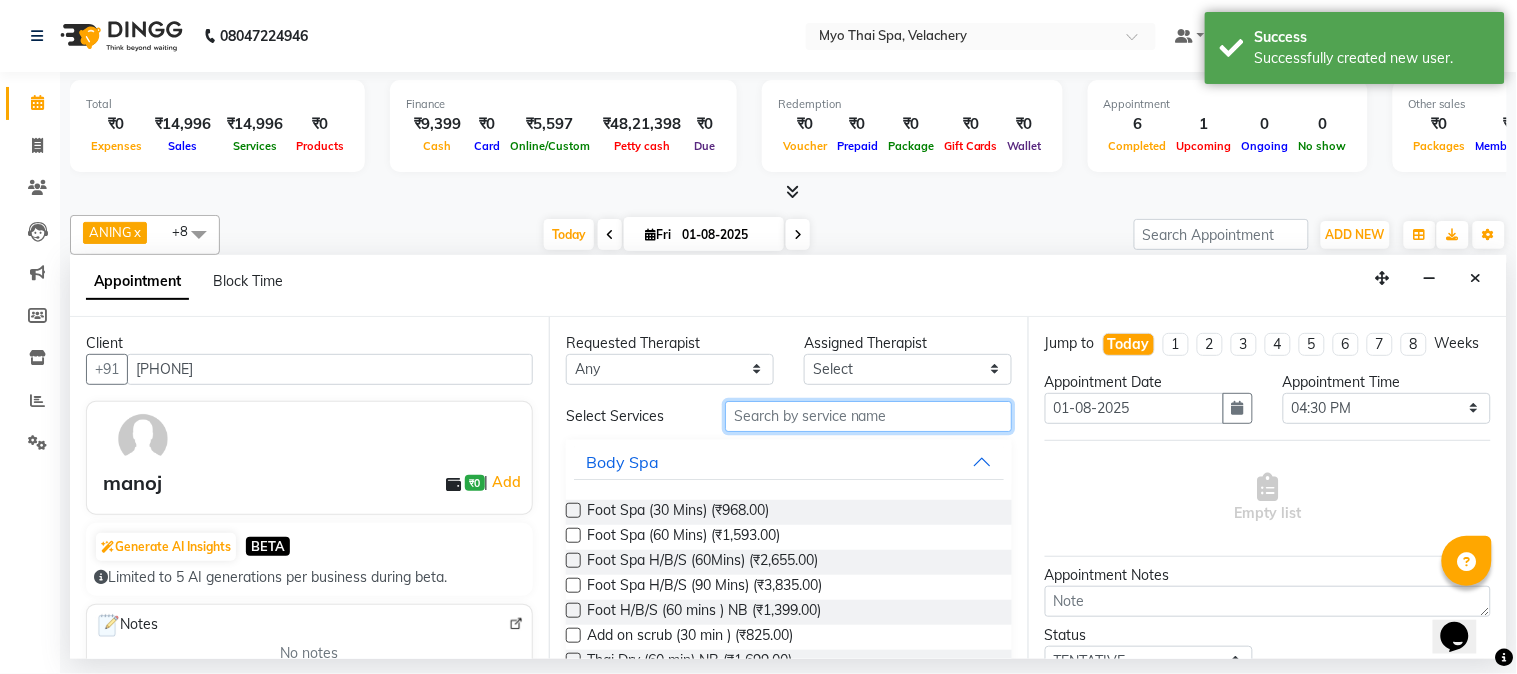 click at bounding box center [868, 416] 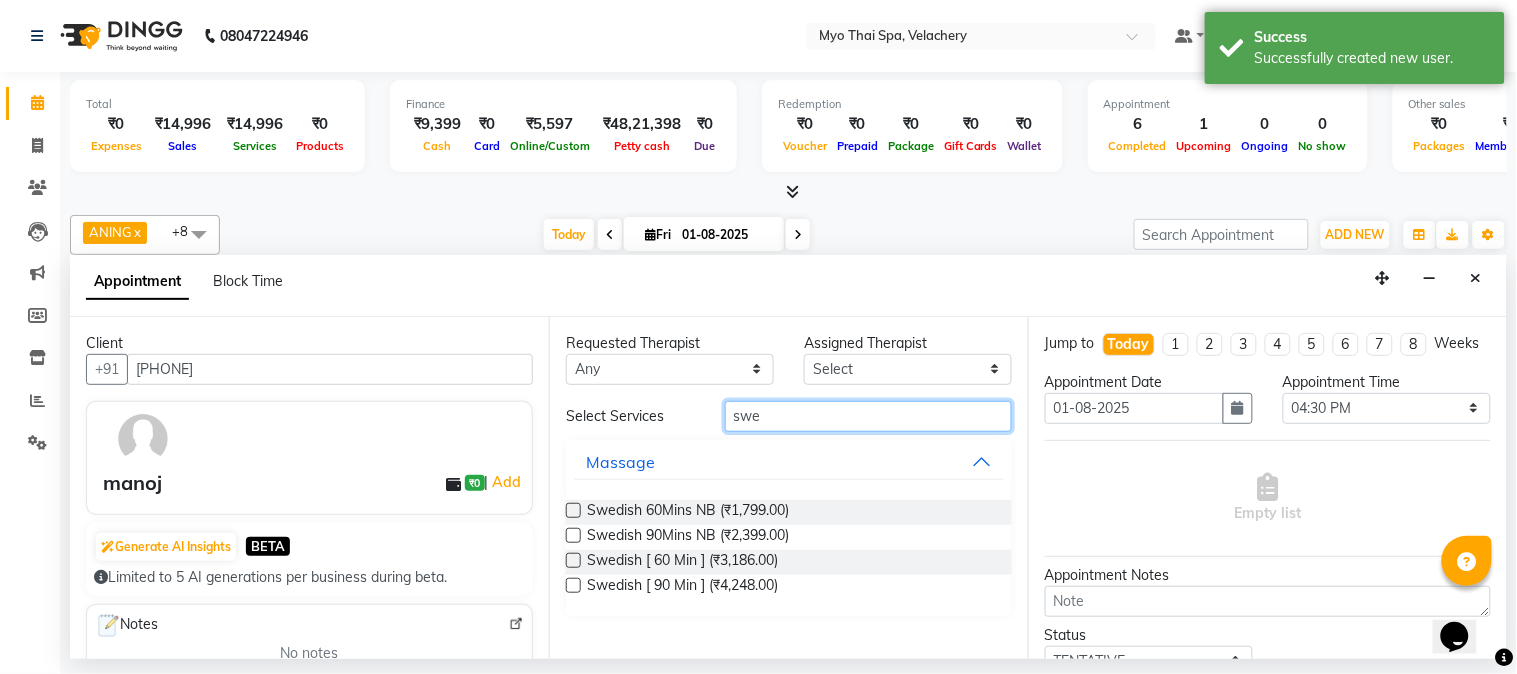type on "swe" 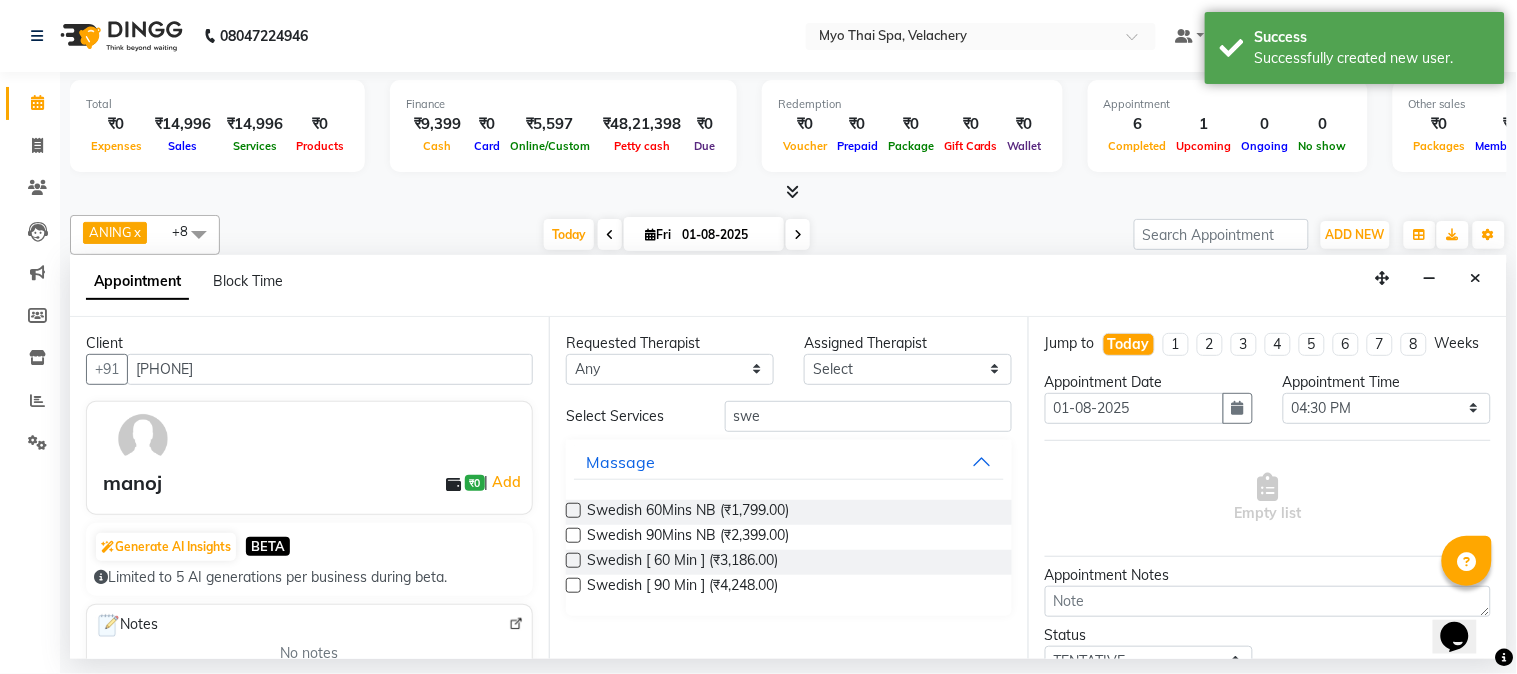 click at bounding box center [573, 535] 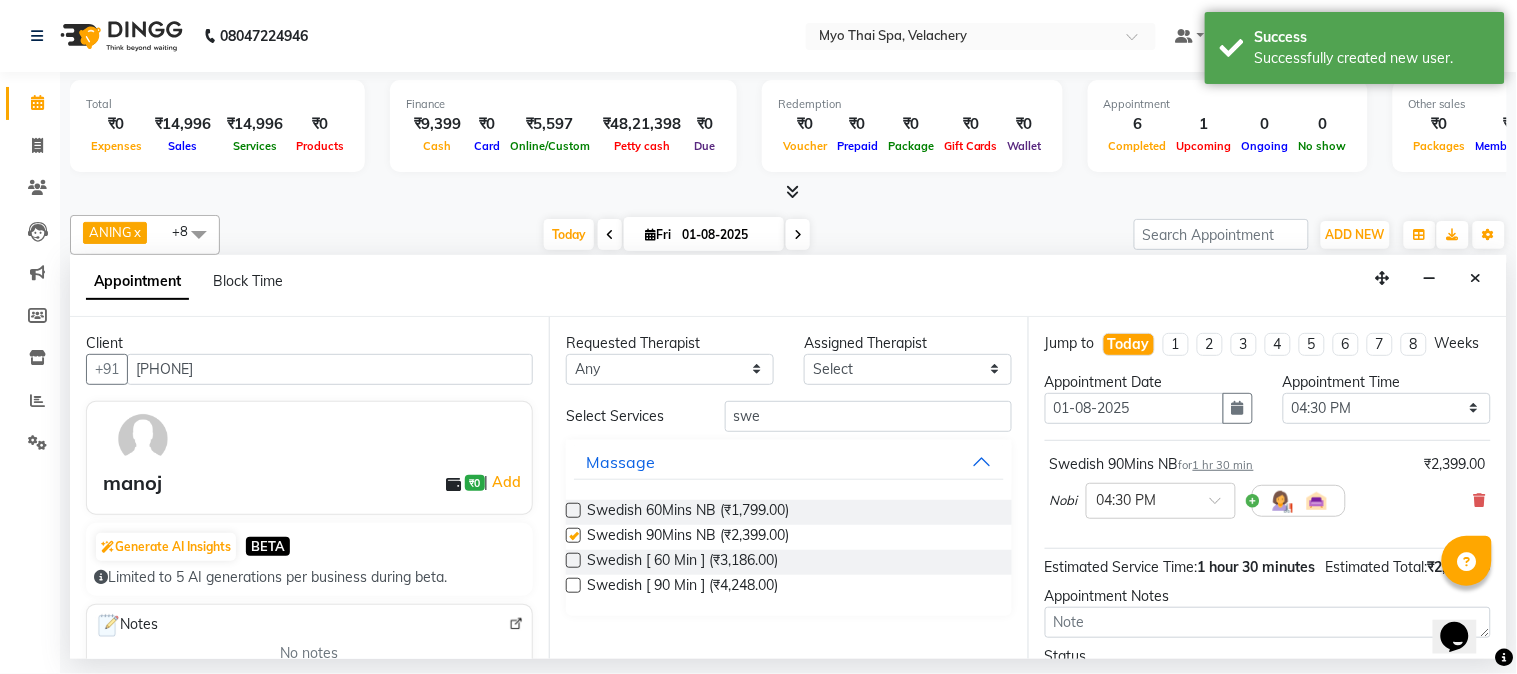 checkbox on "false" 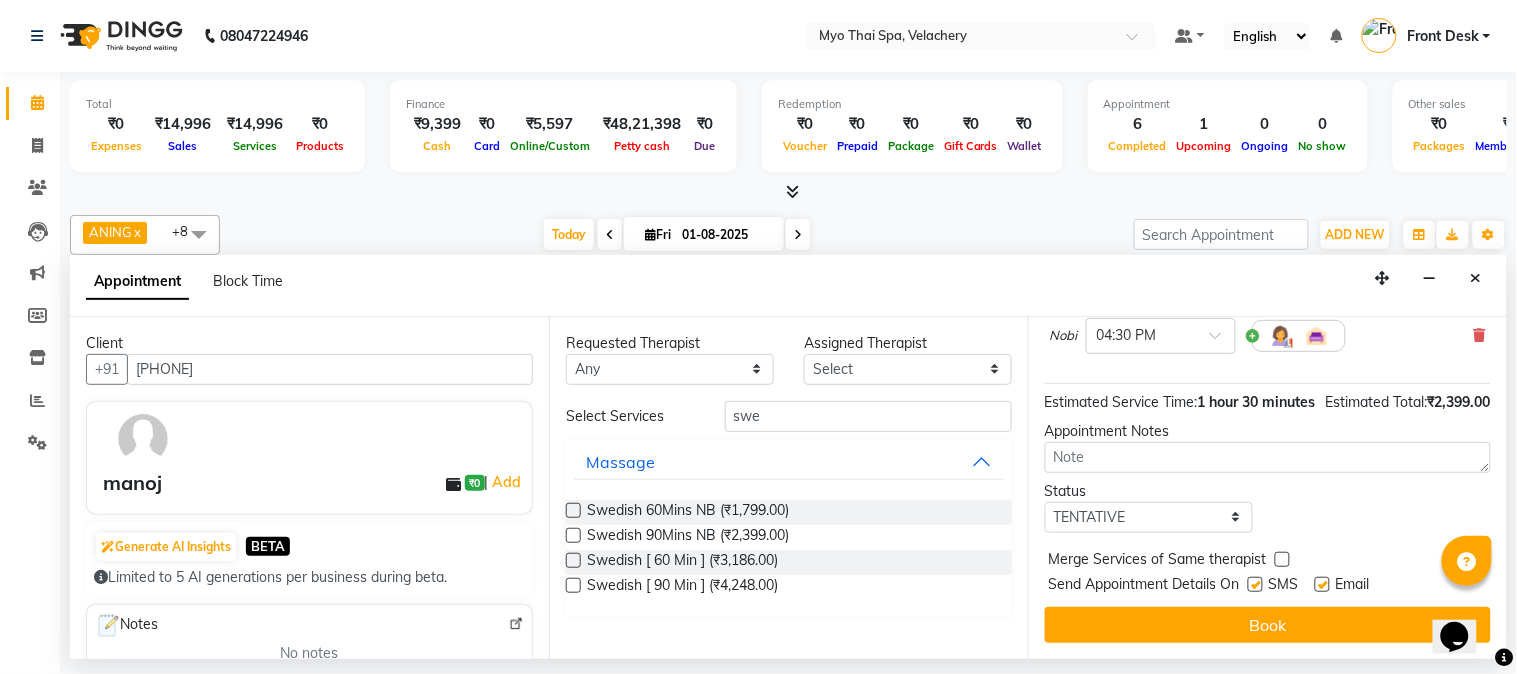 scroll, scrollTop: 204, scrollLeft: 0, axis: vertical 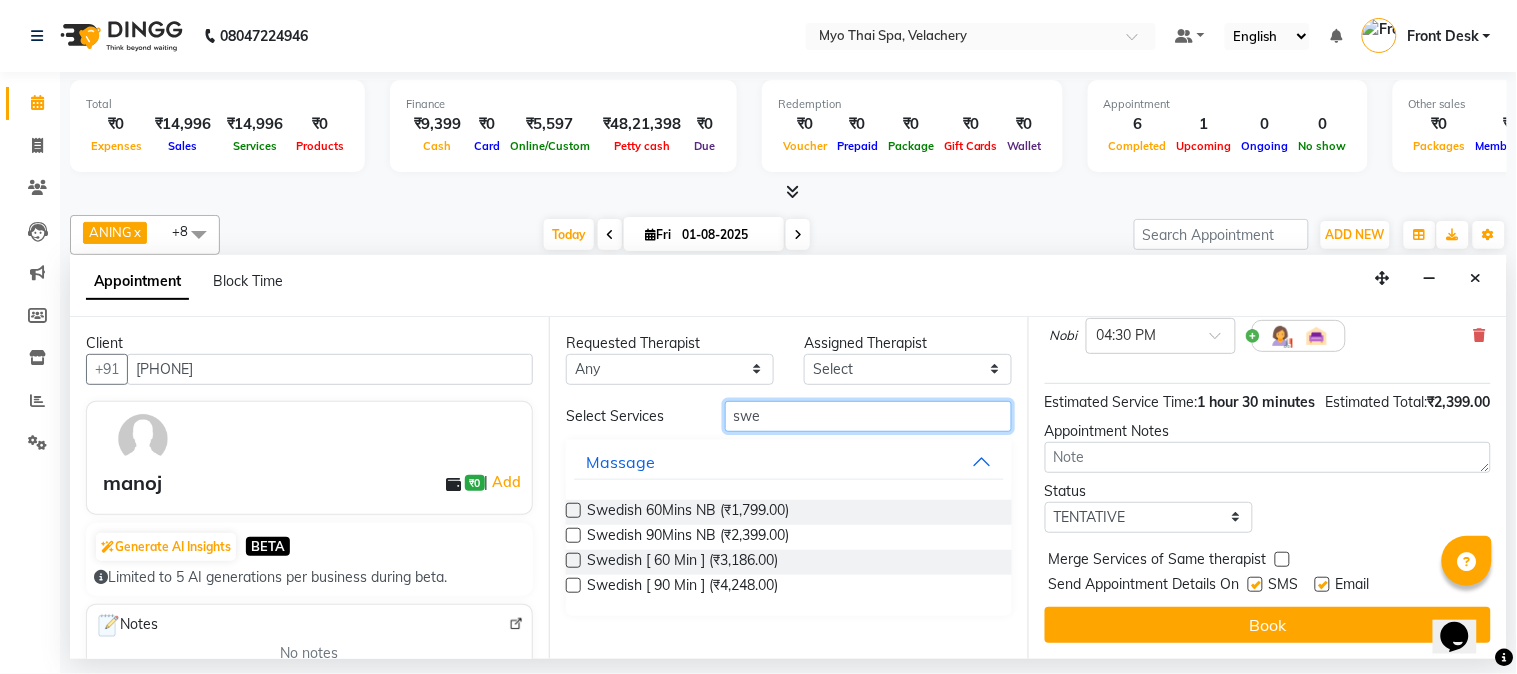 click on "swe" at bounding box center (868, 416) 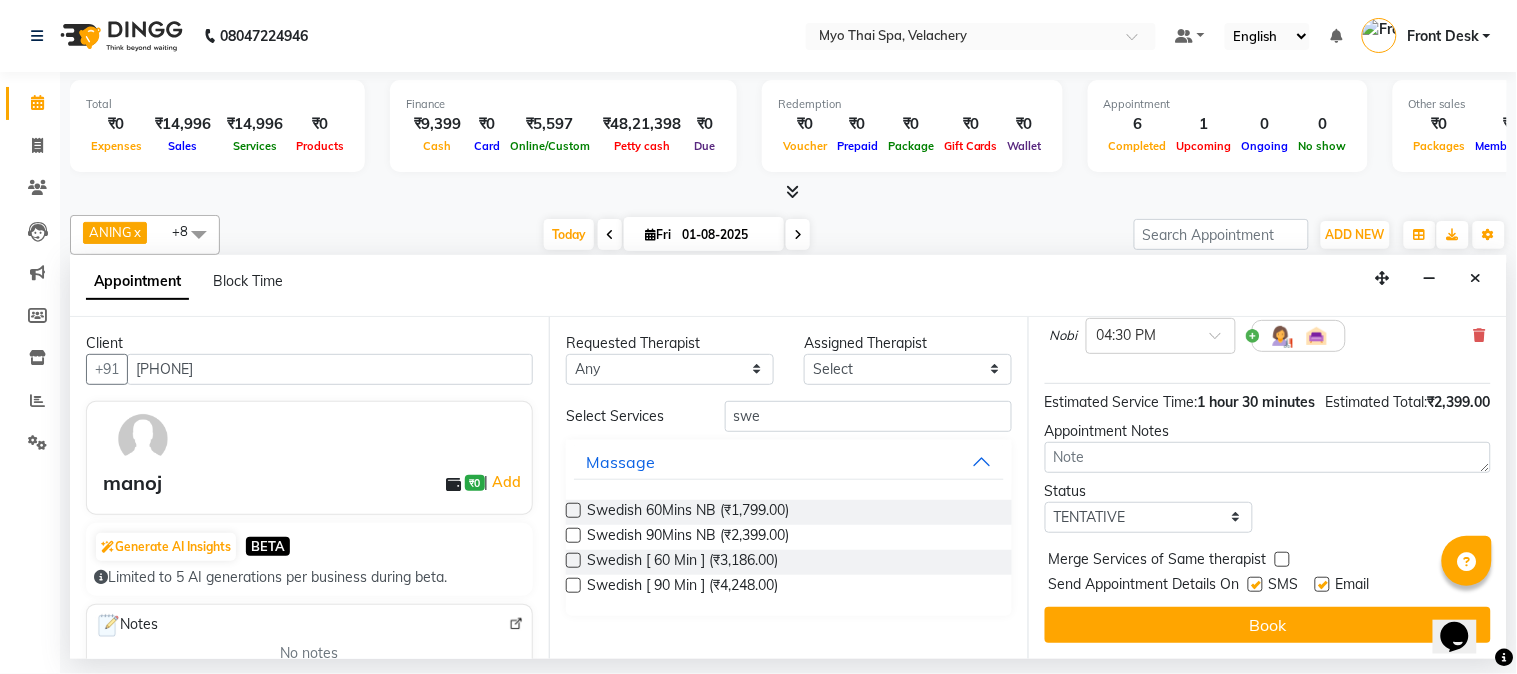 click at bounding box center (573, 560) 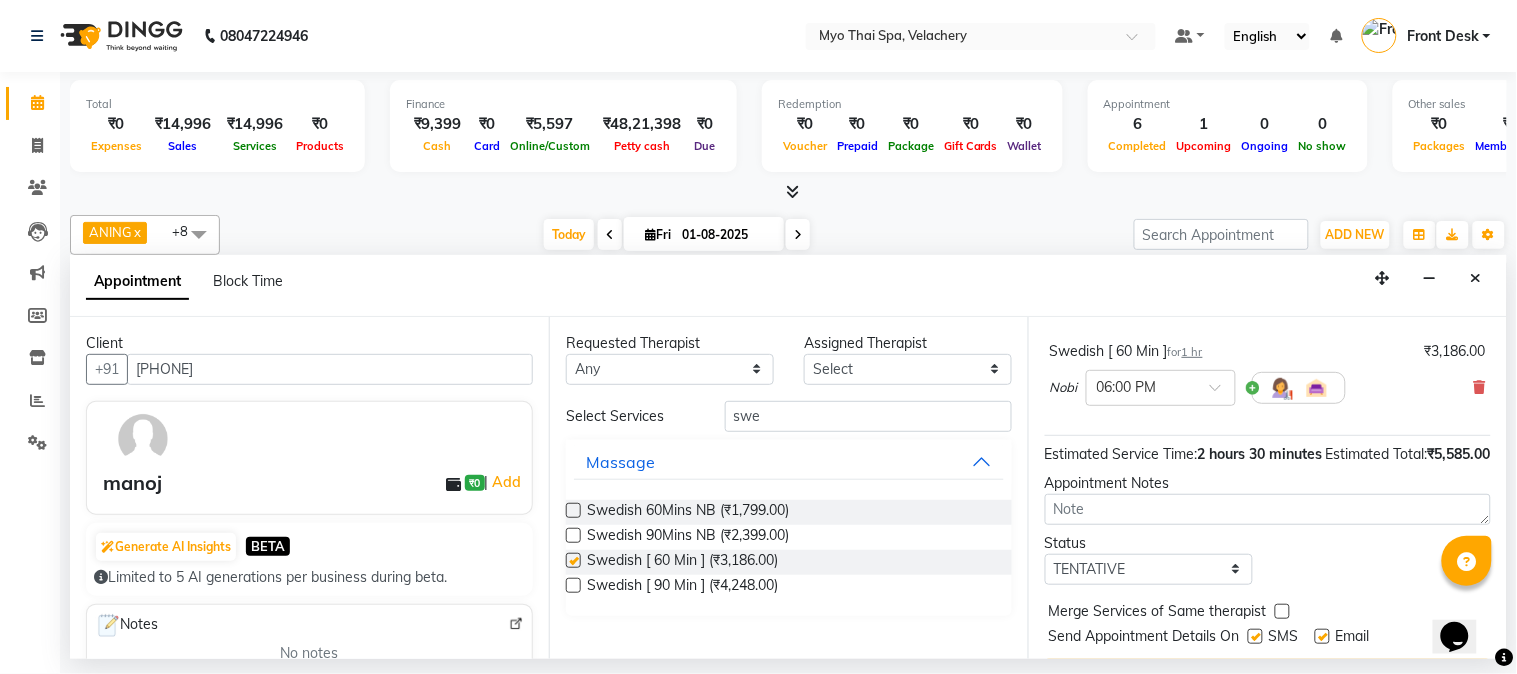 checkbox on "false" 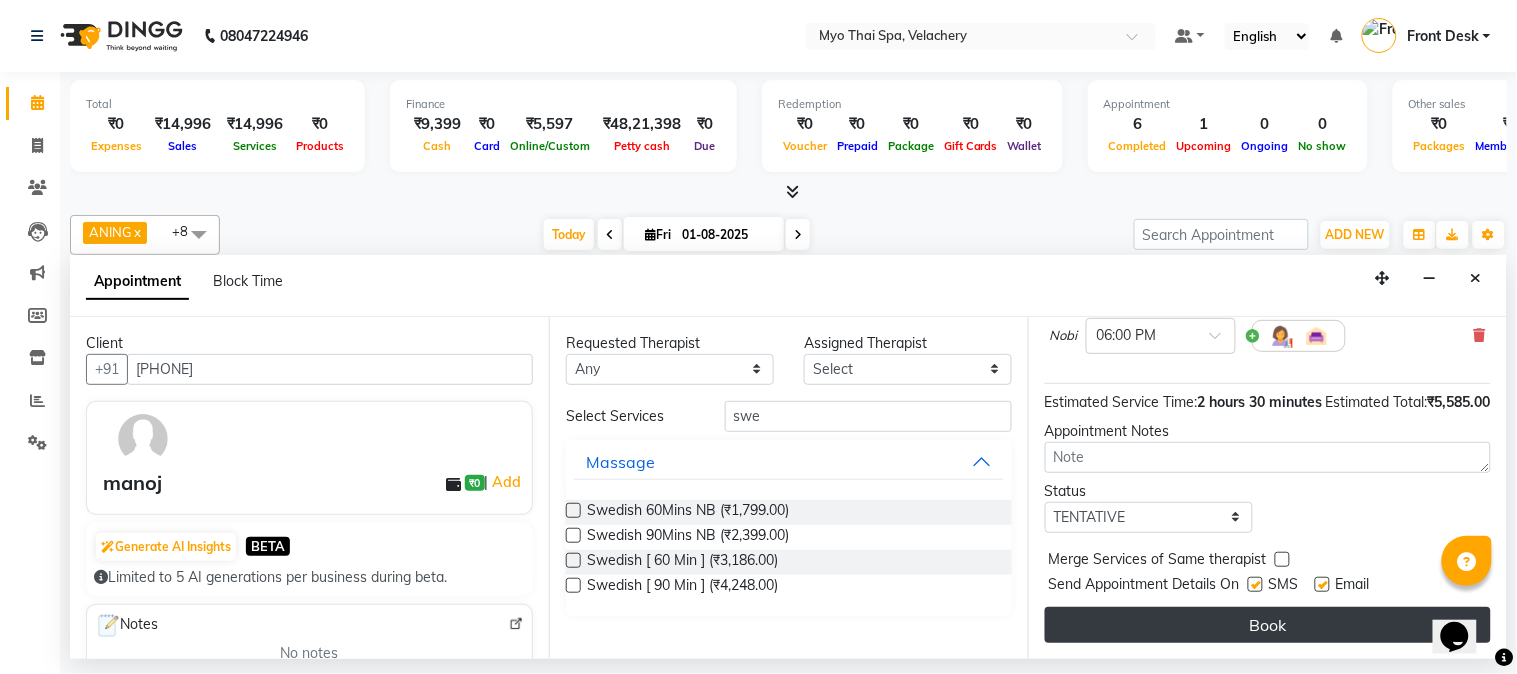 scroll, scrollTop: 295, scrollLeft: 0, axis: vertical 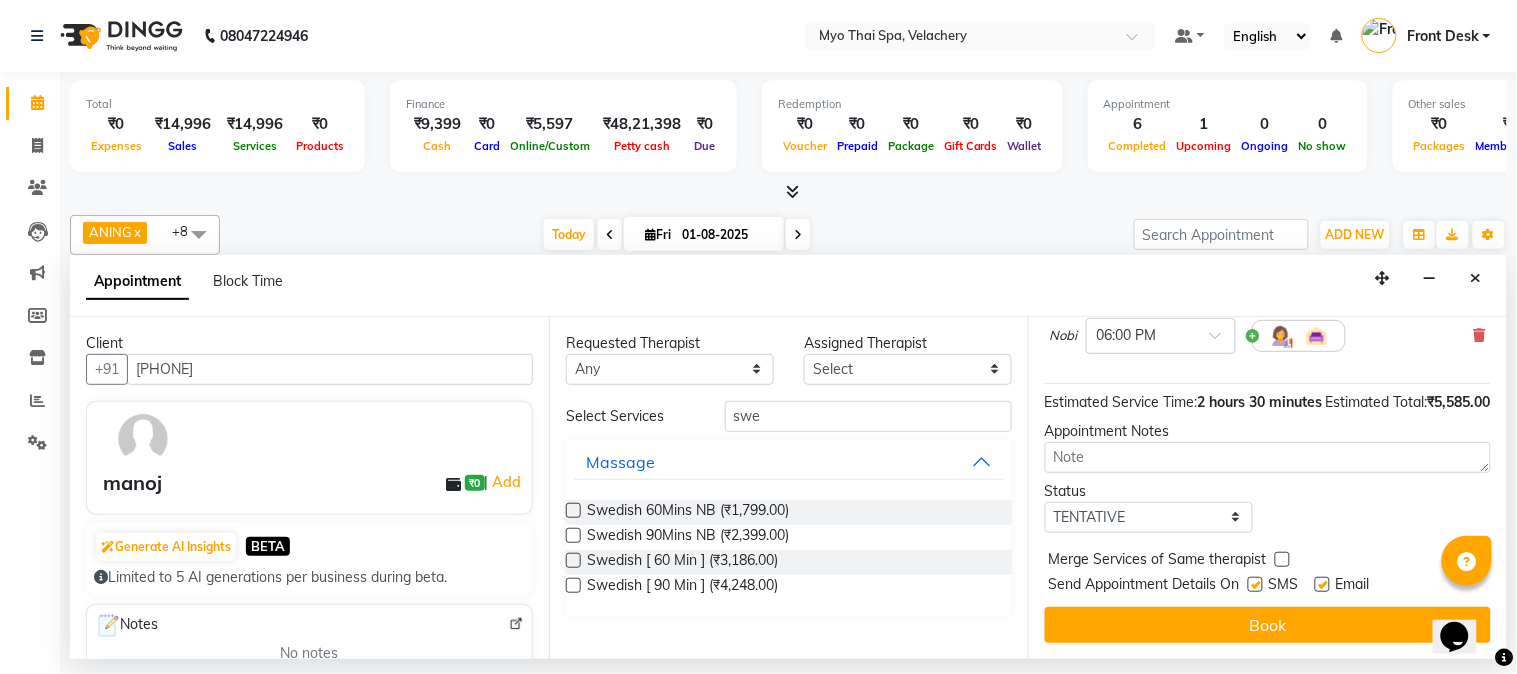 click on "Book" at bounding box center (1268, 625) 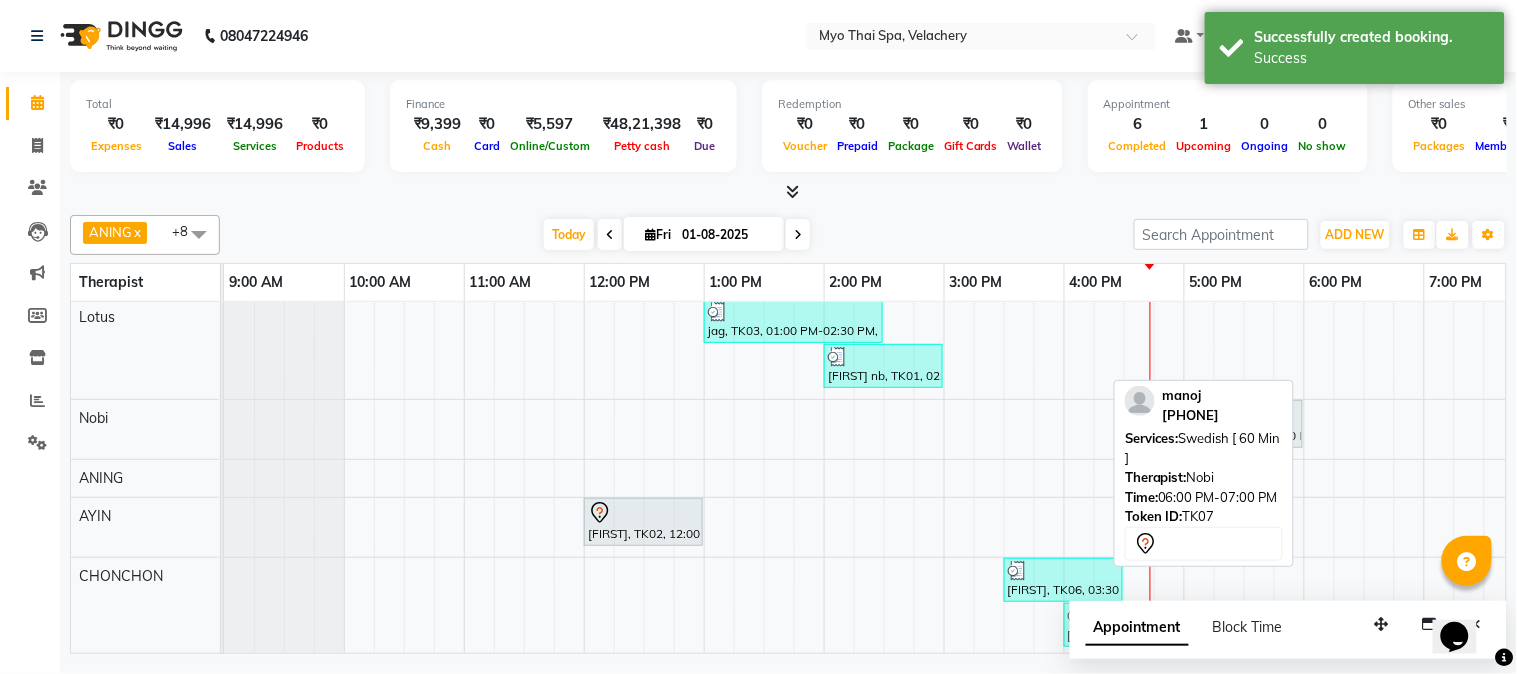 scroll, scrollTop: 66, scrollLeft: 0, axis: vertical 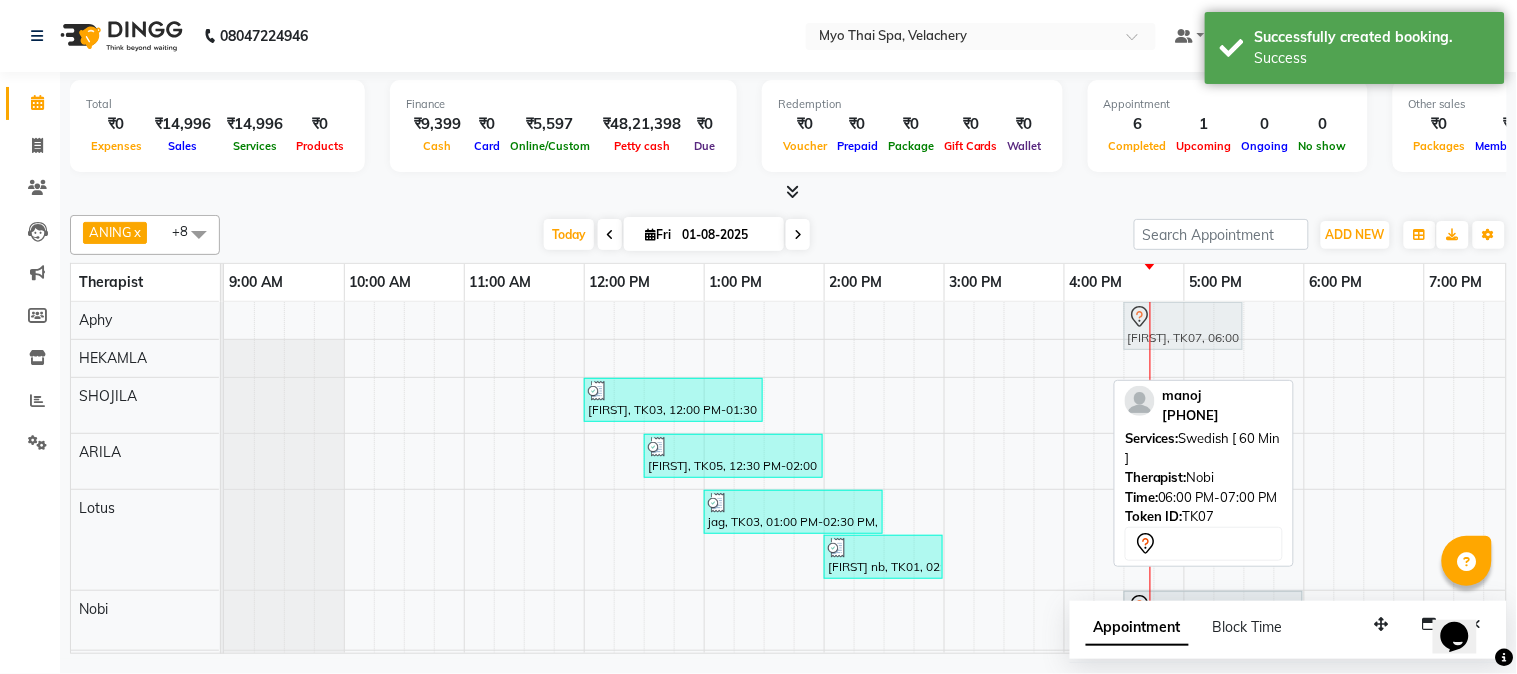 drag, startPoint x: 1323, startPoint y: 414, endPoint x: 1156, endPoint y: 312, distance: 195.68597 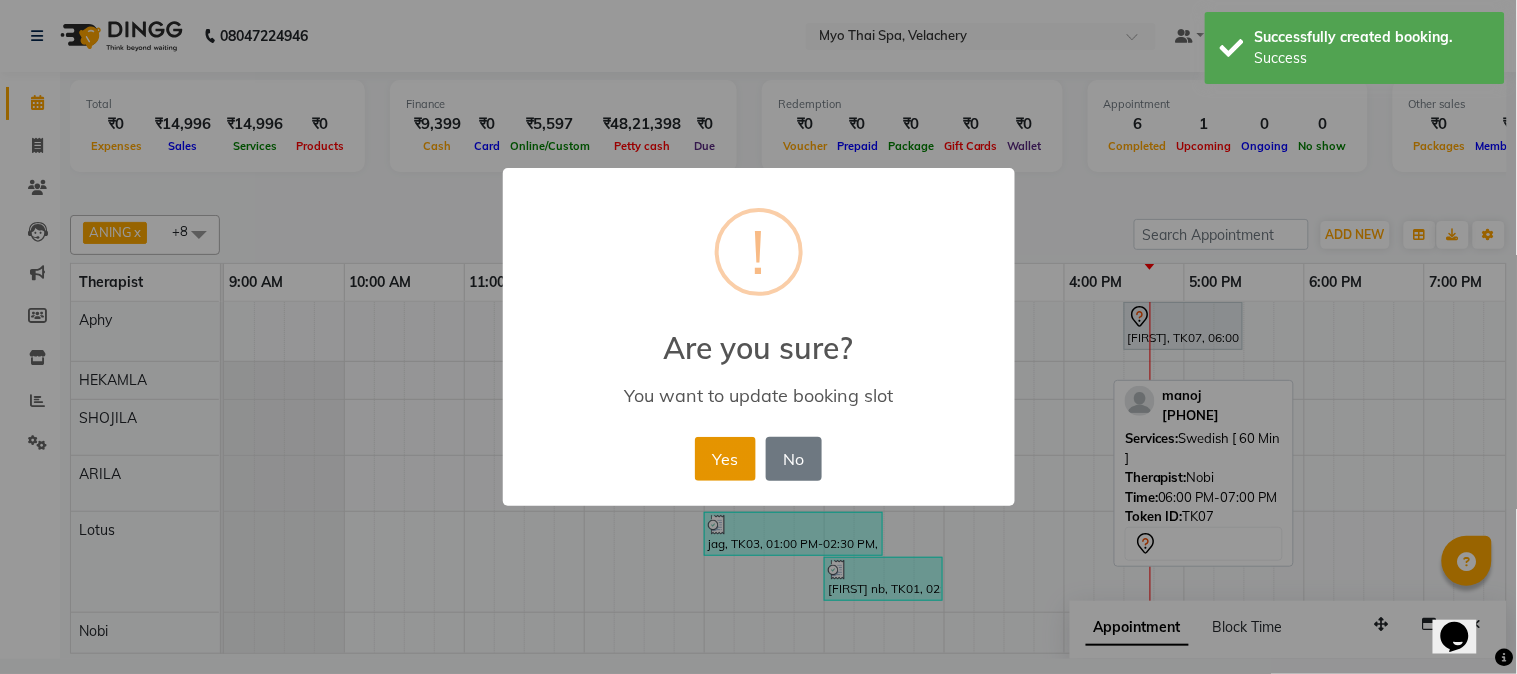 click on "Yes" at bounding box center (725, 459) 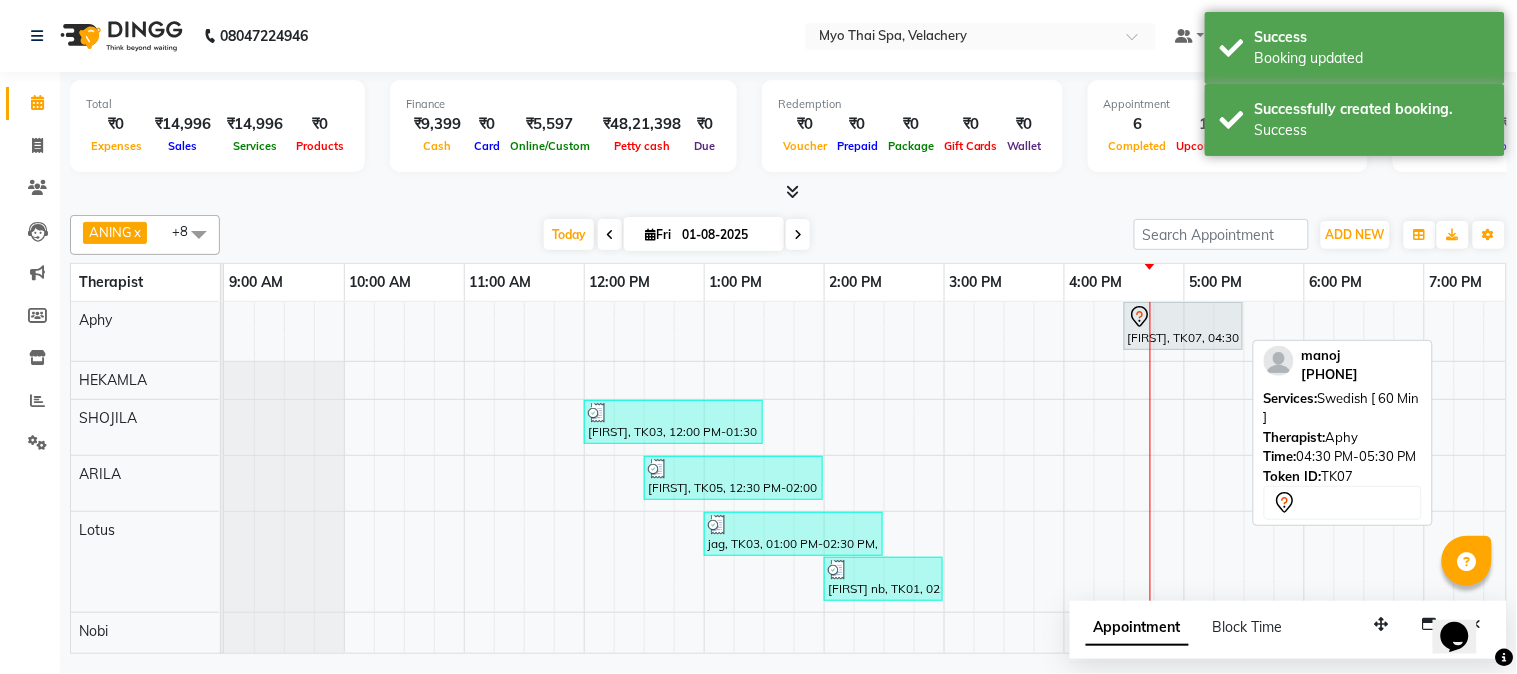 click 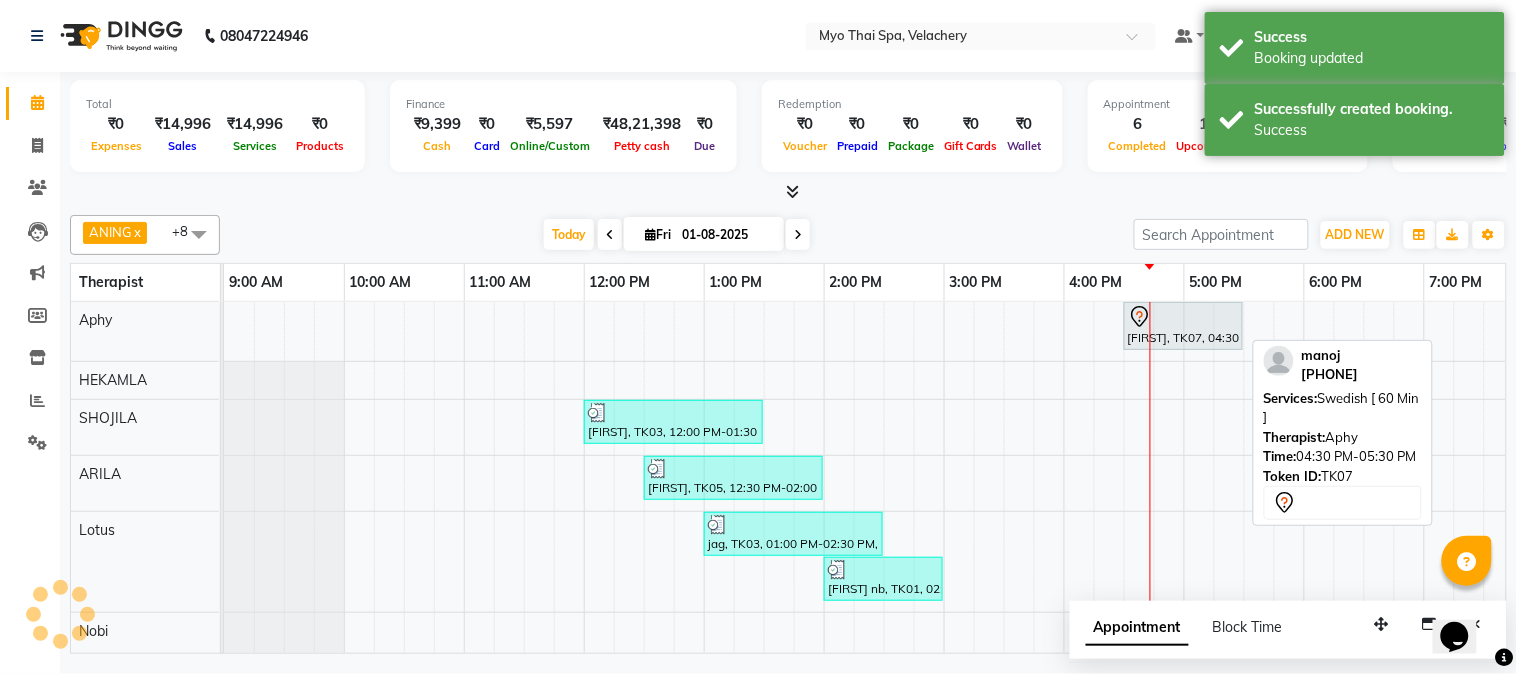 click 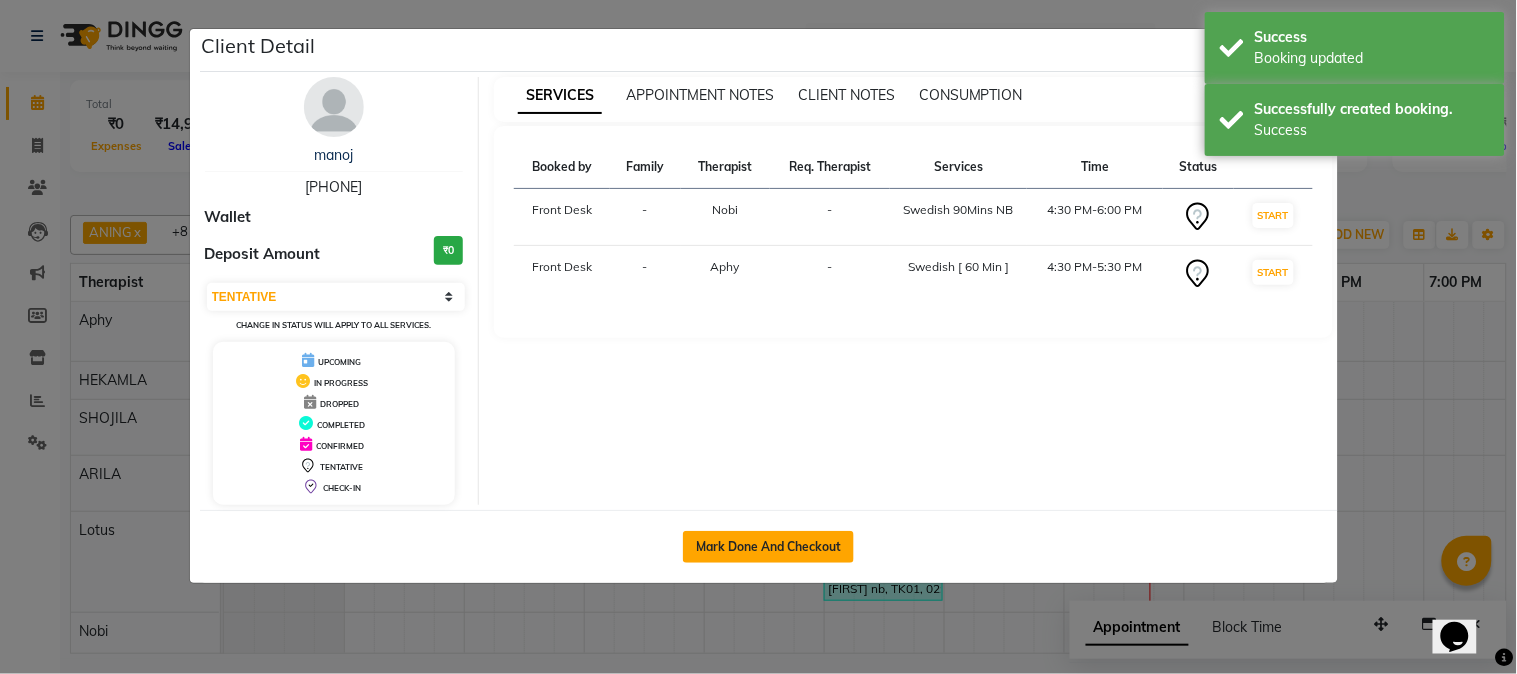 click on "Mark Done And Checkout" 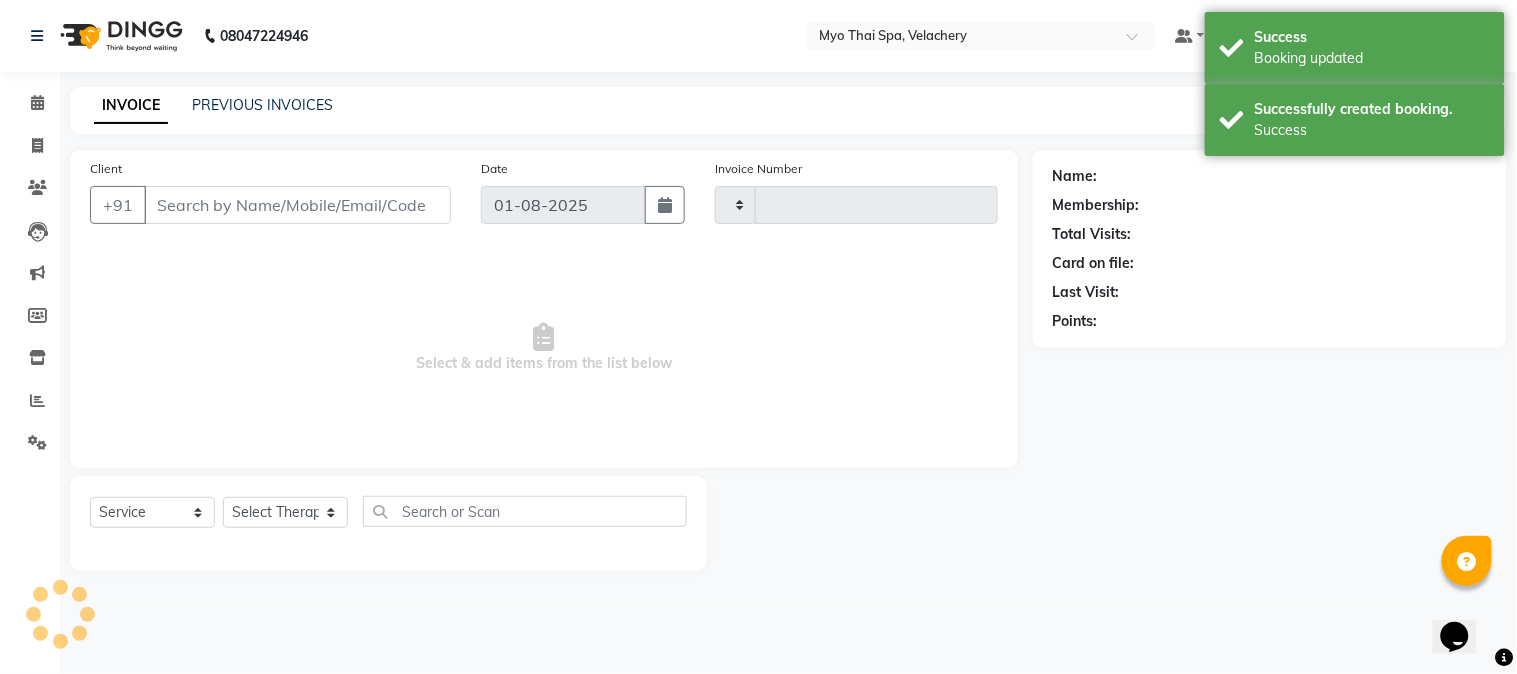 type on "1264" 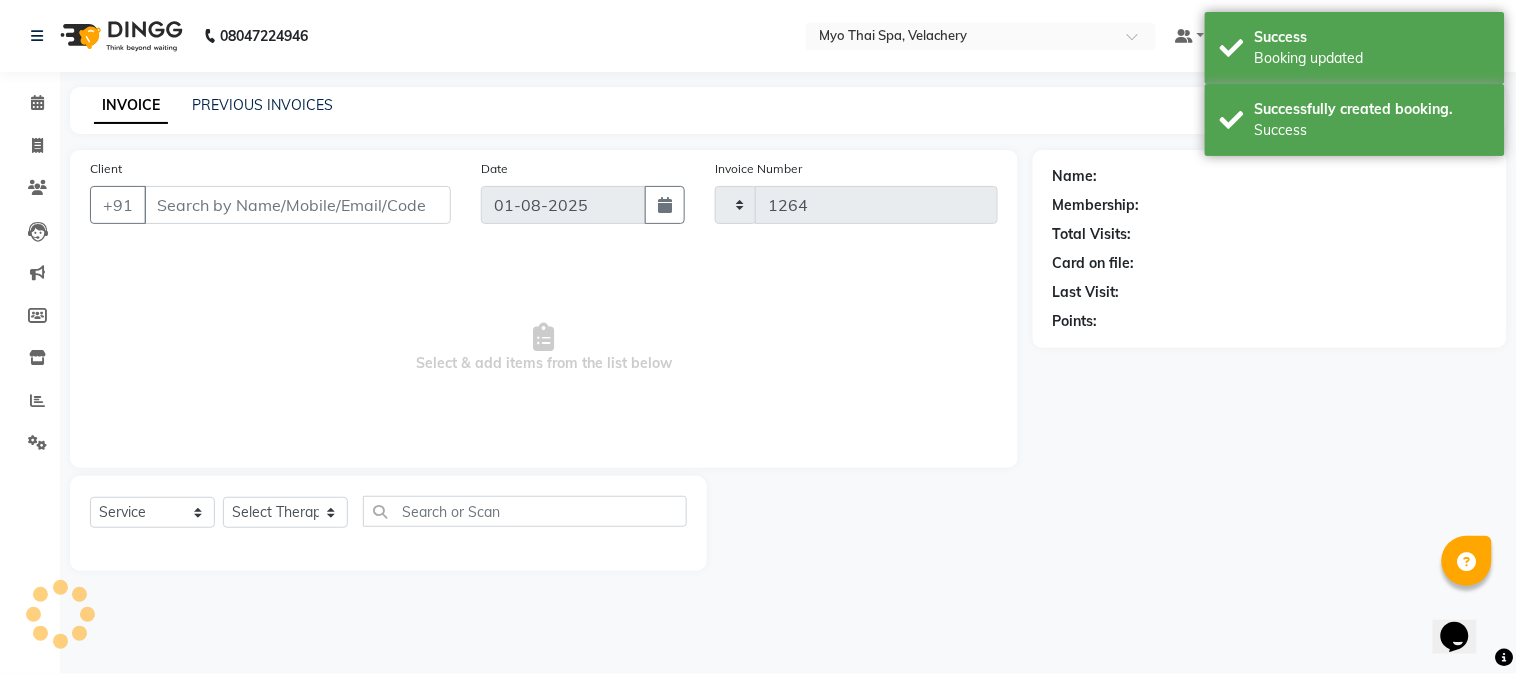select on "5554" 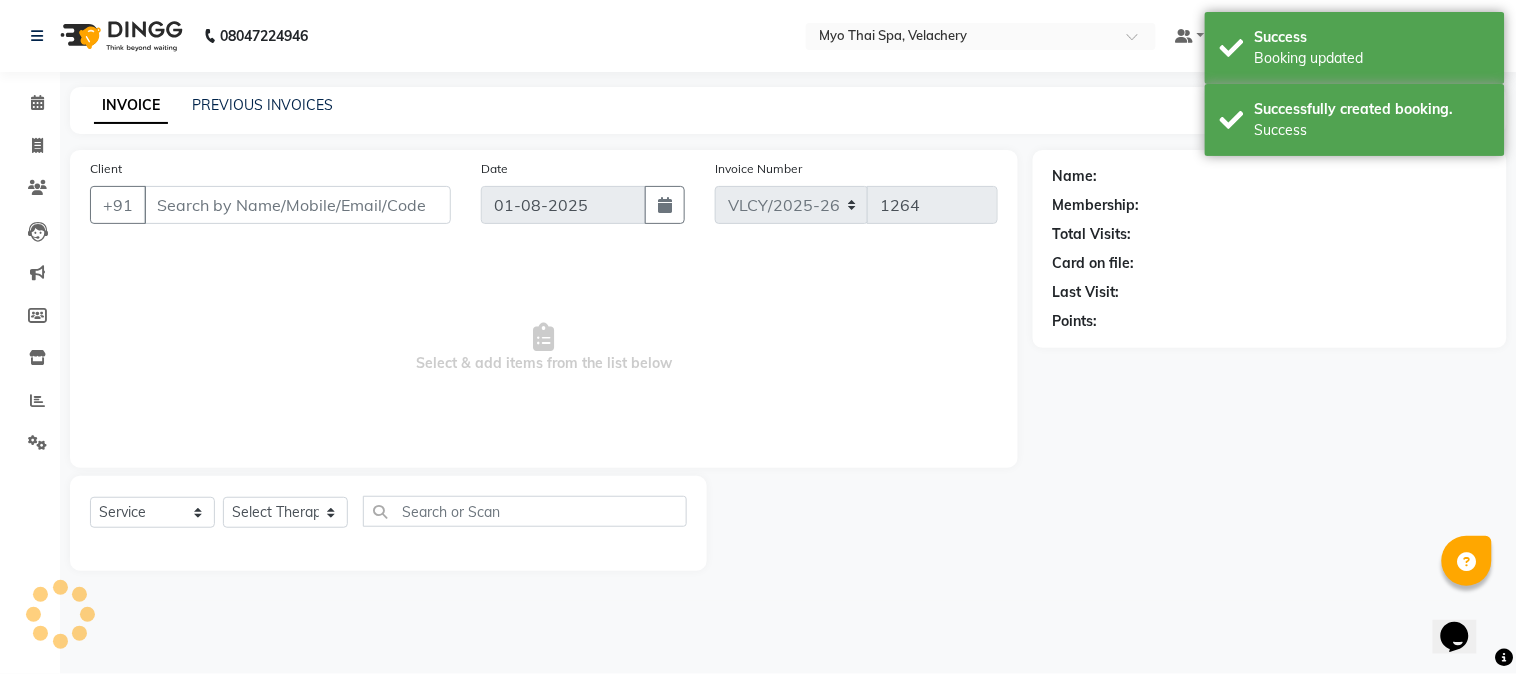 select on "3" 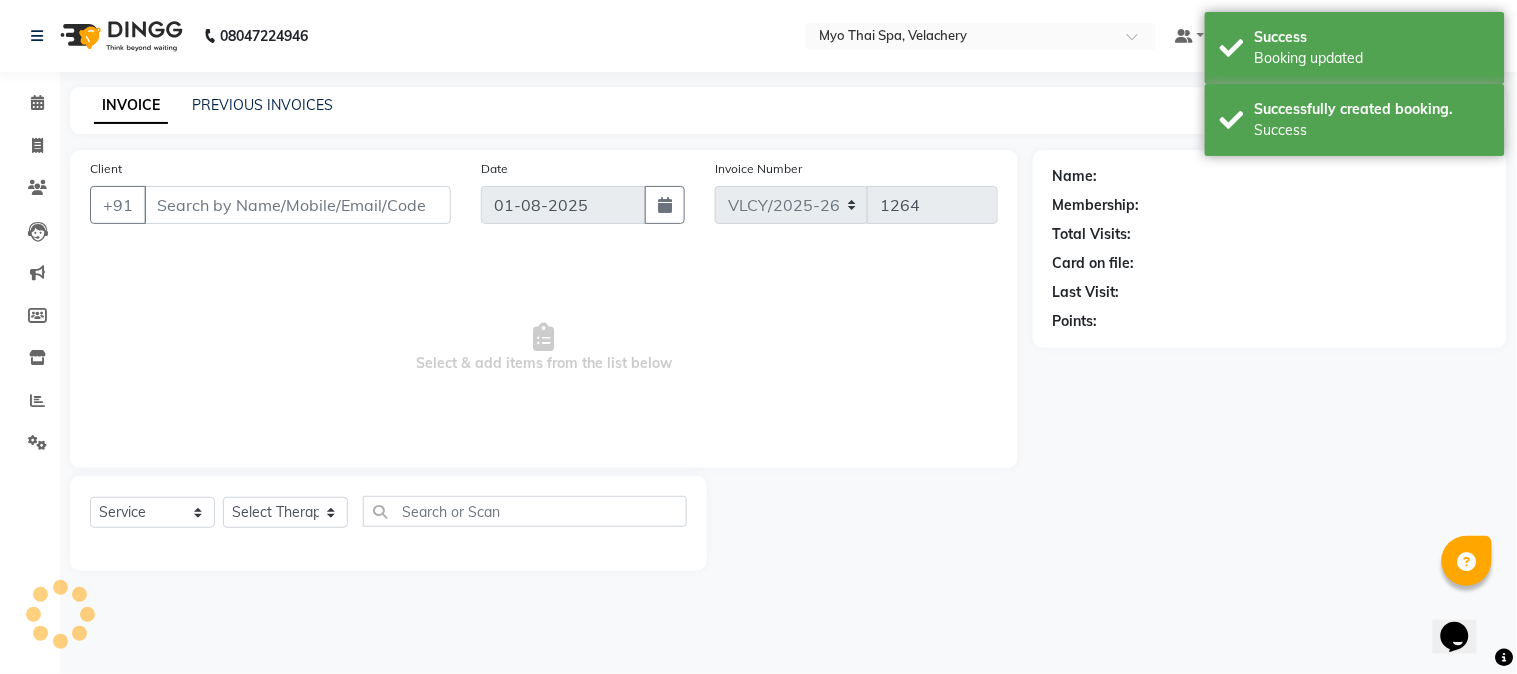 type on "[PHONE]" 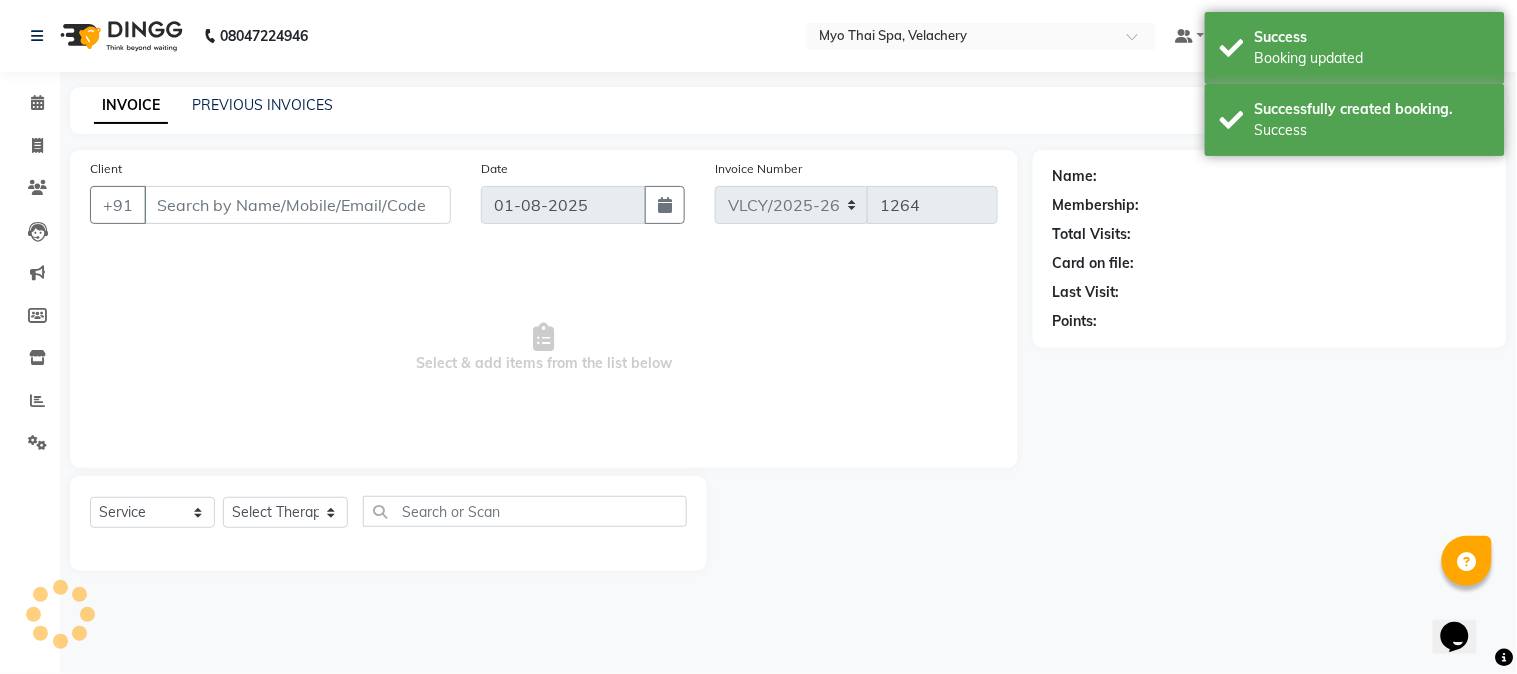 select on "[NUMBER]" 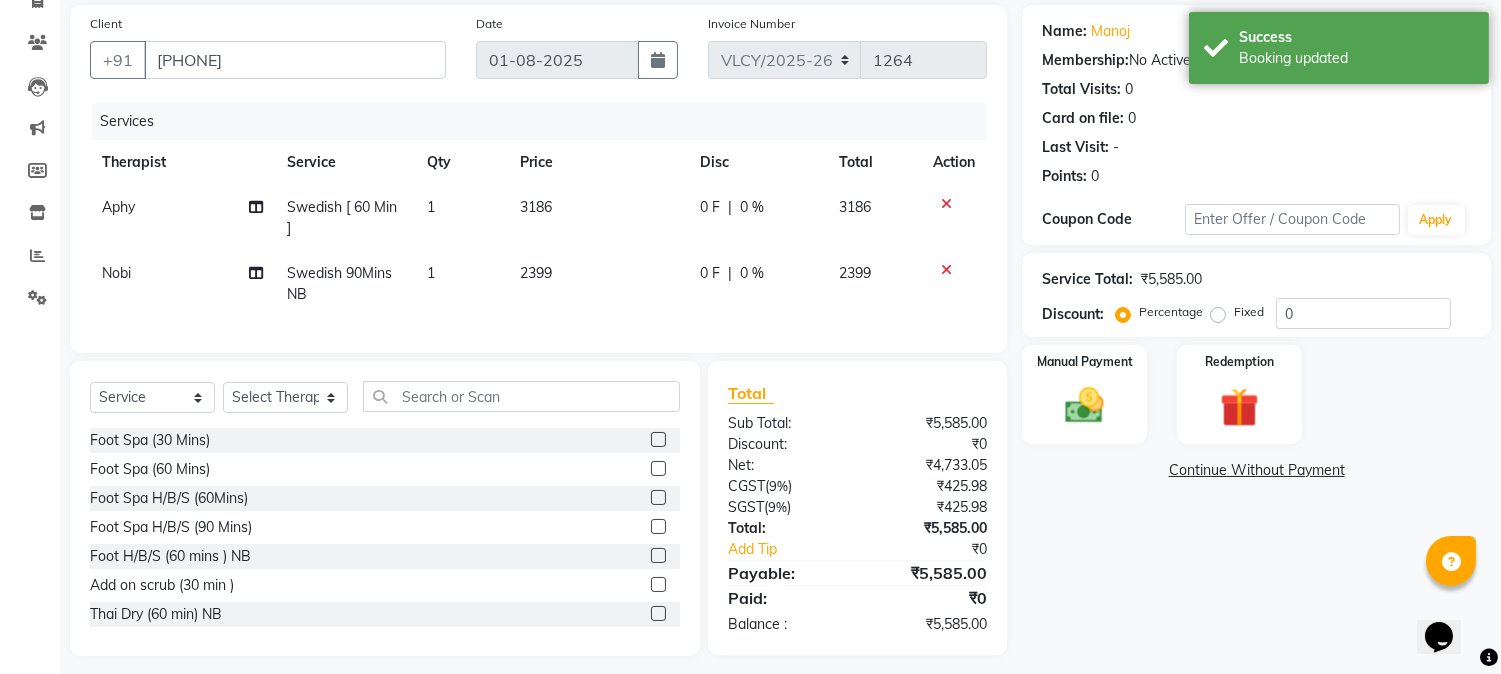 scroll, scrollTop: 173, scrollLeft: 0, axis: vertical 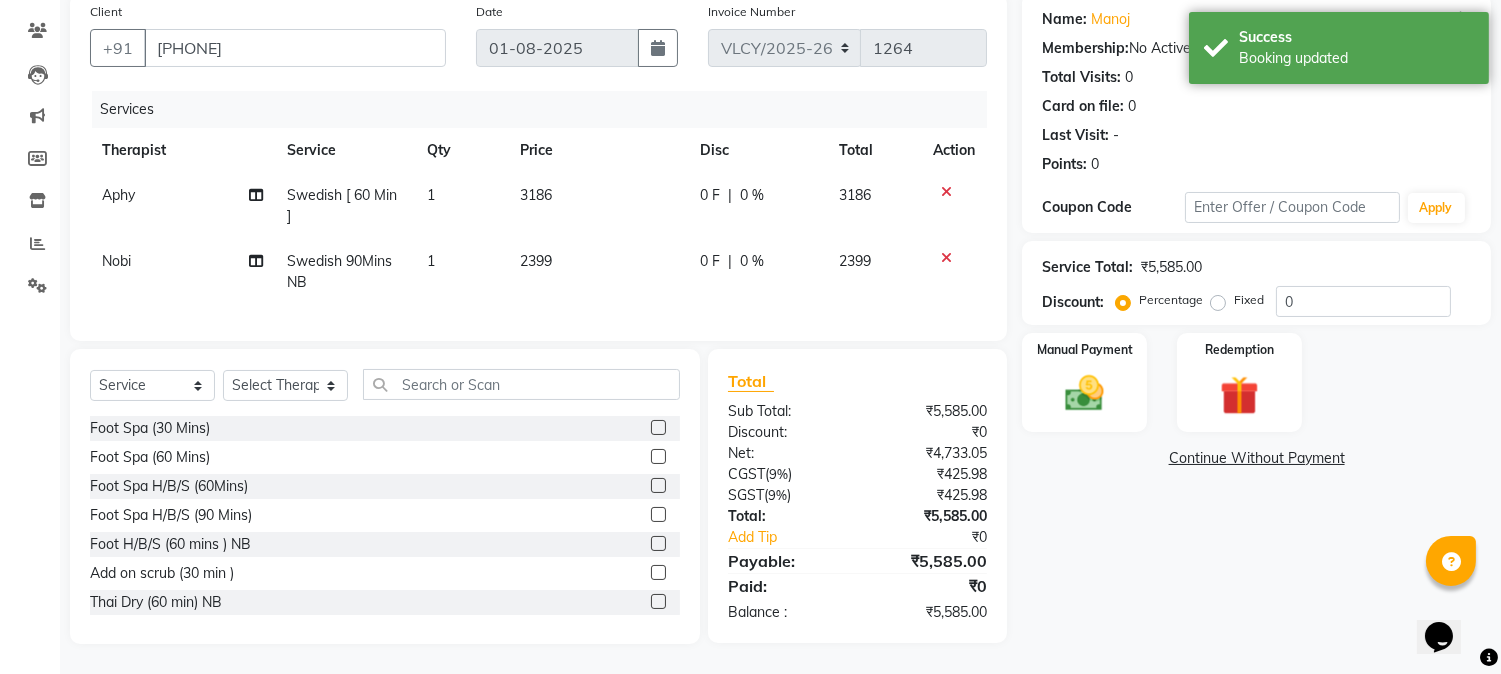 click on "Swedish 90Mins NB" 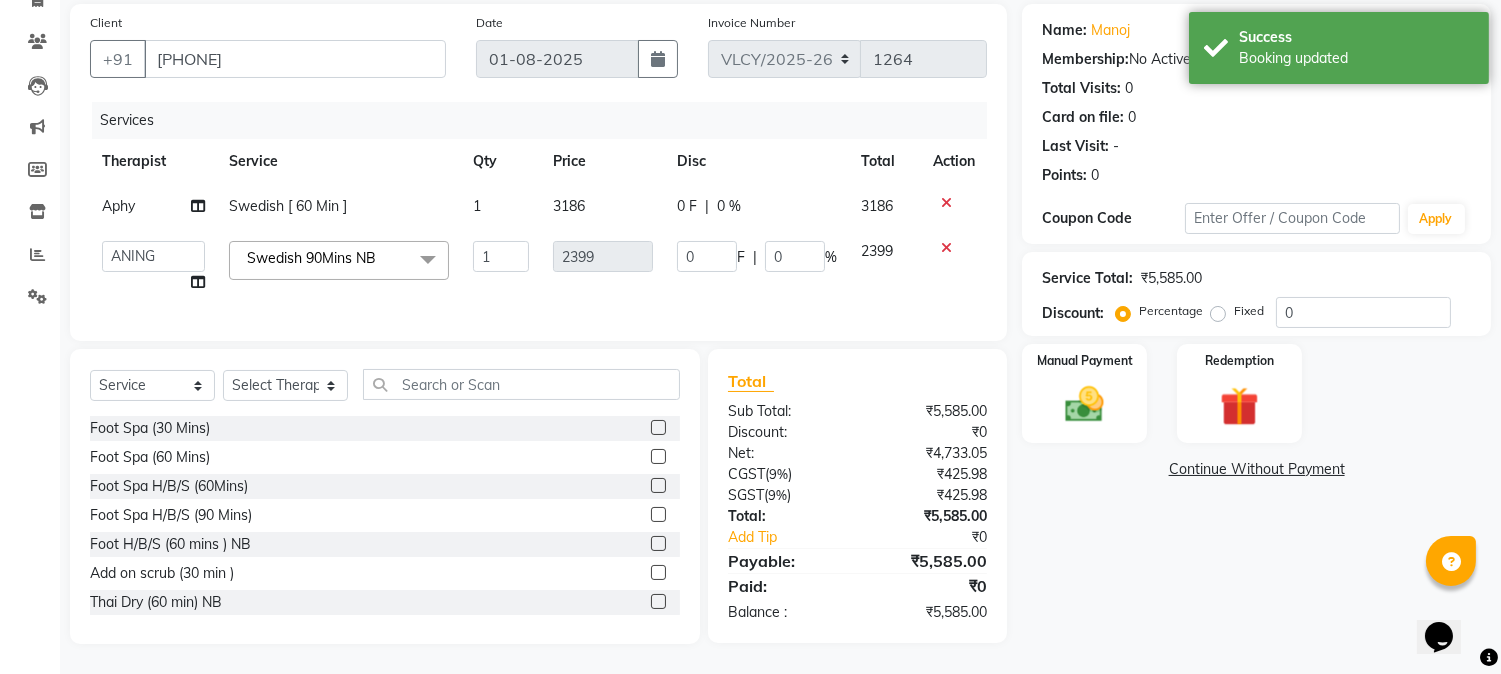 click on "Swedish 90Mins NB  x" 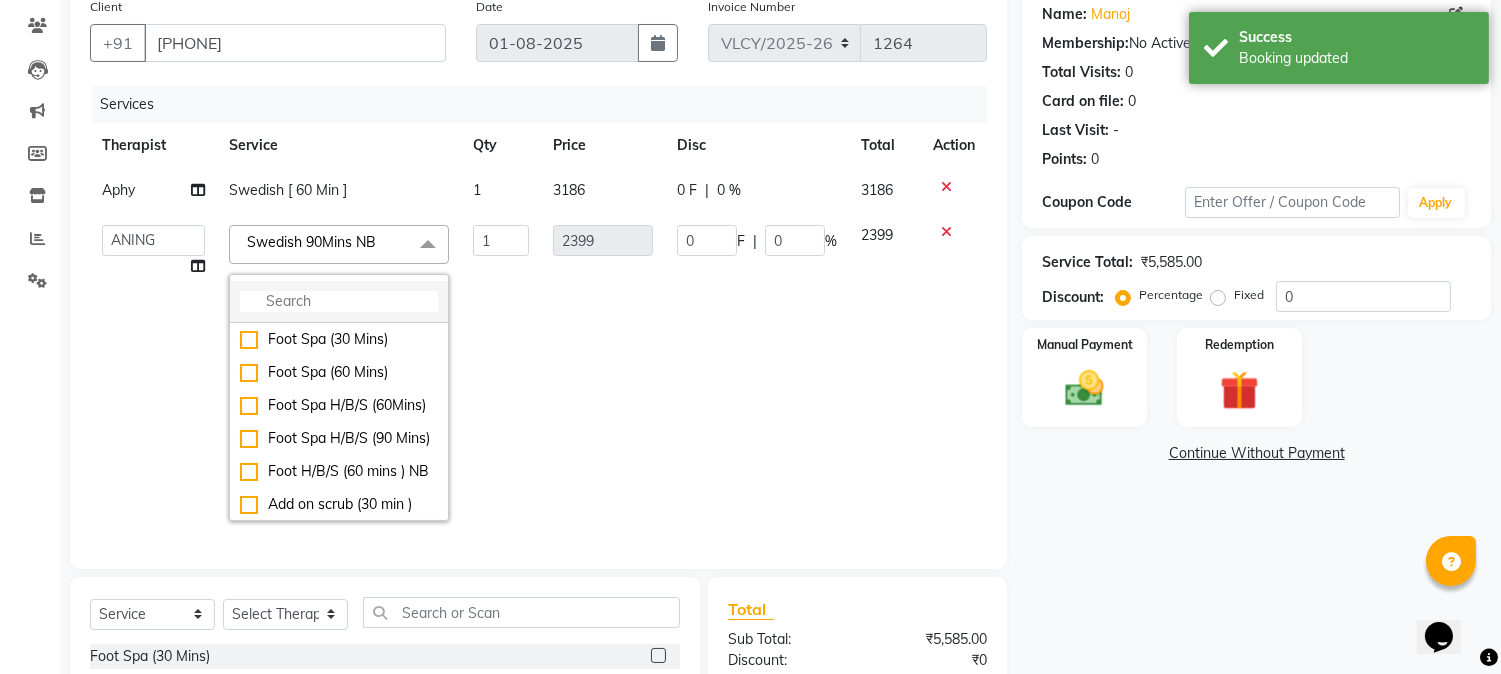 click 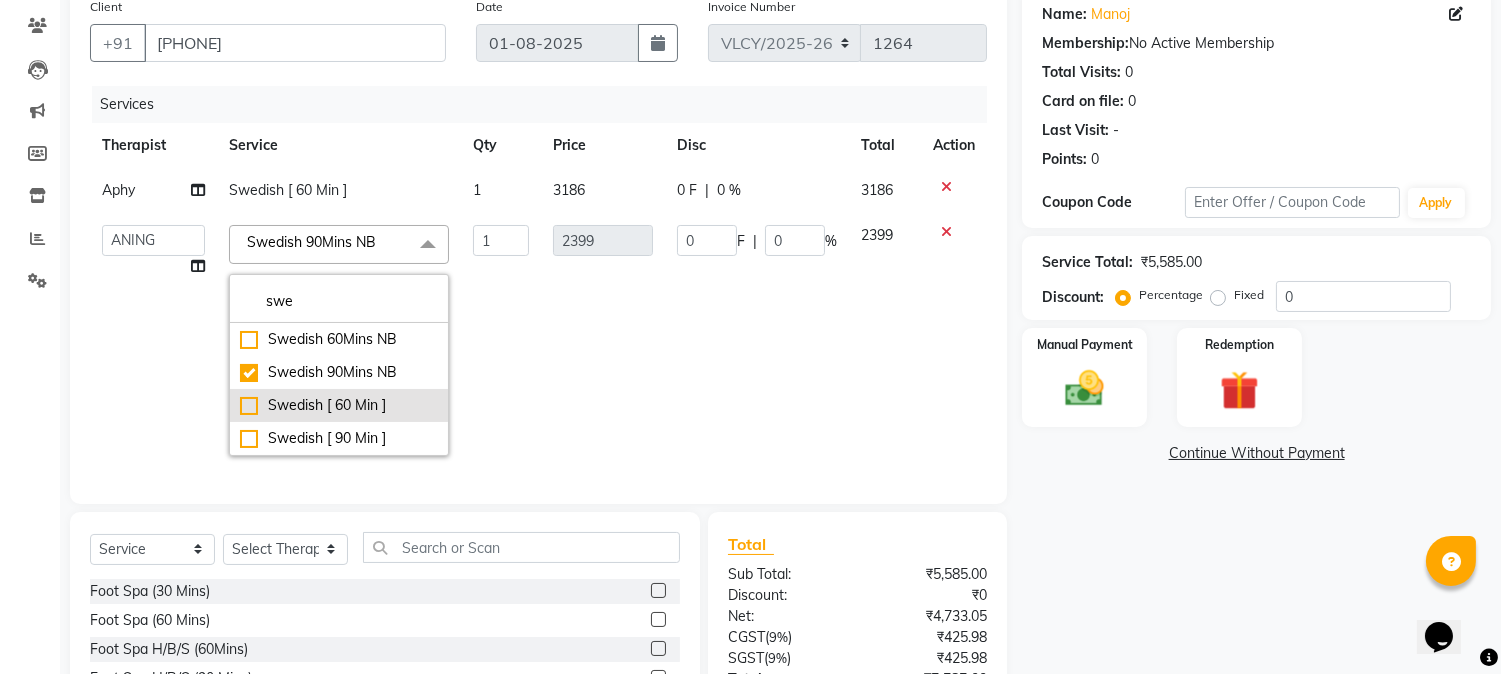 type on "swe" 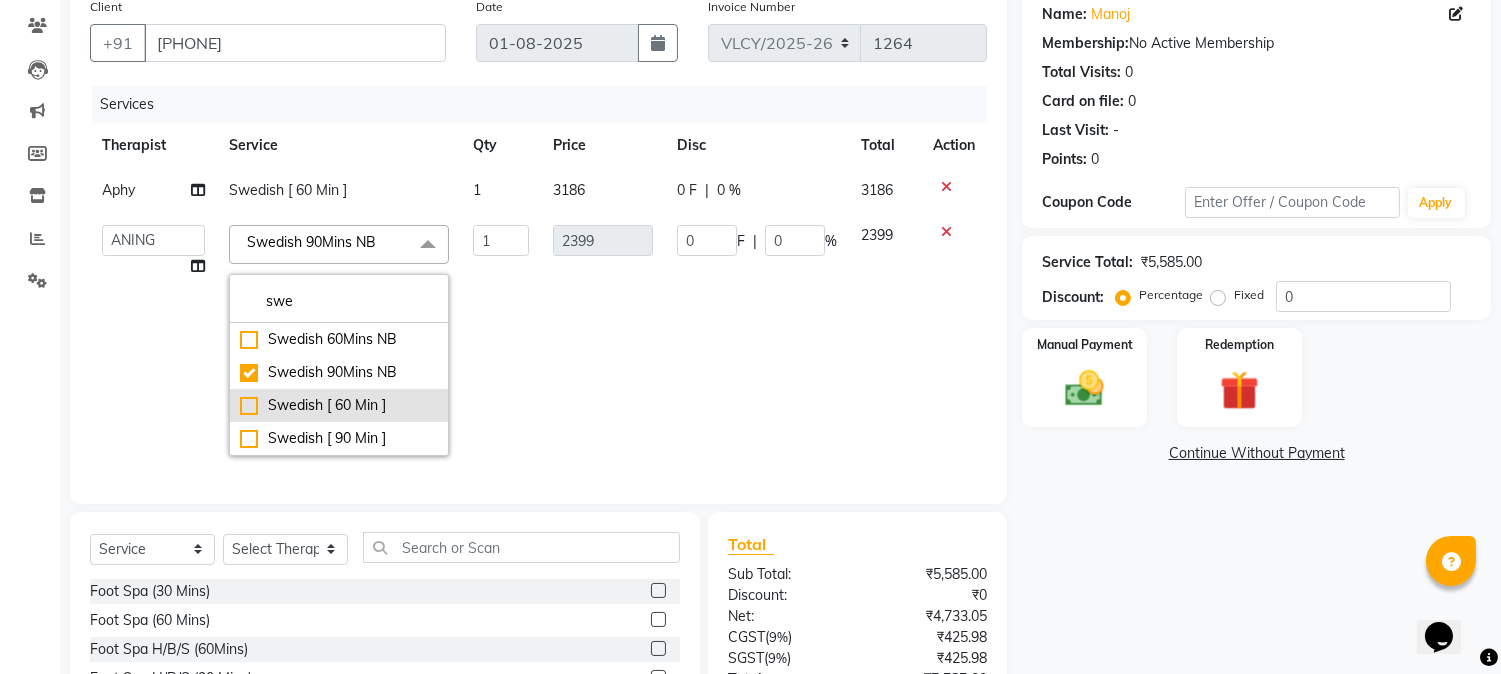 click on "Swedish [ 60 Min ]" 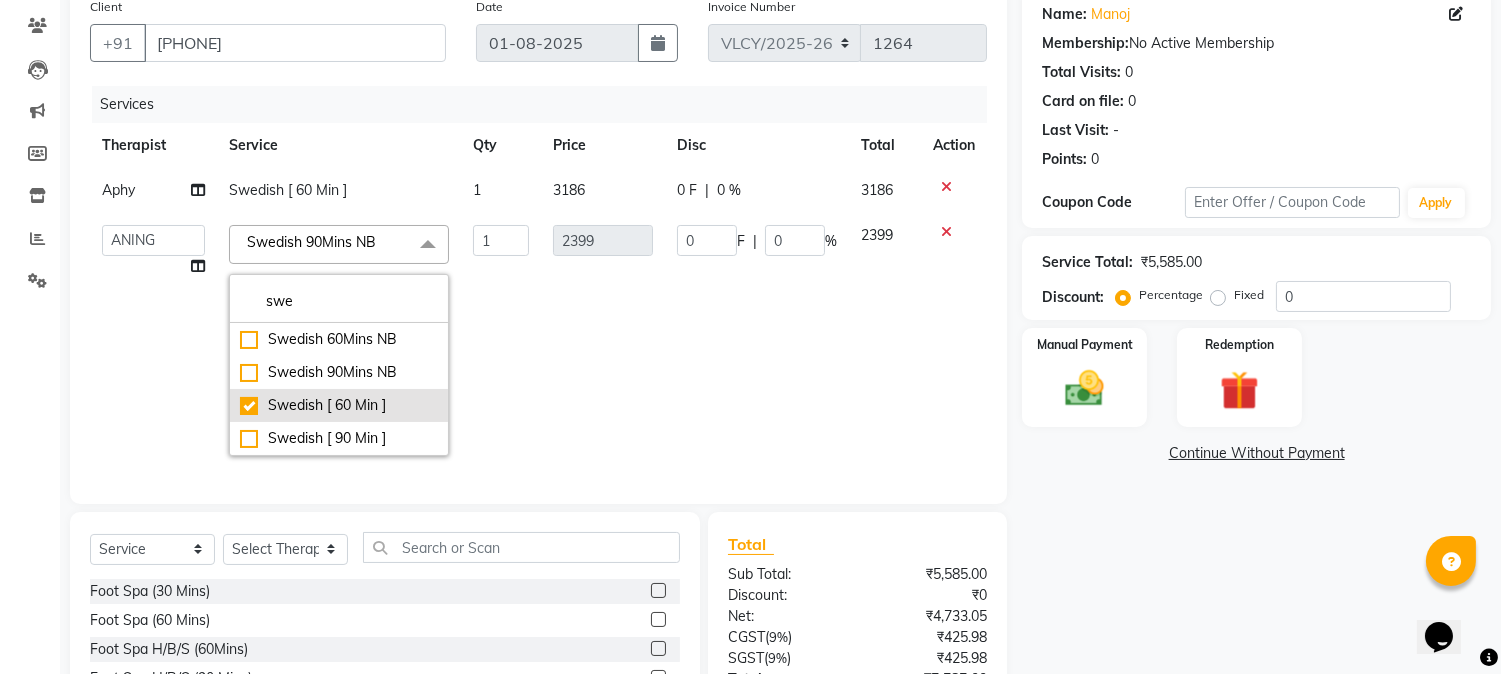 checkbox on "false" 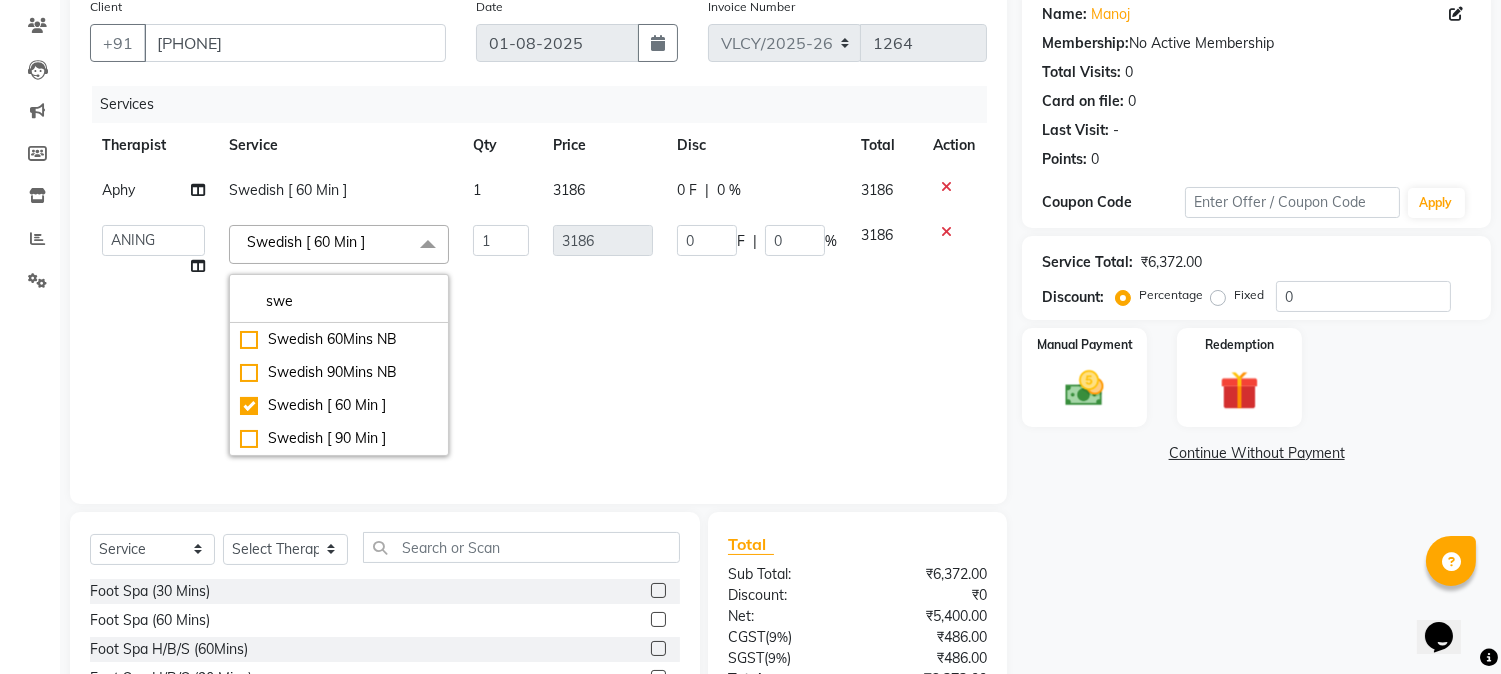 click on "3186" 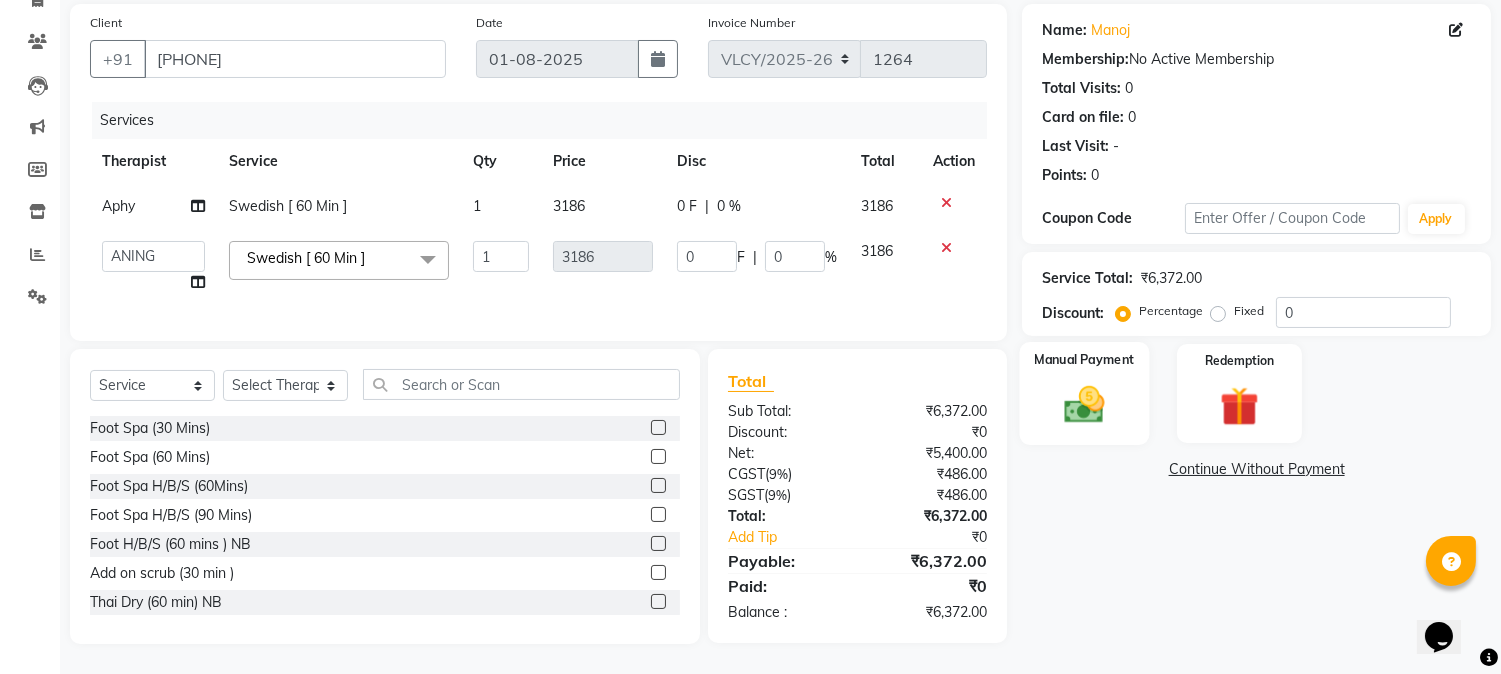 click 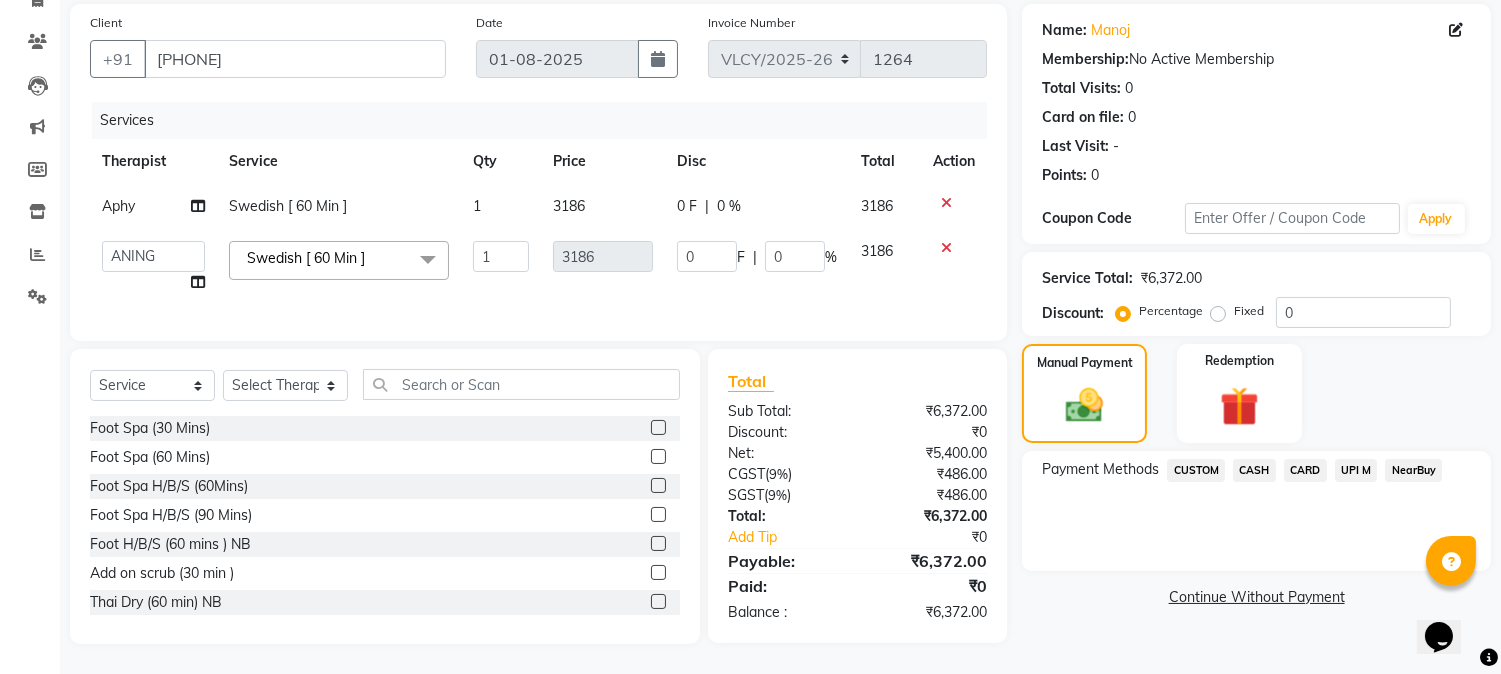 drag, startPoint x: 1305, startPoint y: 452, endPoint x: 1307, endPoint y: 473, distance: 21.095022 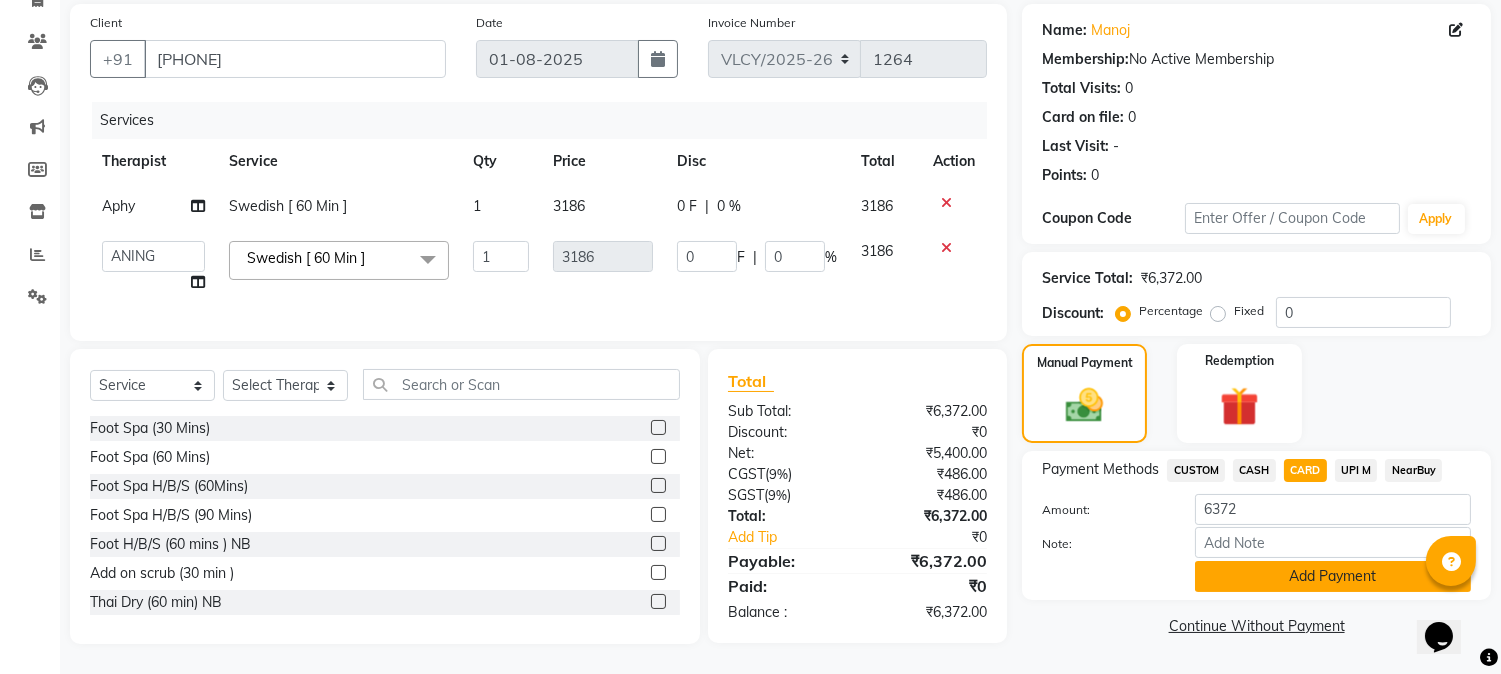 click on "Add Payment" 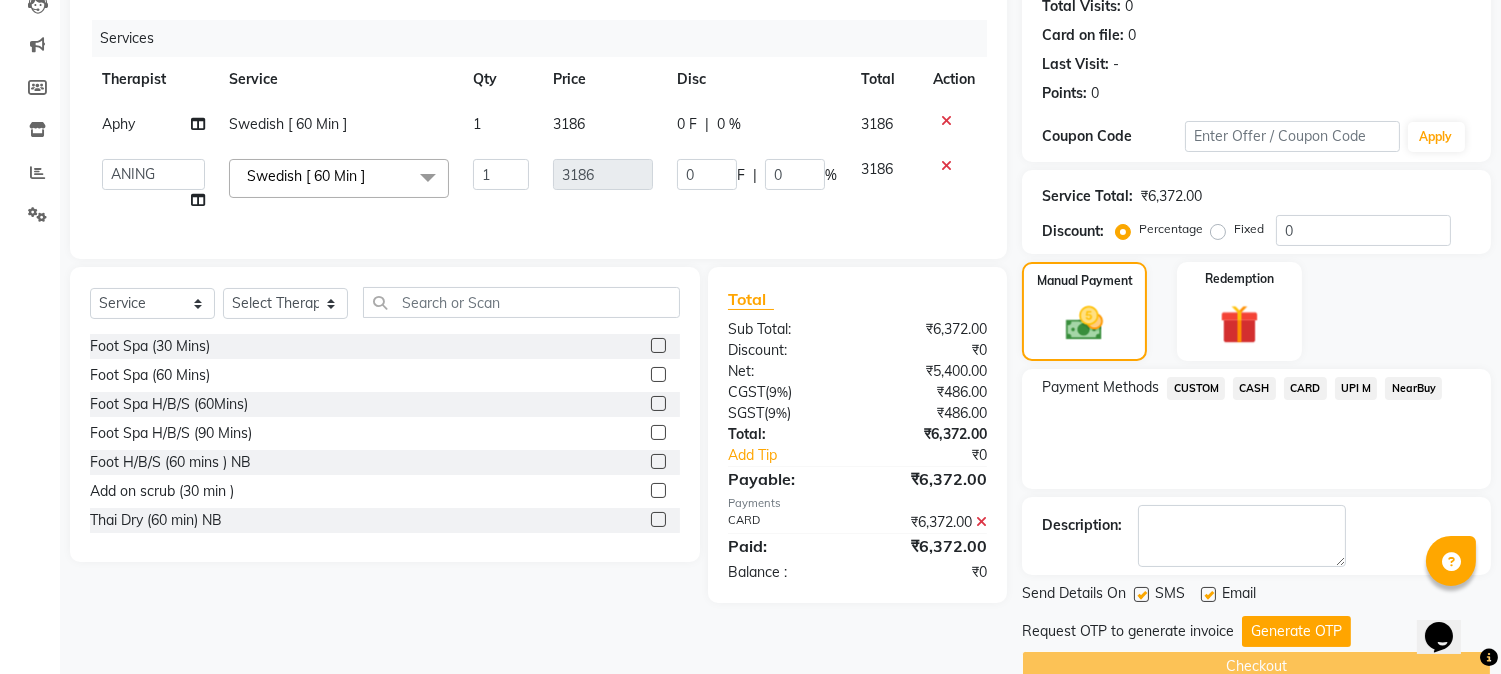scroll, scrollTop: 265, scrollLeft: 0, axis: vertical 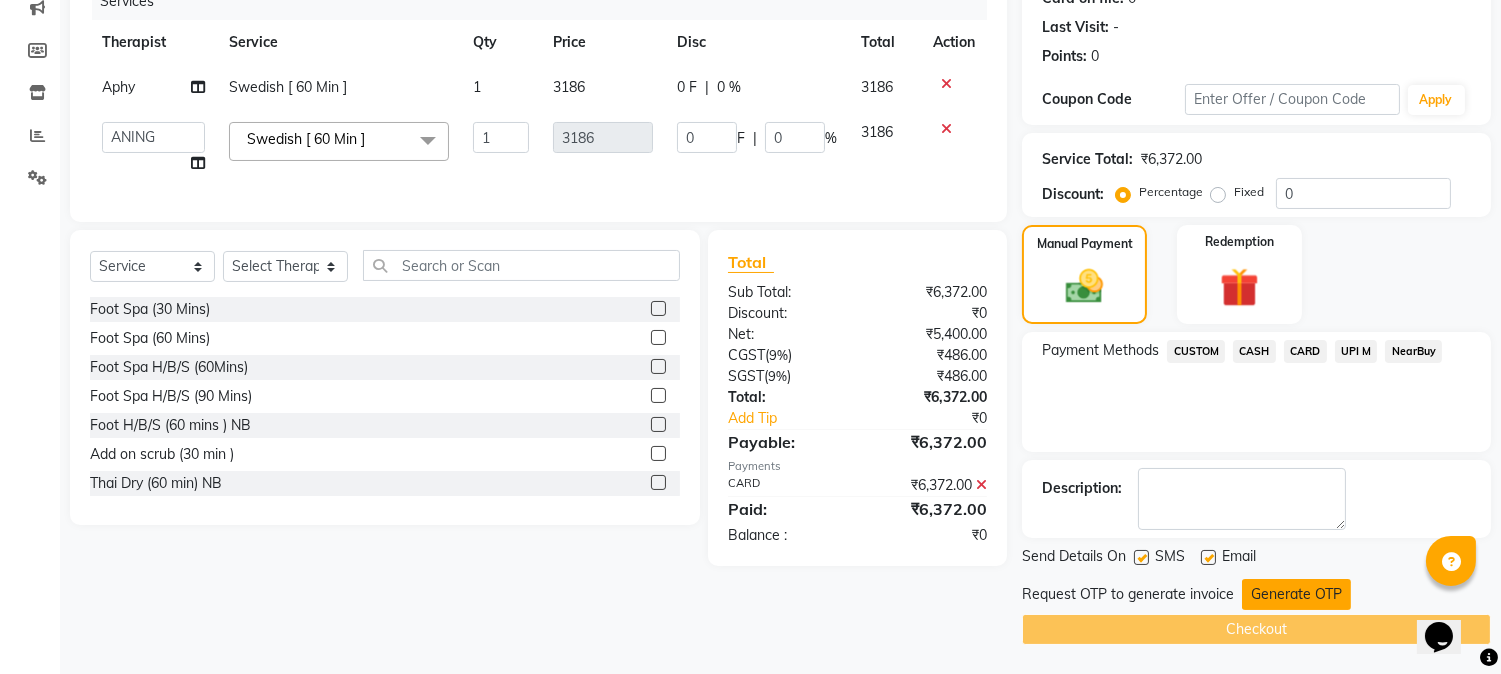 click on "Generate OTP" 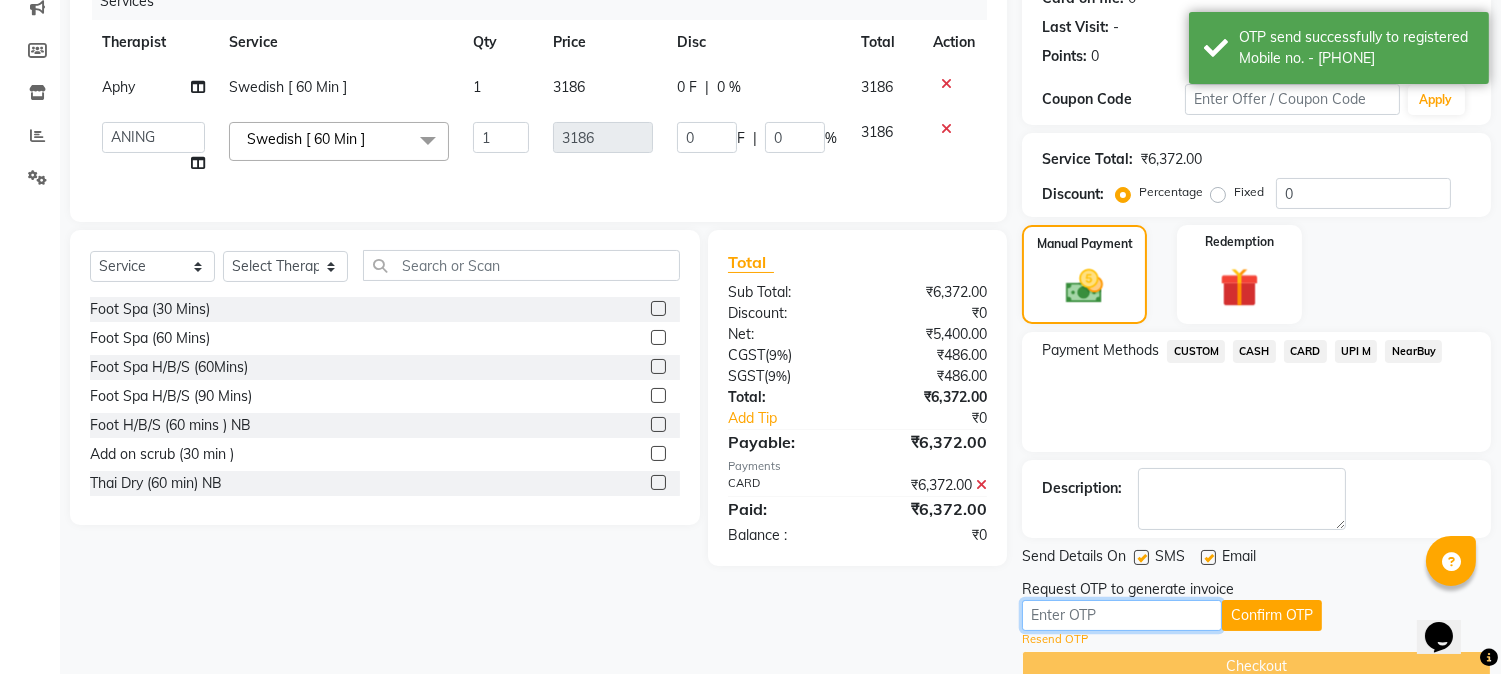 click at bounding box center (1122, 615) 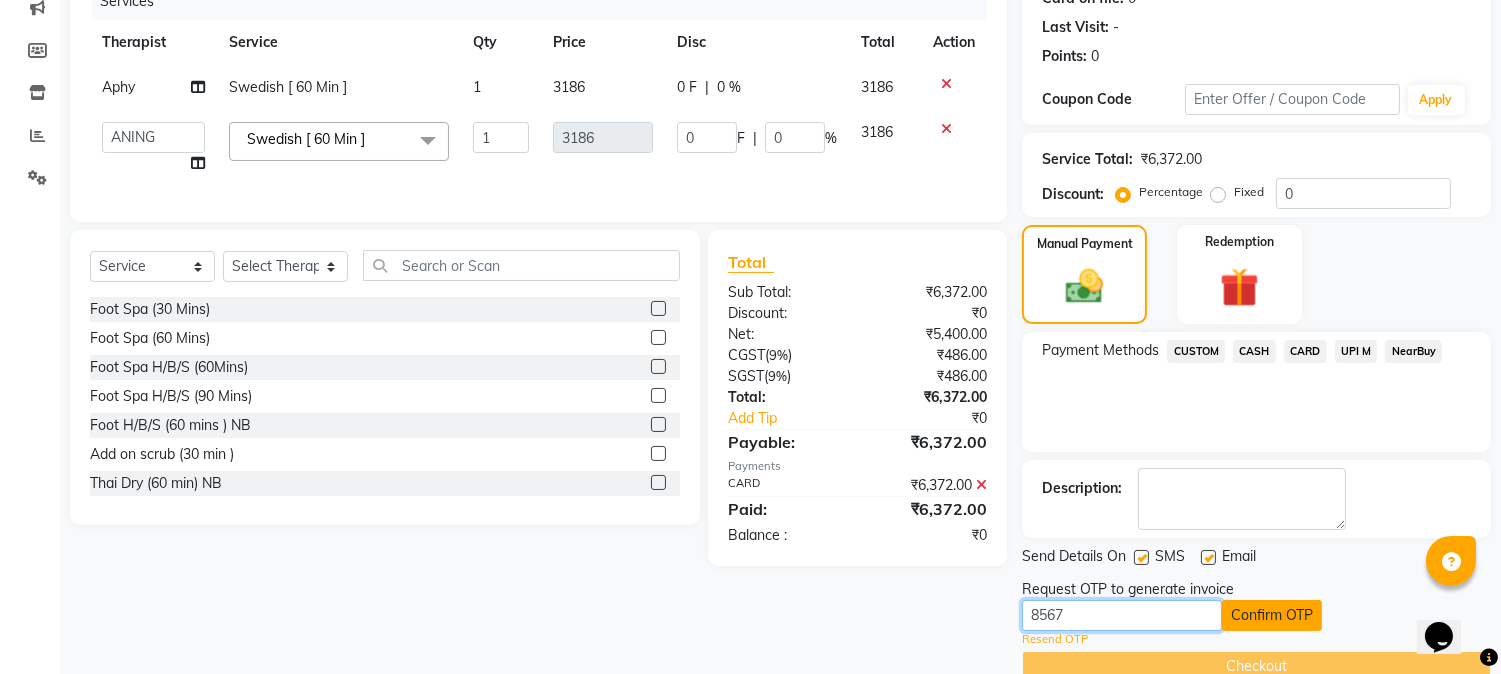 type on "8567" 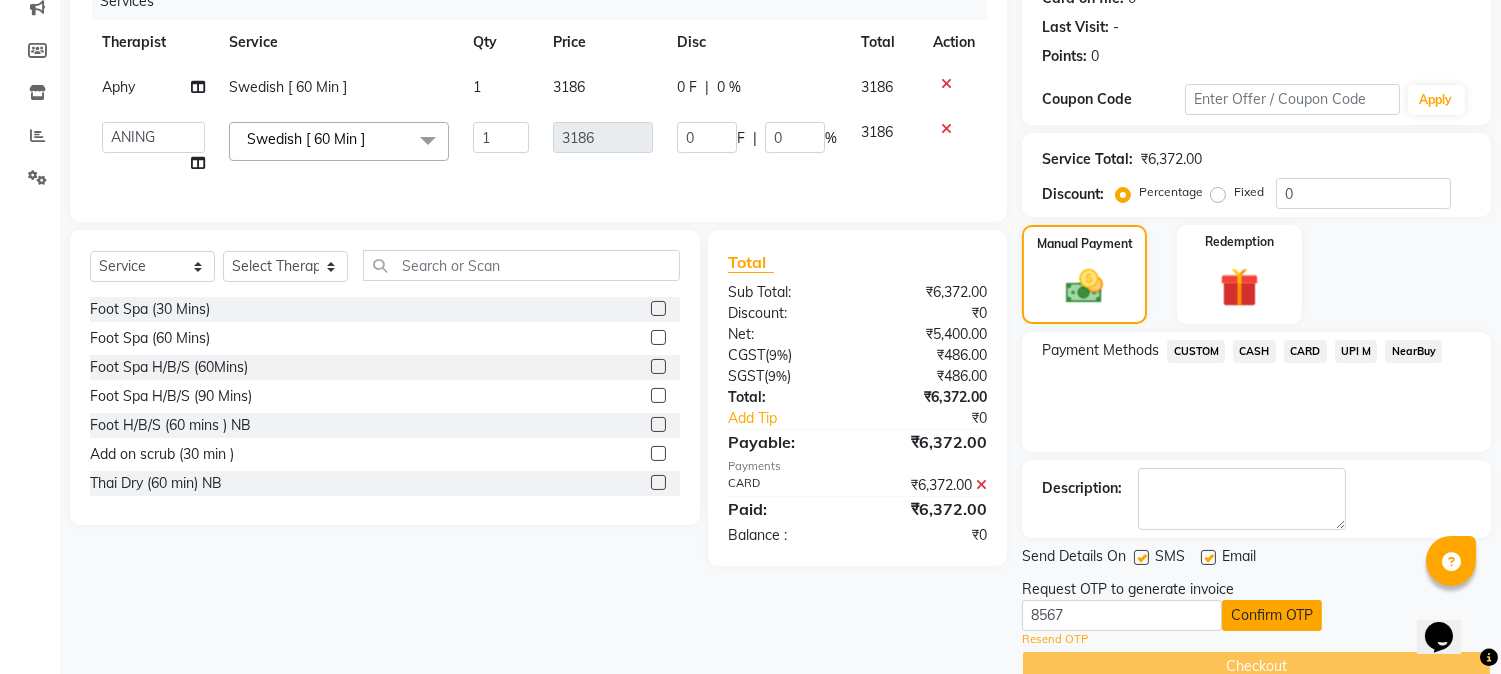click on "Confirm OTP" 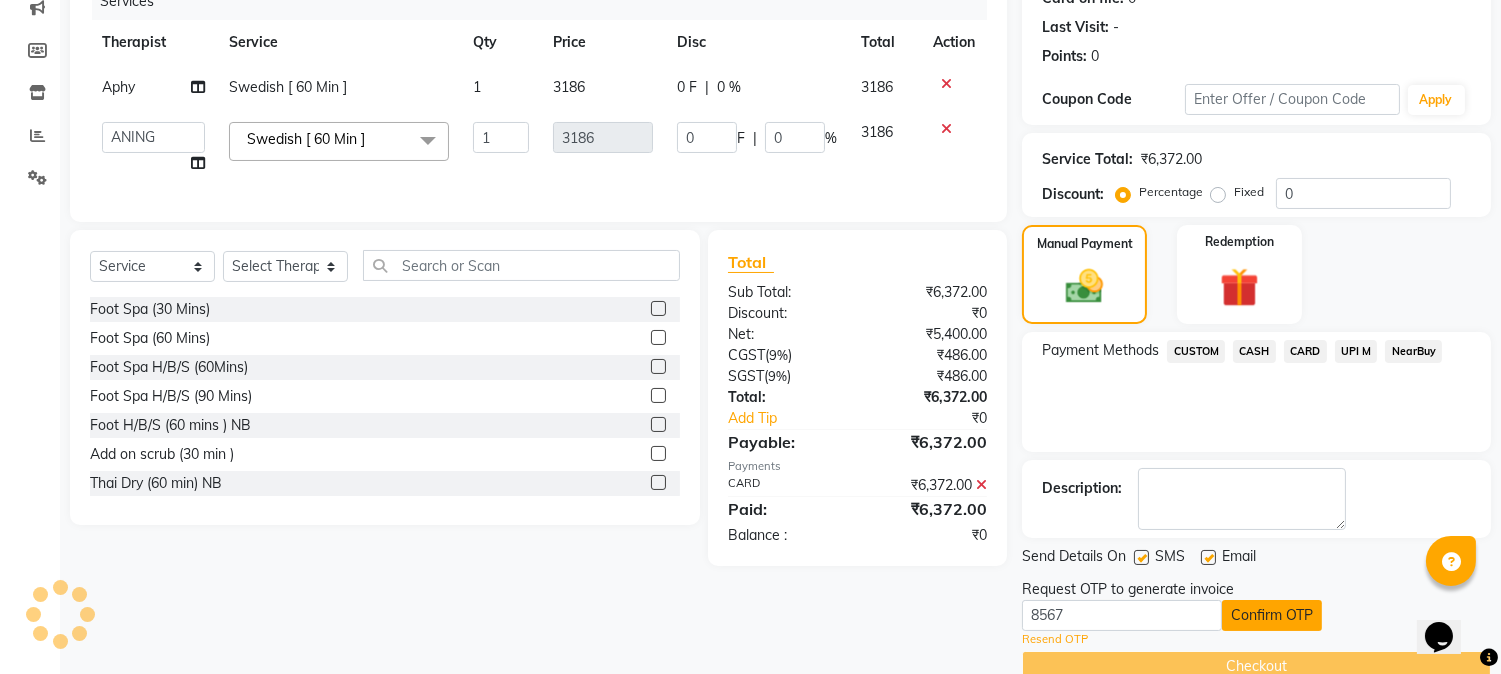 scroll, scrollTop: 225, scrollLeft: 0, axis: vertical 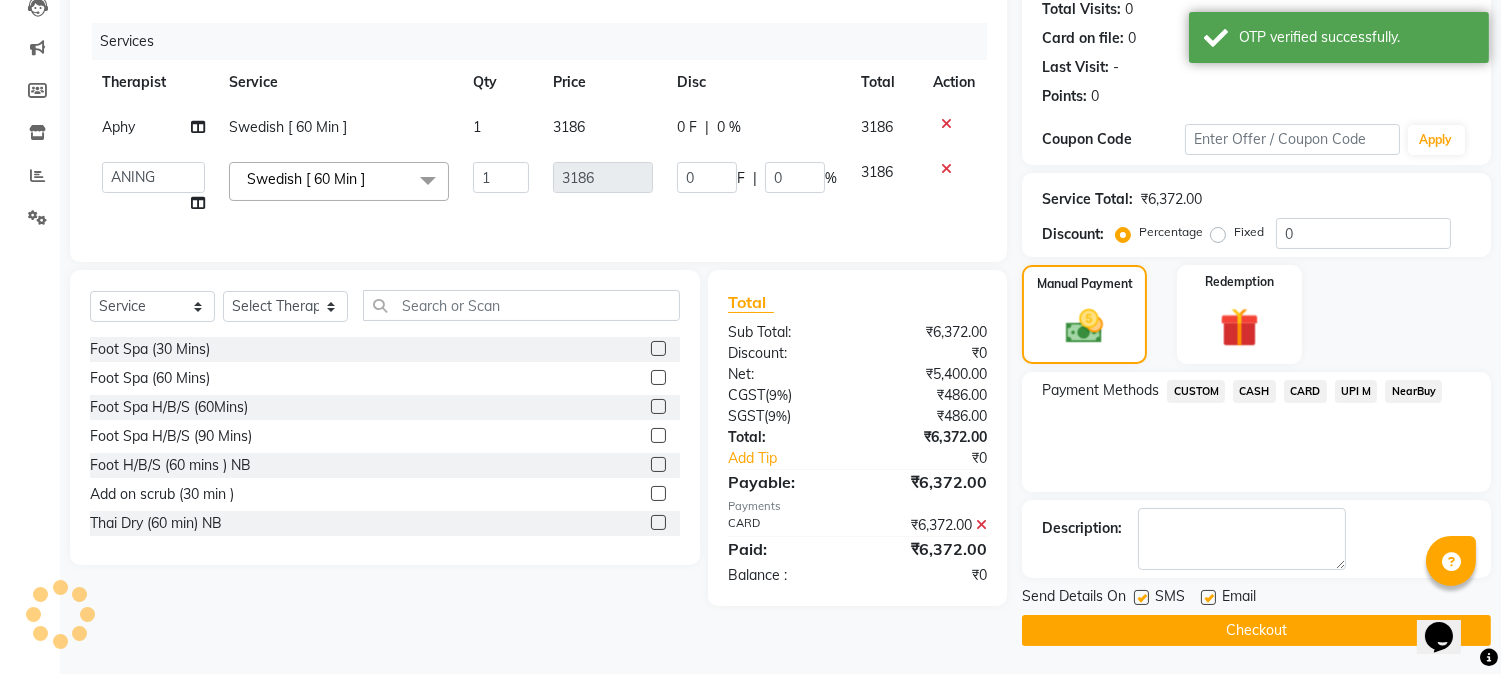 click on "Checkout" 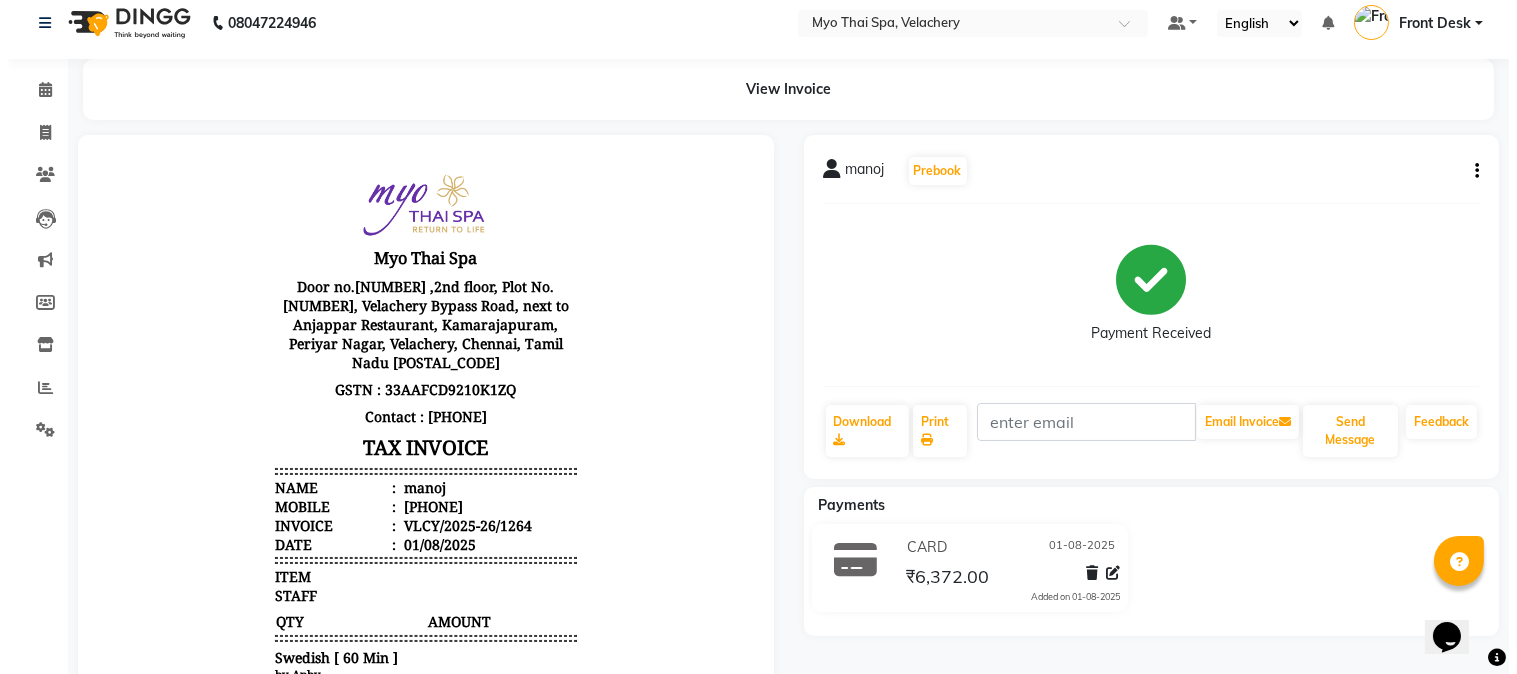 scroll, scrollTop: 0, scrollLeft: 0, axis: both 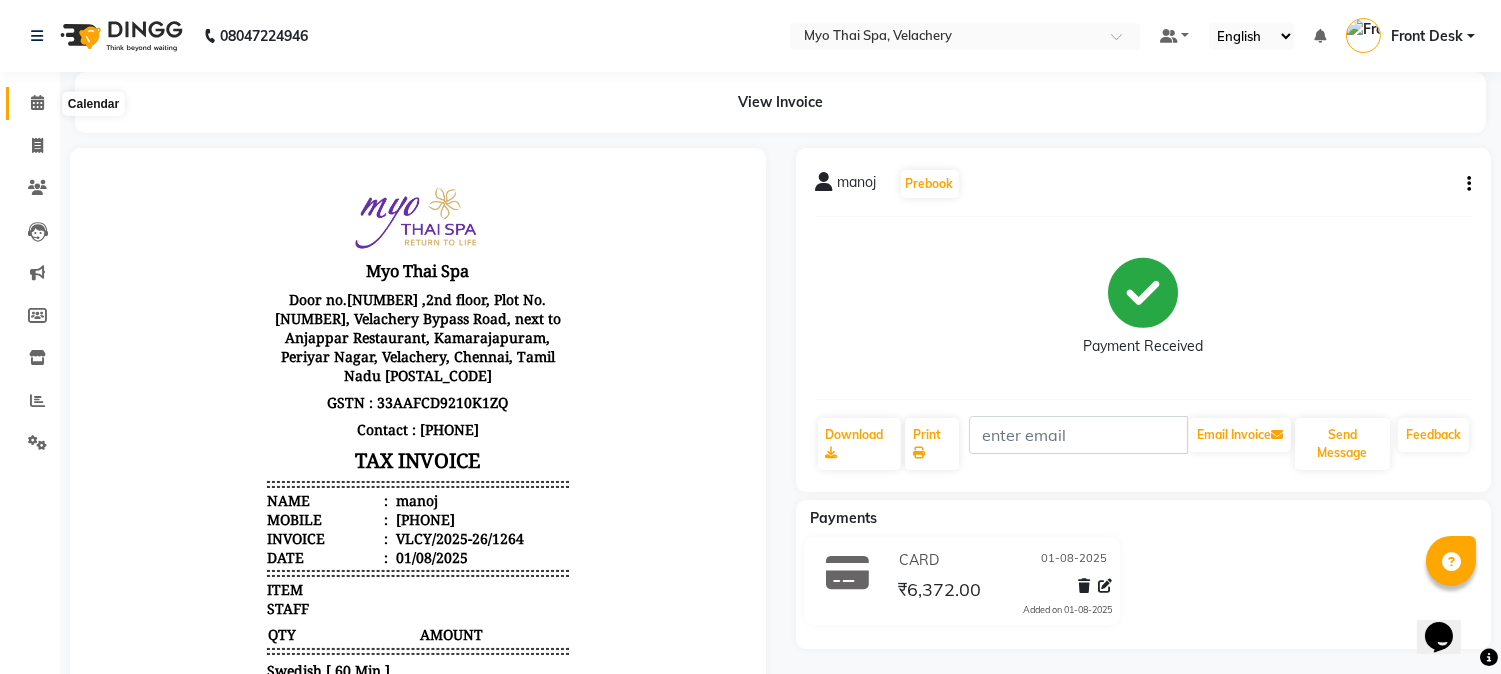 click 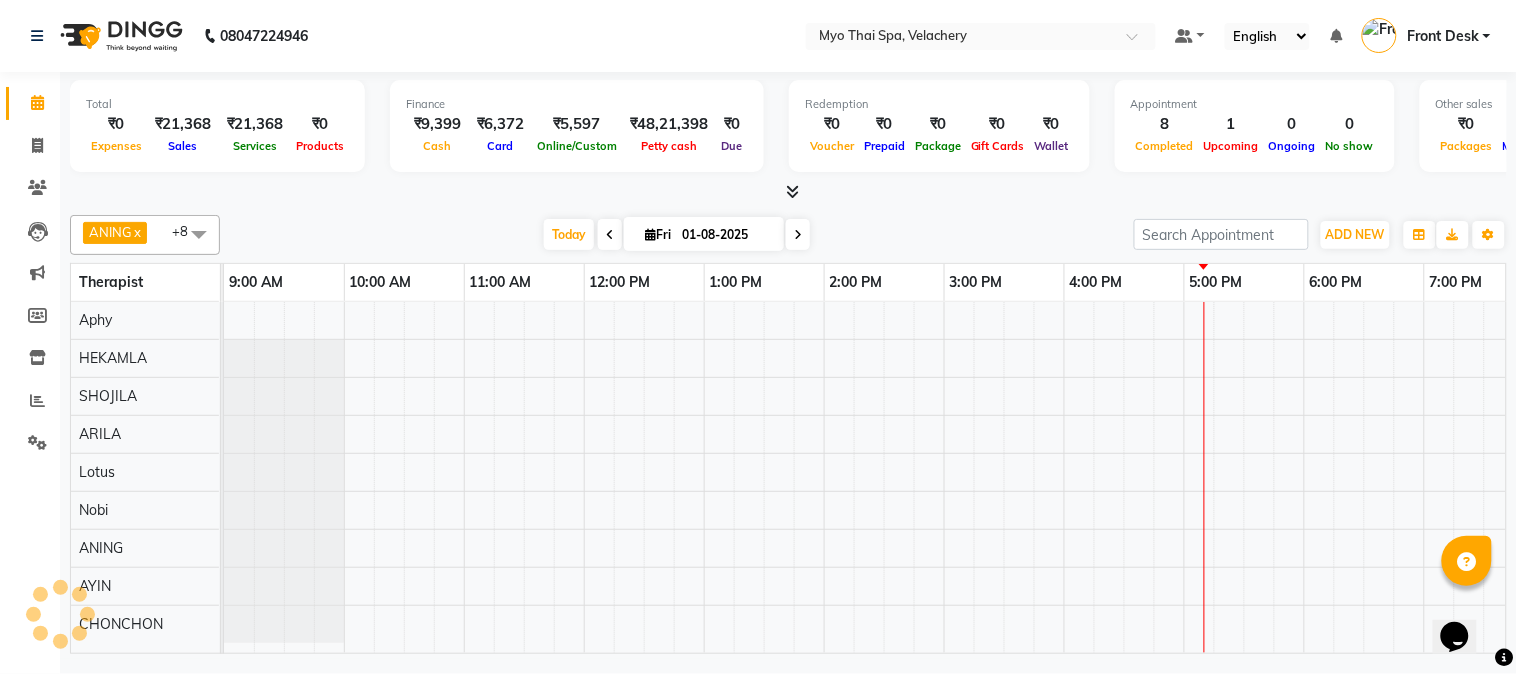 scroll, scrollTop: 0, scrollLeft: 517, axis: horizontal 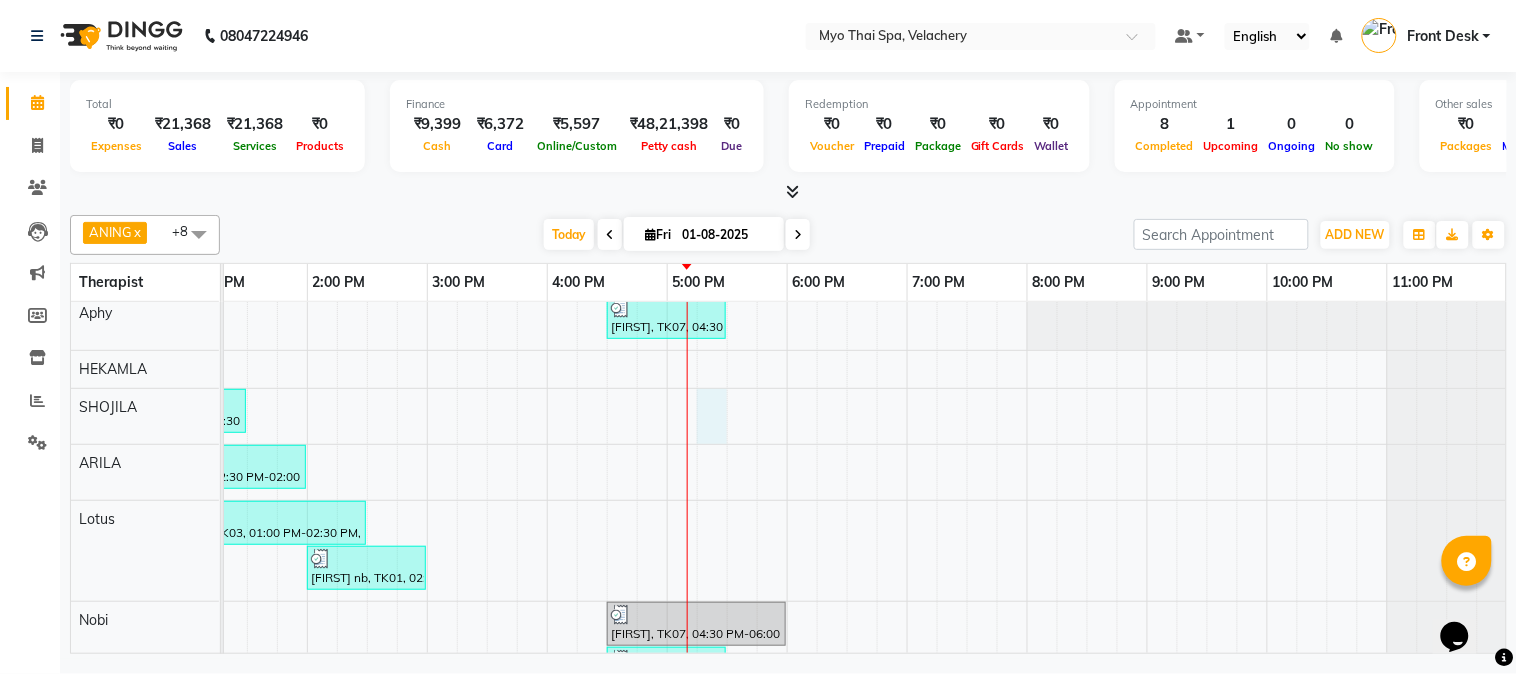 click on "manoj, TK07, 04:30 PM-05:30 PM, Swedish [ 60 Min ]     jag, TK03, 12:00 PM-01:30 PM, Swedish [ 90 Min ]     deepak, TK05, 12:30 PM-02:00 PM, Swedish 90Mins NB     jag, TK03, 01:00 PM-02:30 PM, Swedish [ 90 Min ]     vivek nb, TK01, 02:00 PM-03:00 PM, Deep Tissue 60mins NB     manoj, TK07, 04:30 PM-06:00 PM, Swedish 90Mins NB     manoj, TK07, 04:30 PM-05:30 PM, Swedish [ 60 Min ]             jag, TK02, 12:00 PM-01:00 PM, Swedish [ 60 Min ]     sharvan, TK06, 03:30 PM-04:30 PM, Deep Tissue 60mins NB     rahul mnnn, TK04, 04:00 PM-05:00 PM, Aroma Thai 60Mins NB" at bounding box center [607, 598] 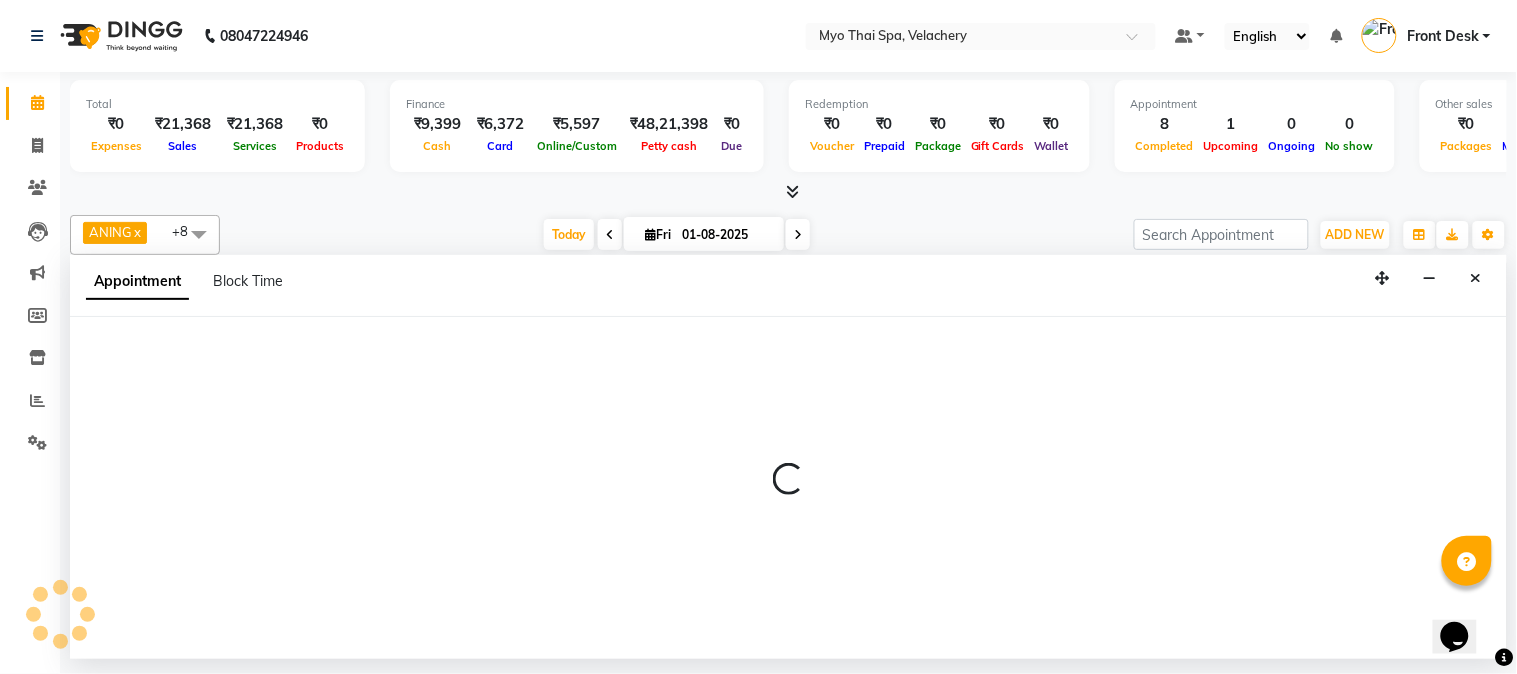 select on "37460" 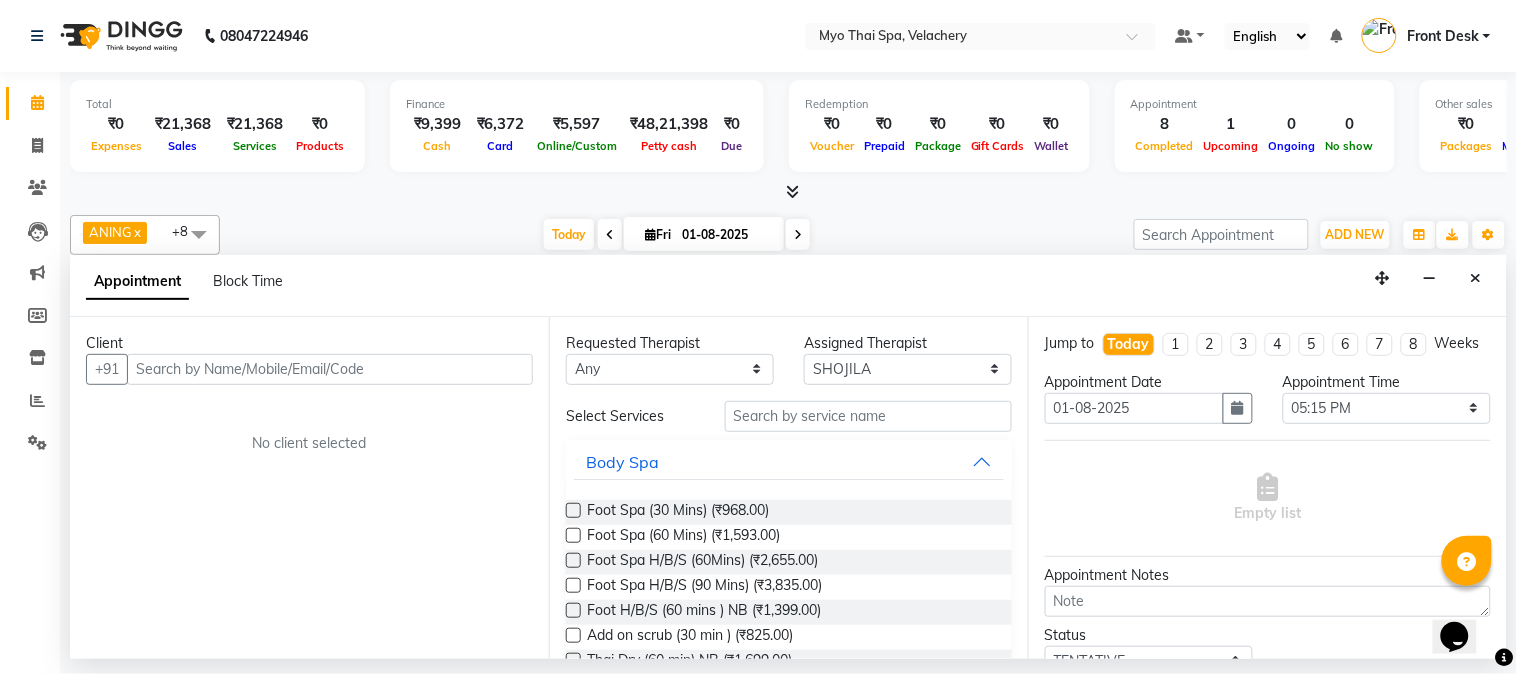 click at bounding box center [330, 369] 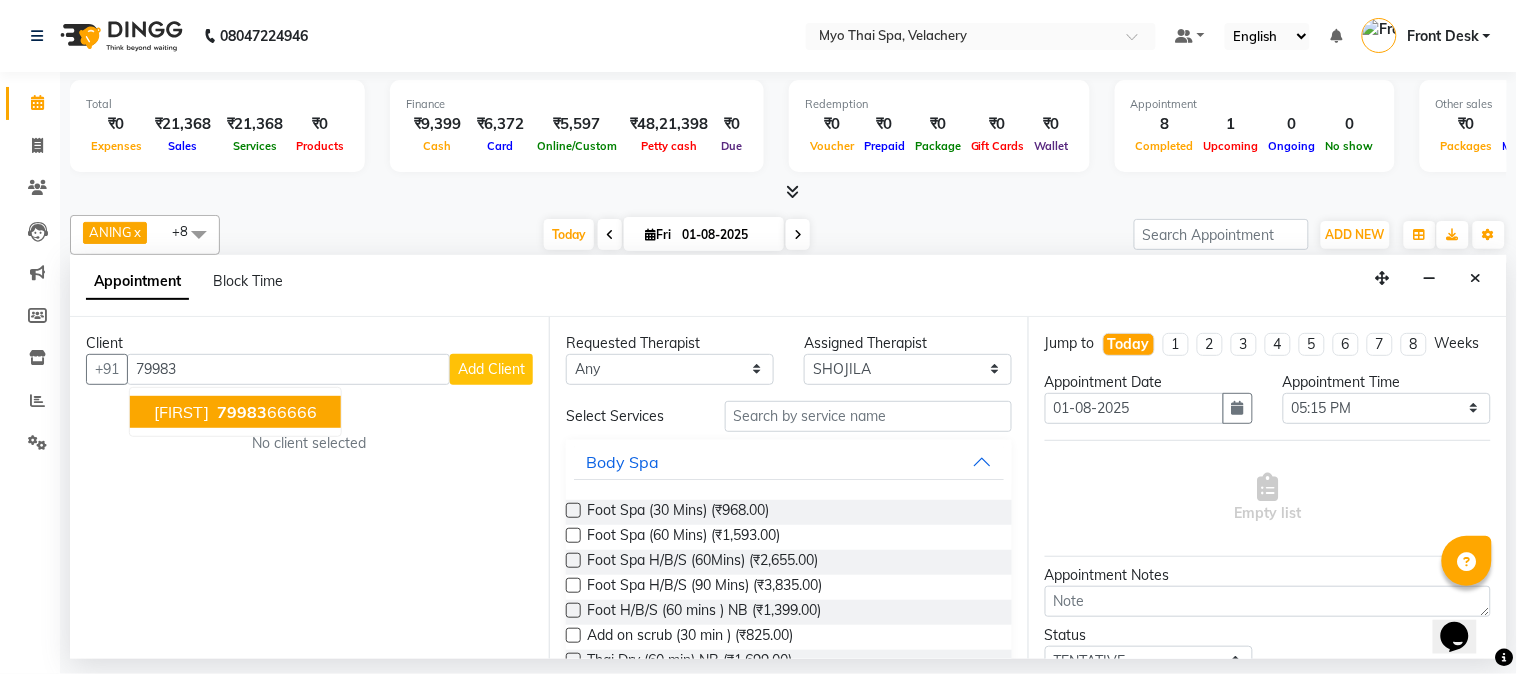 click on "79983" at bounding box center (242, 412) 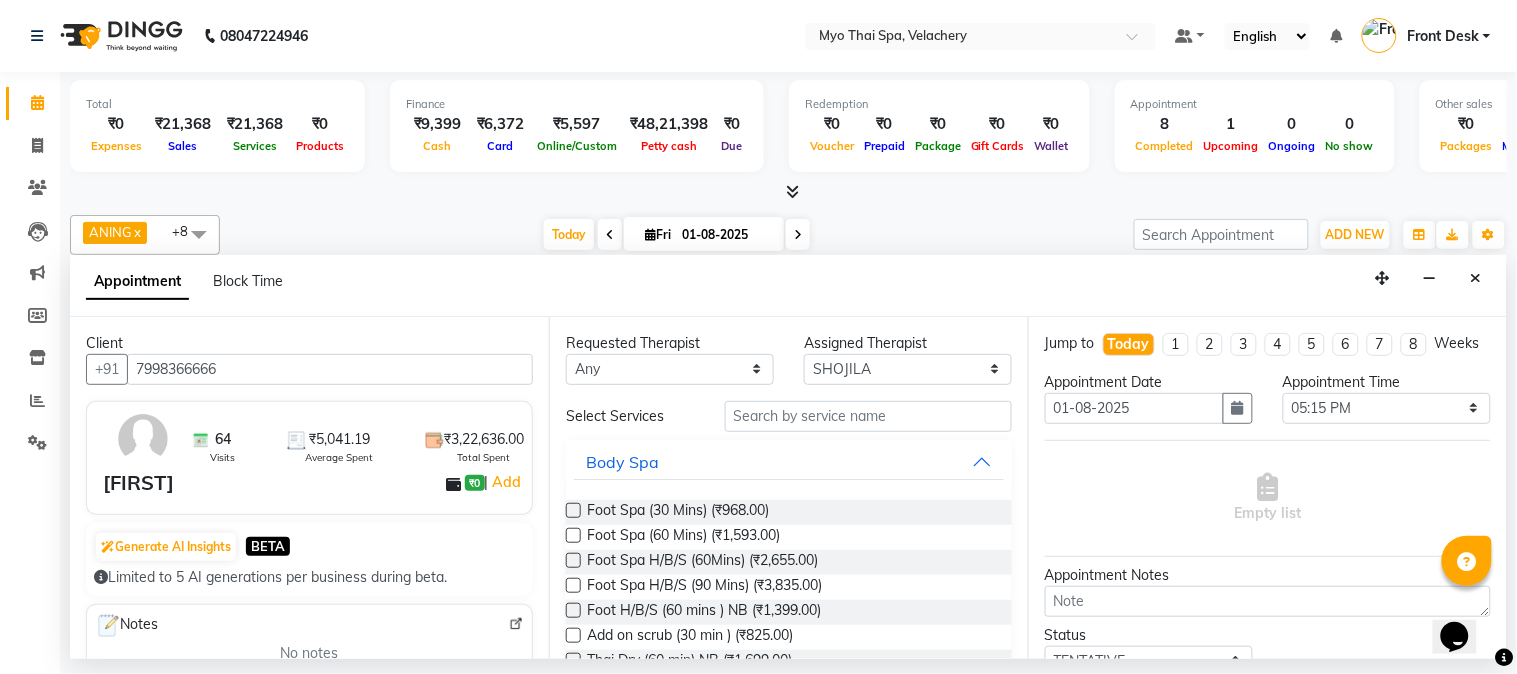 type on "7998366666" 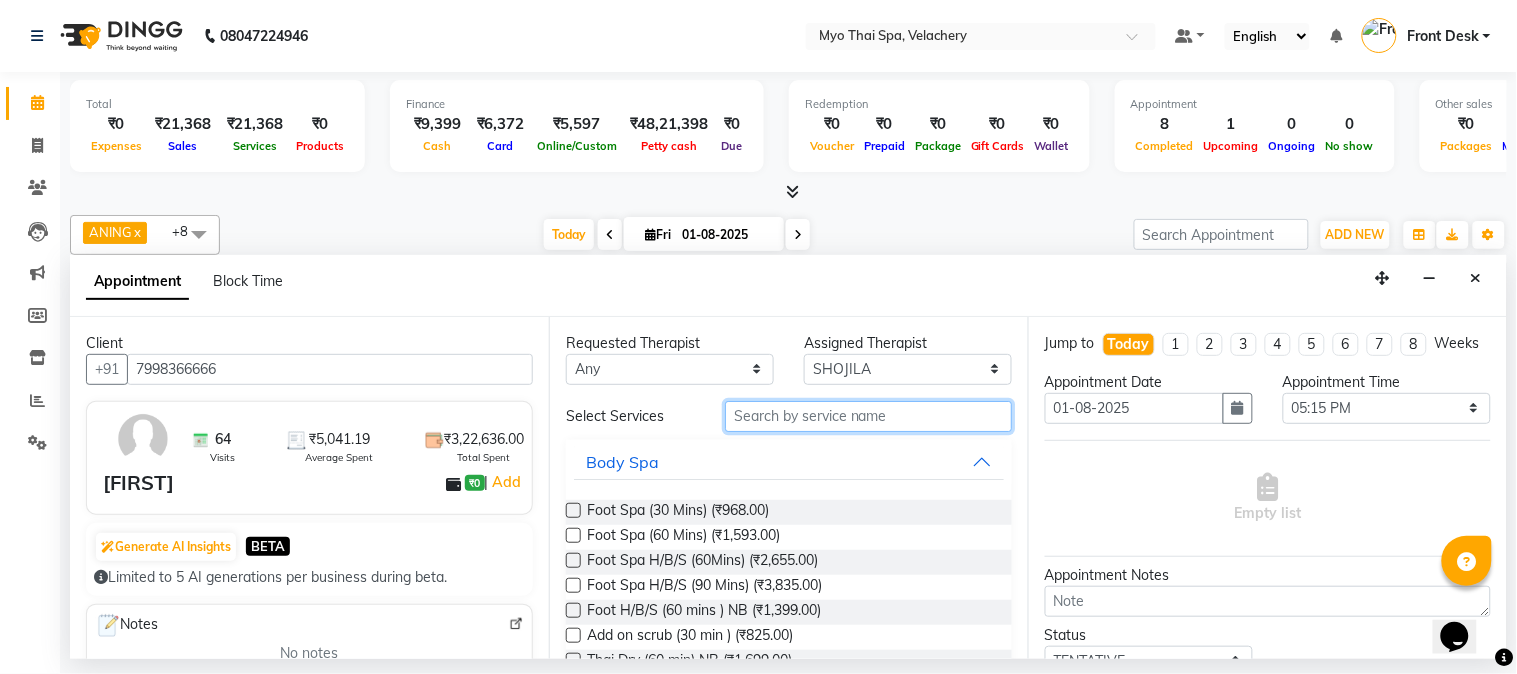 click at bounding box center [868, 416] 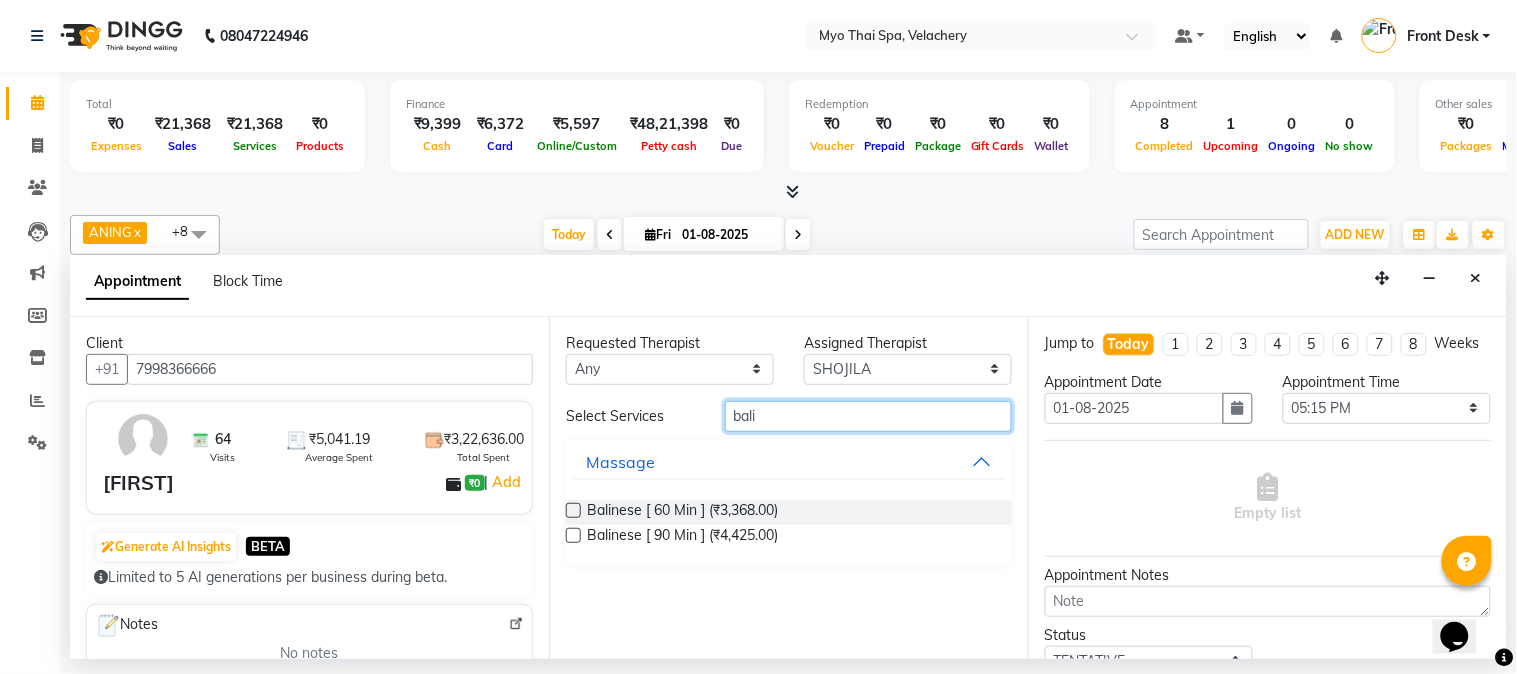type on "bali" 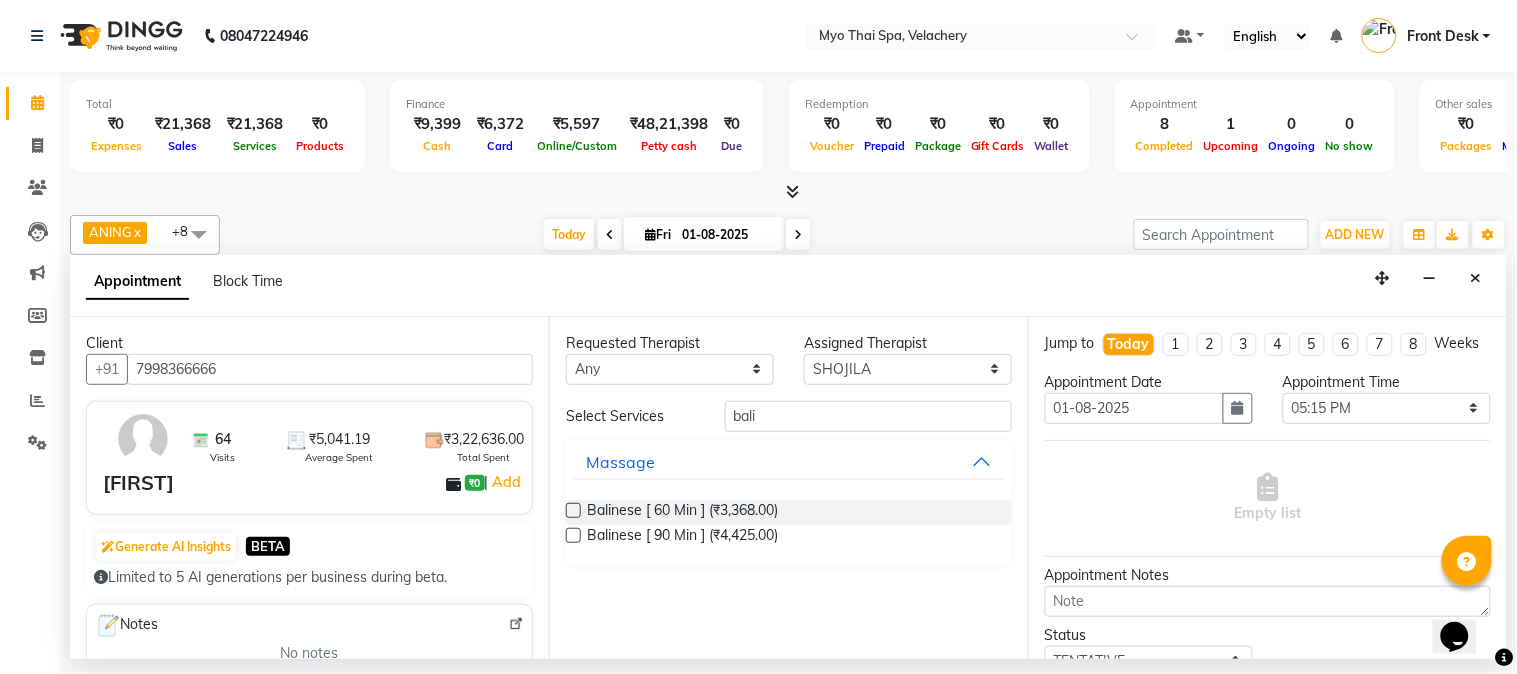 click at bounding box center [573, 510] 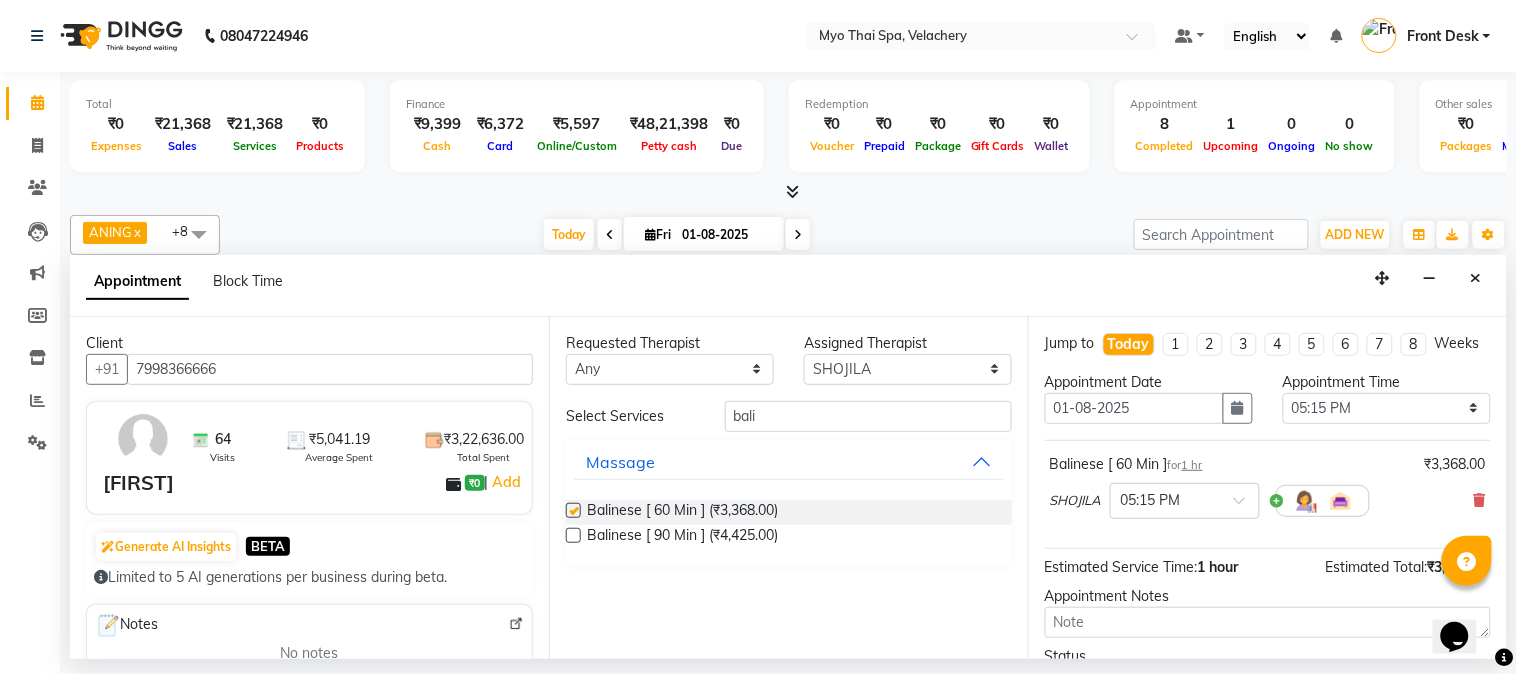 checkbox on "false" 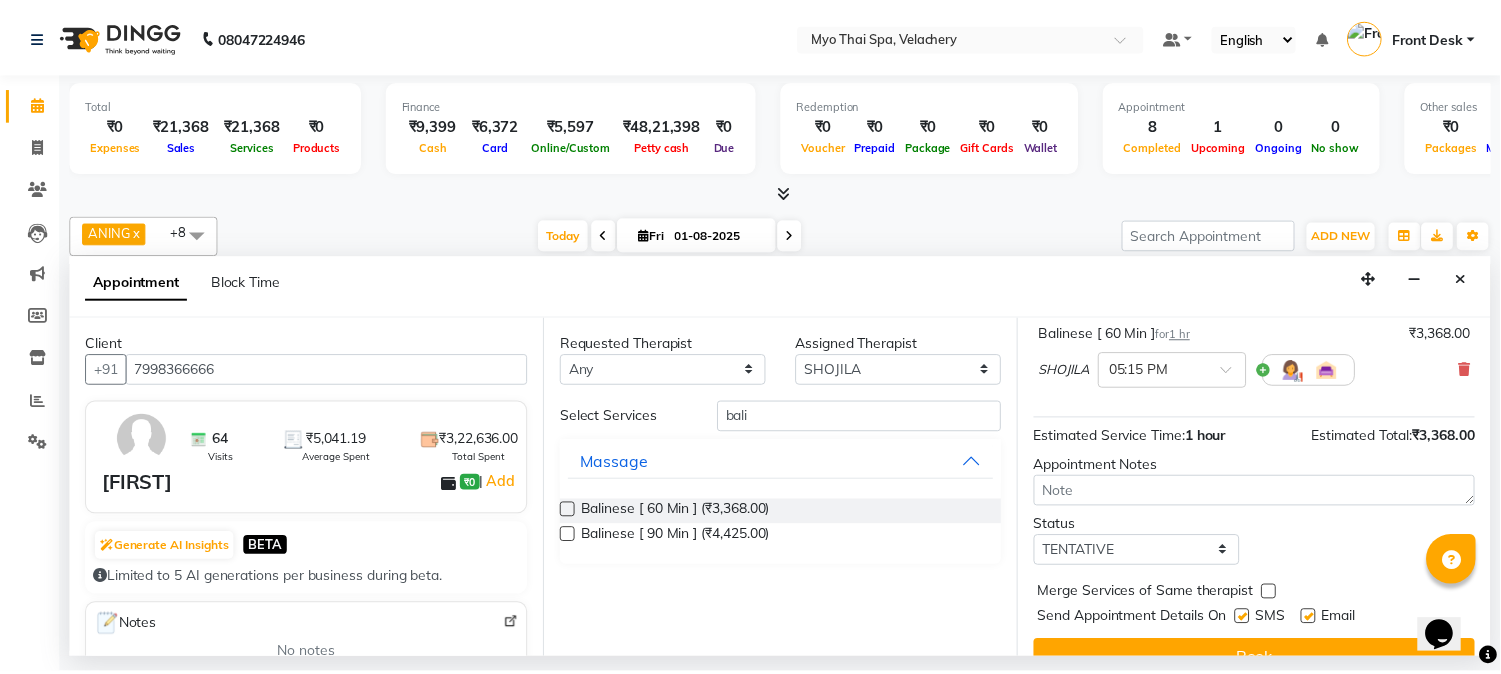 scroll, scrollTop: 183, scrollLeft: 0, axis: vertical 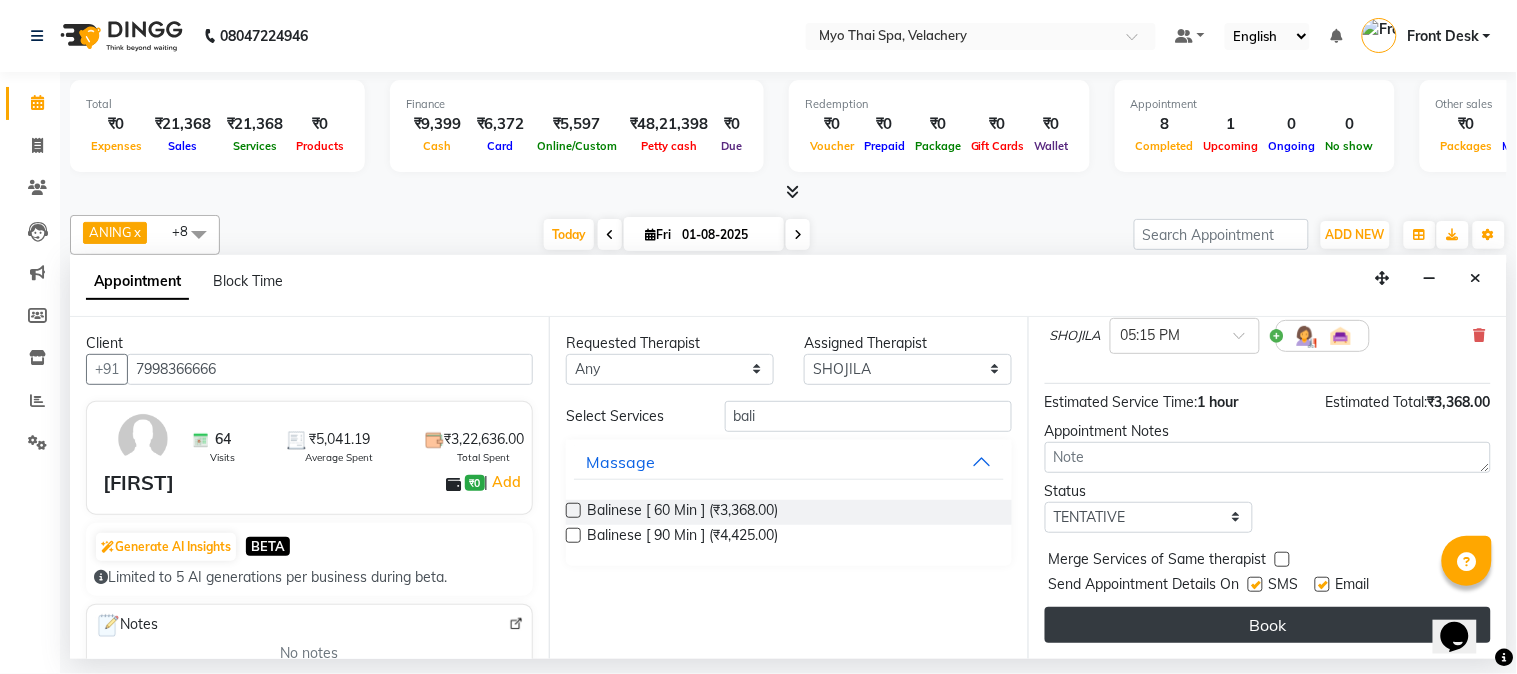 click on "Book" at bounding box center (1268, 625) 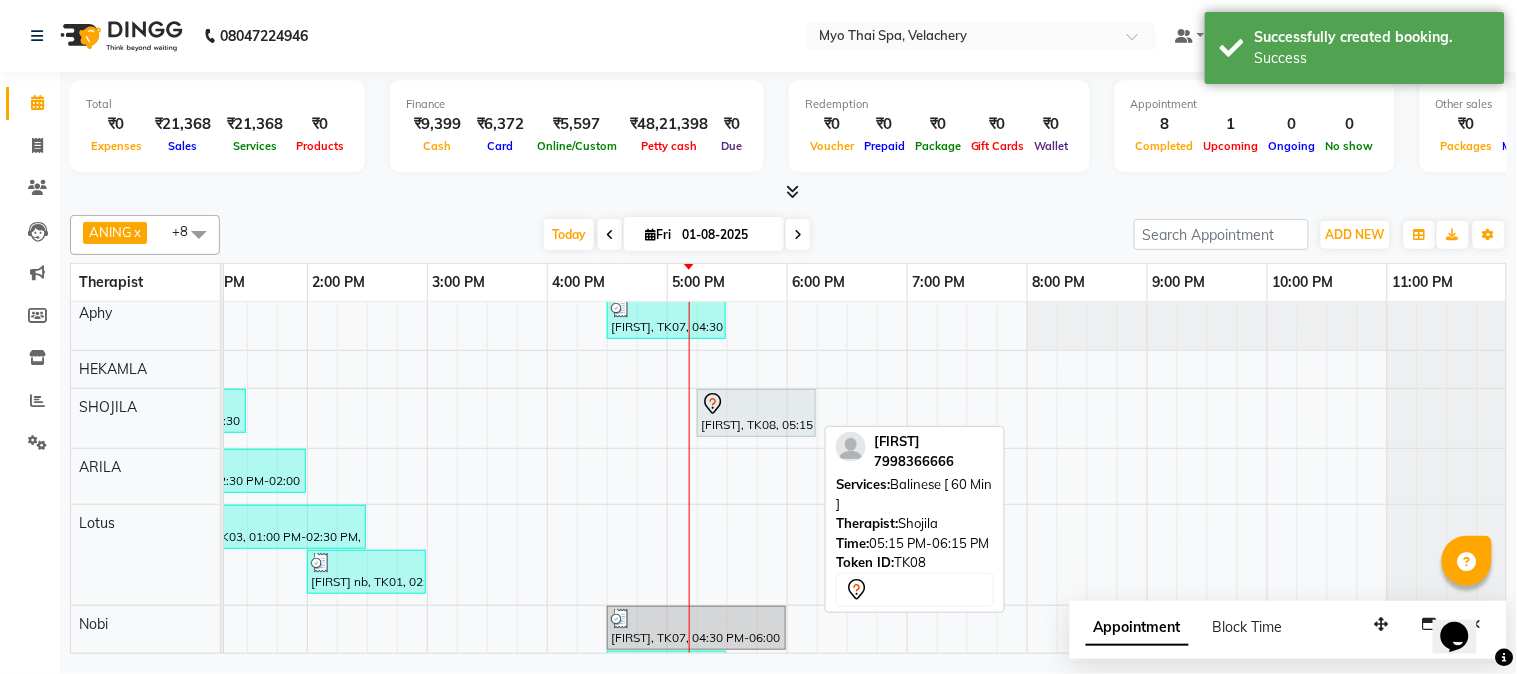 click 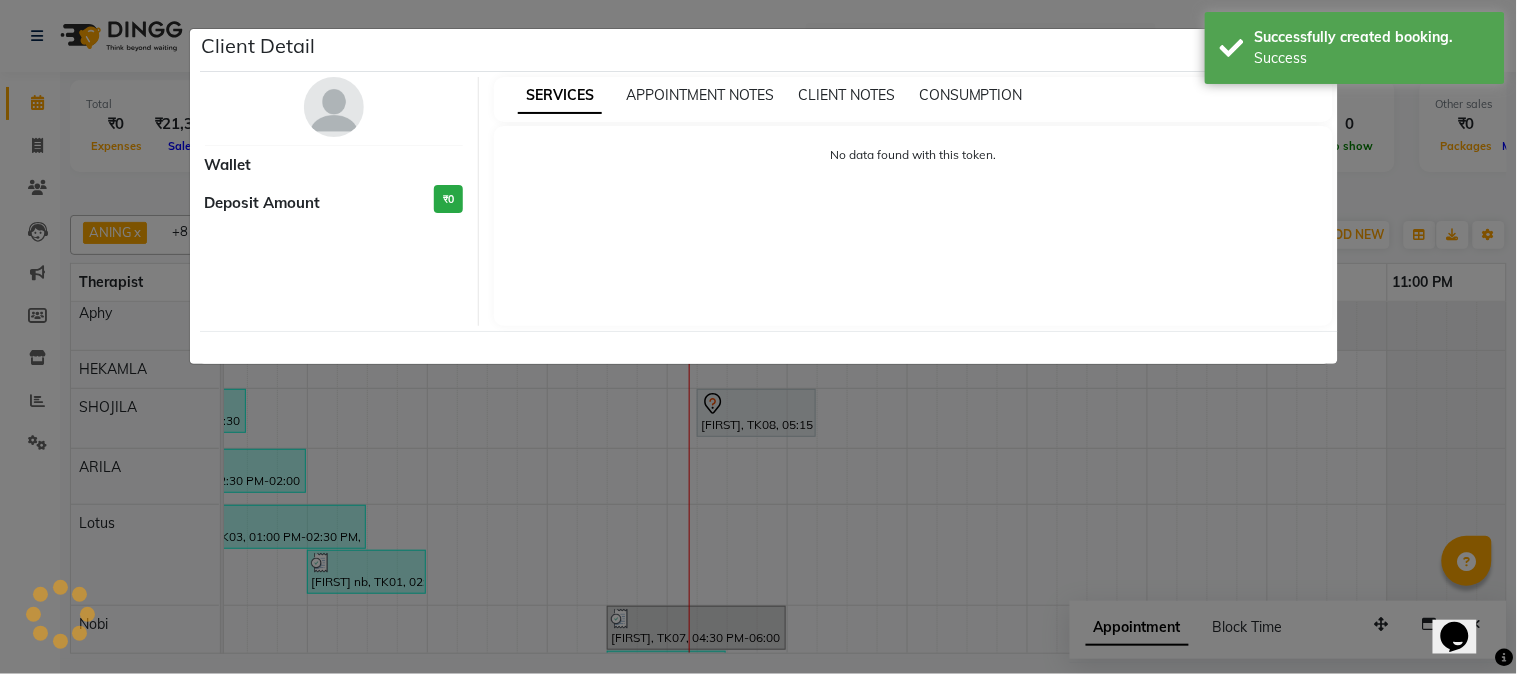 select on "7" 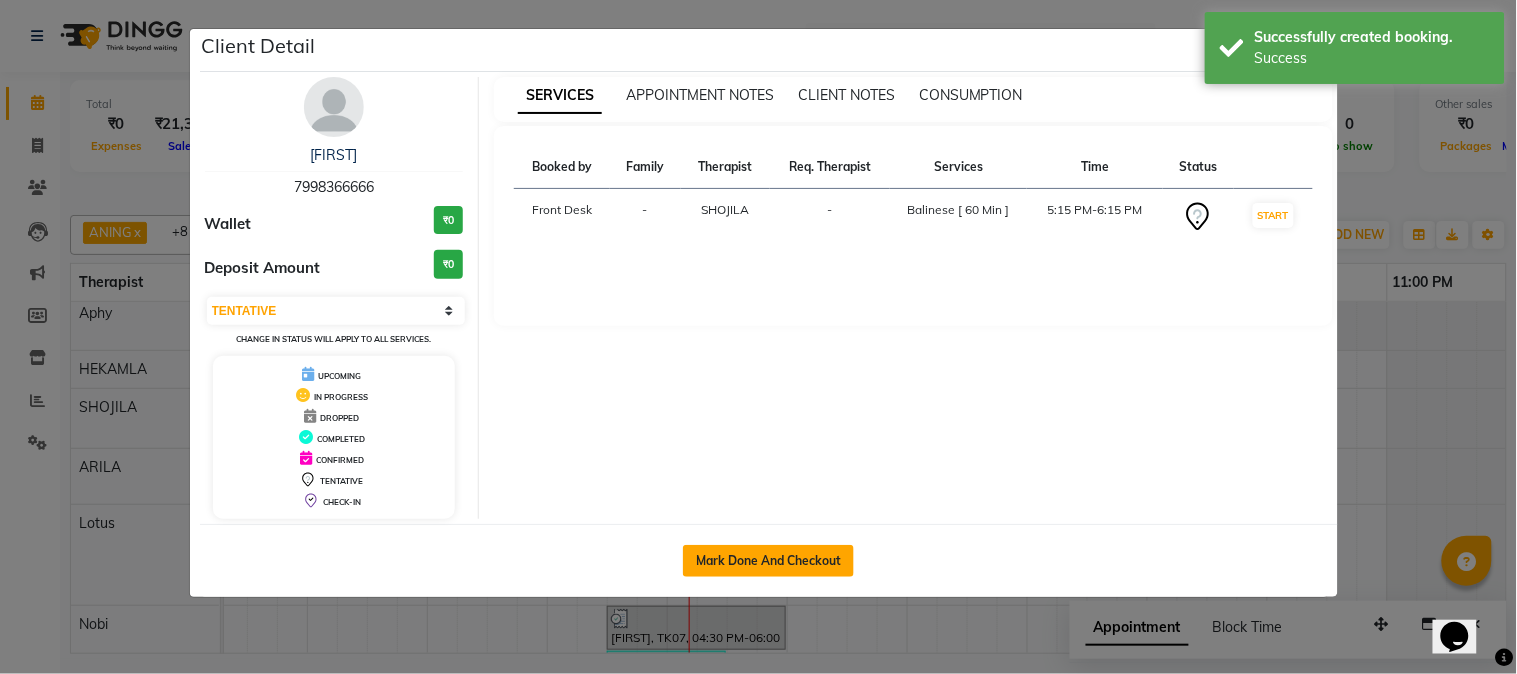 click on "Mark Done And Checkout" 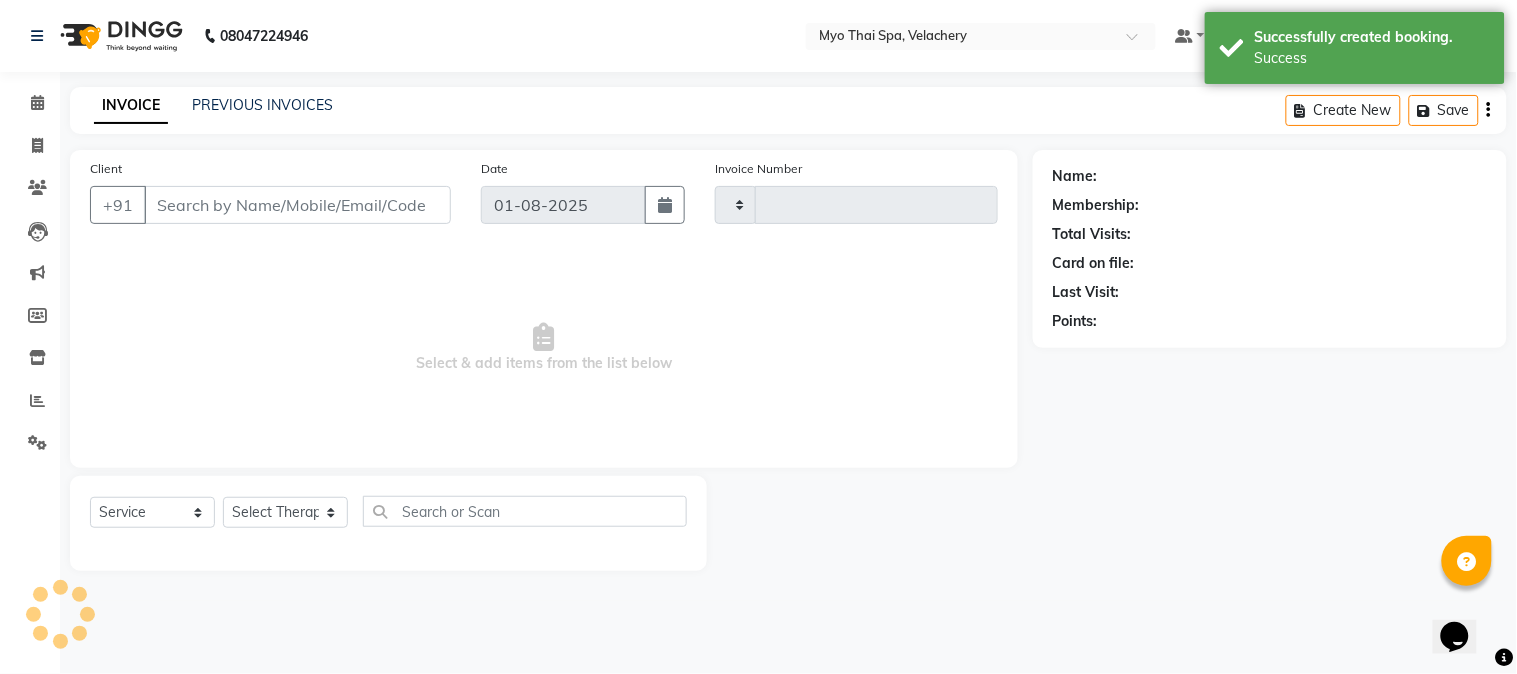type on "1265" 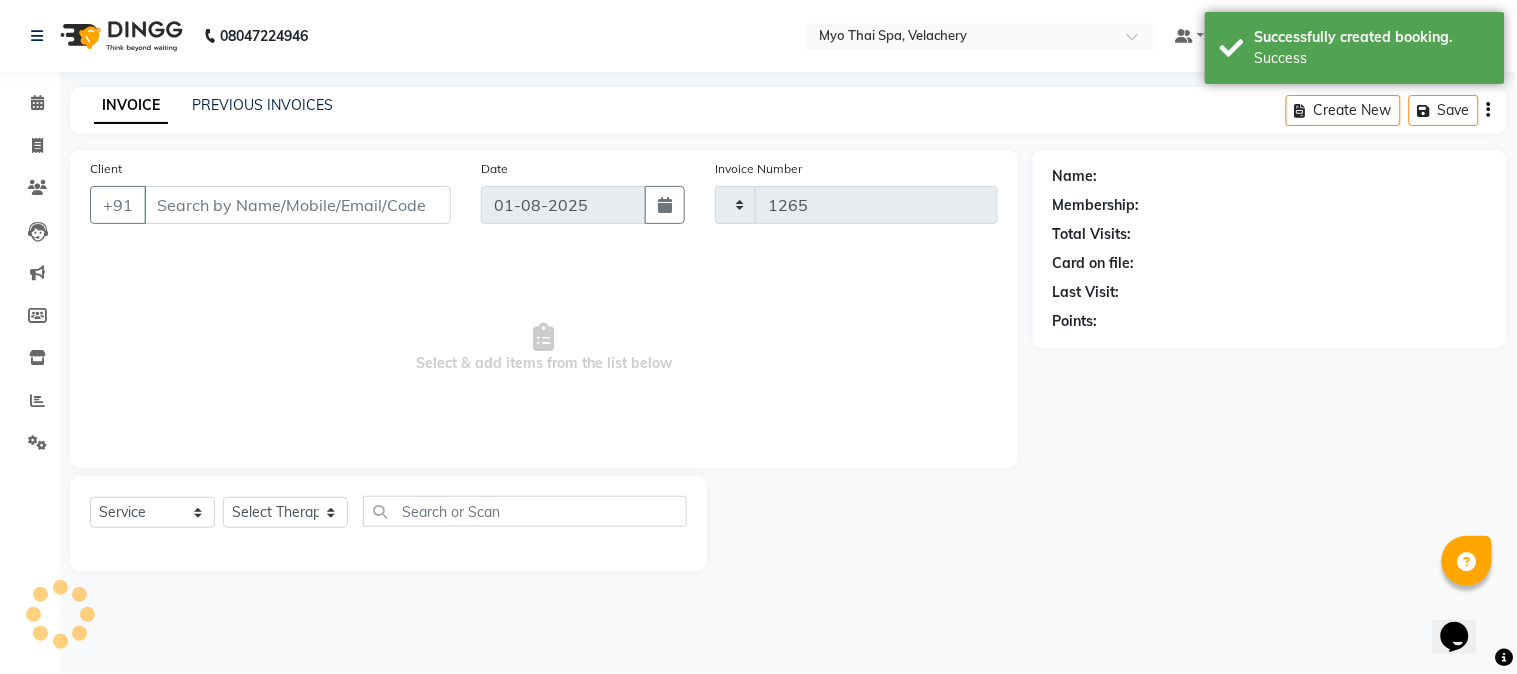 select on "3" 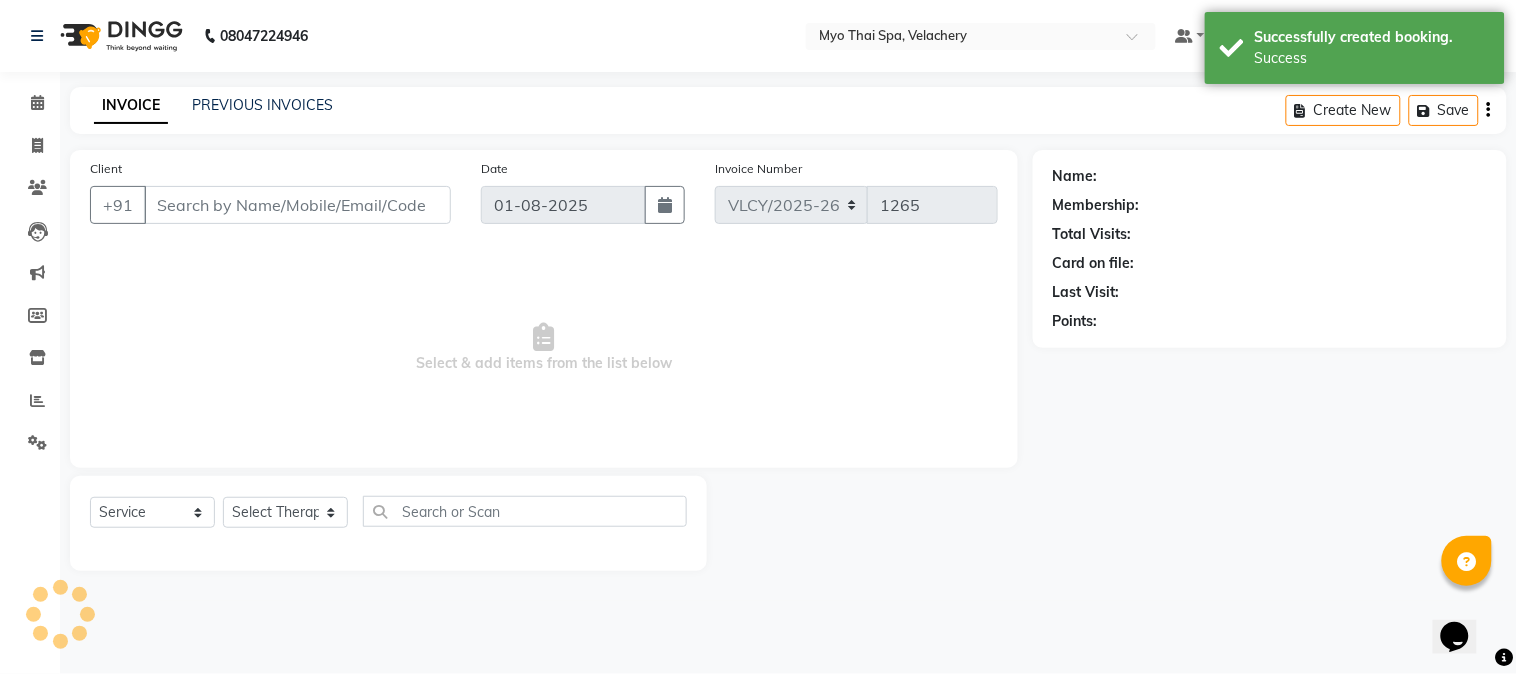 type on "7998366666" 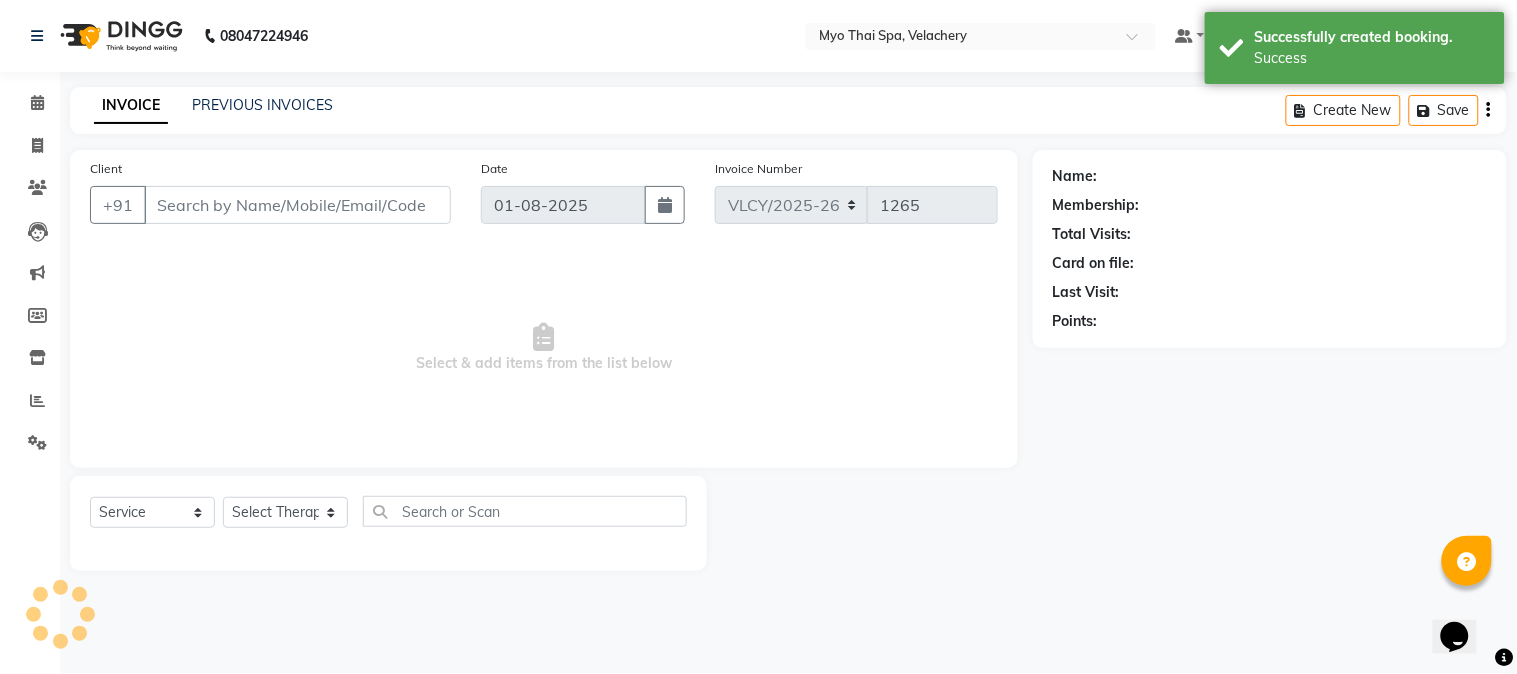select on "37460" 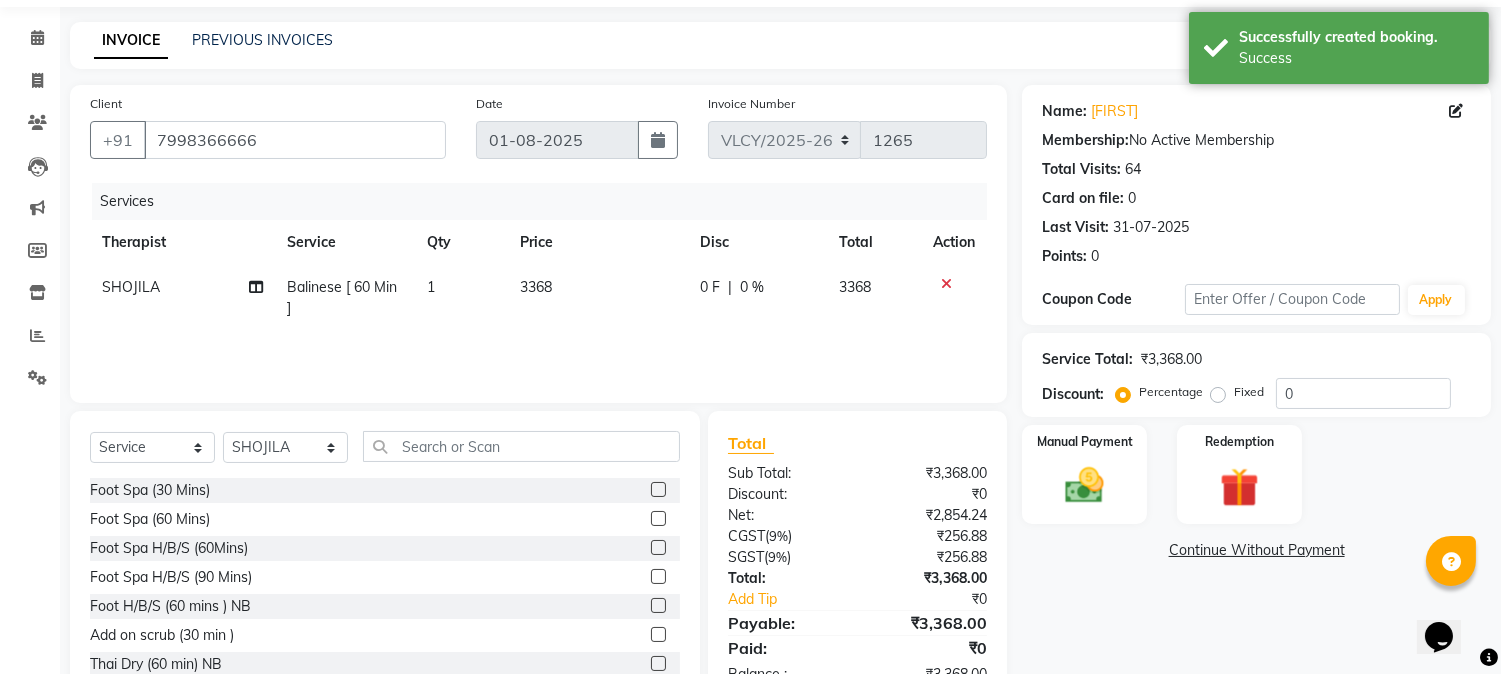 scroll, scrollTop: 126, scrollLeft: 0, axis: vertical 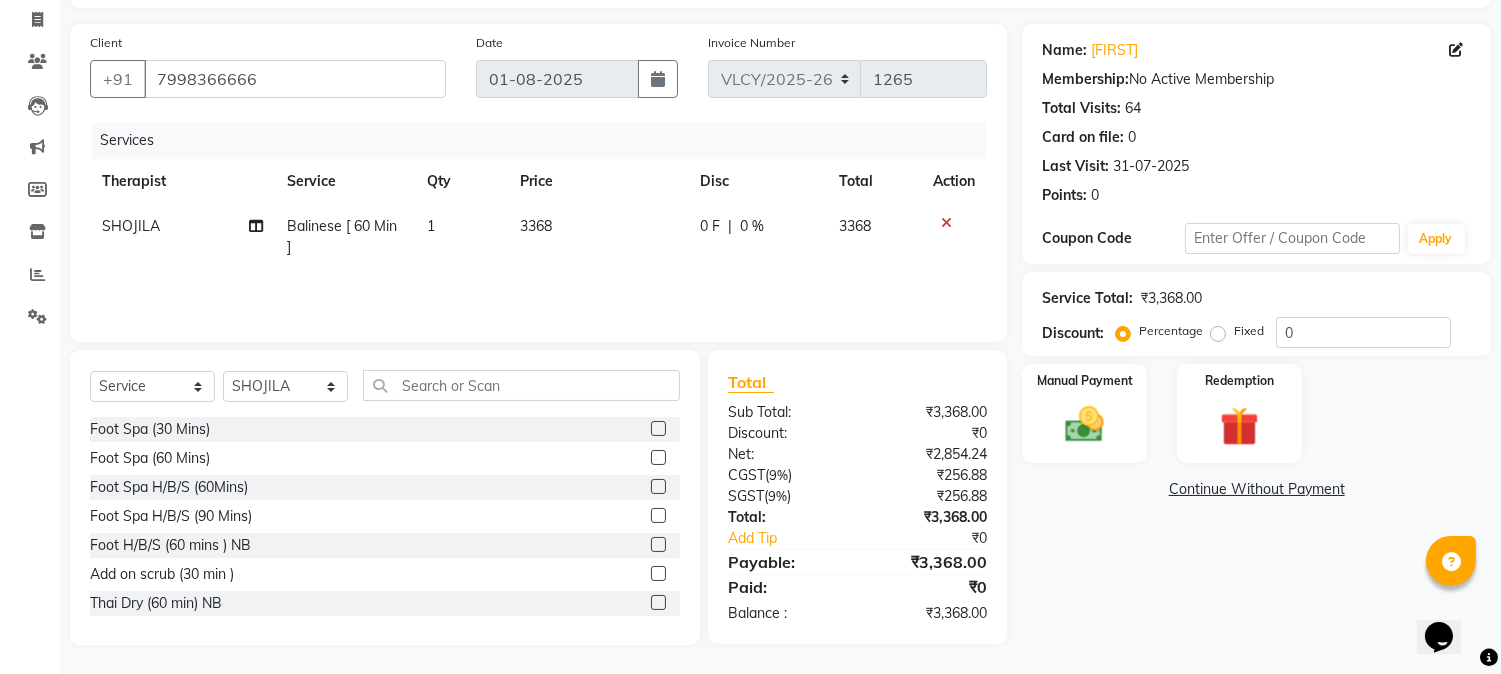 click on "Fixed" 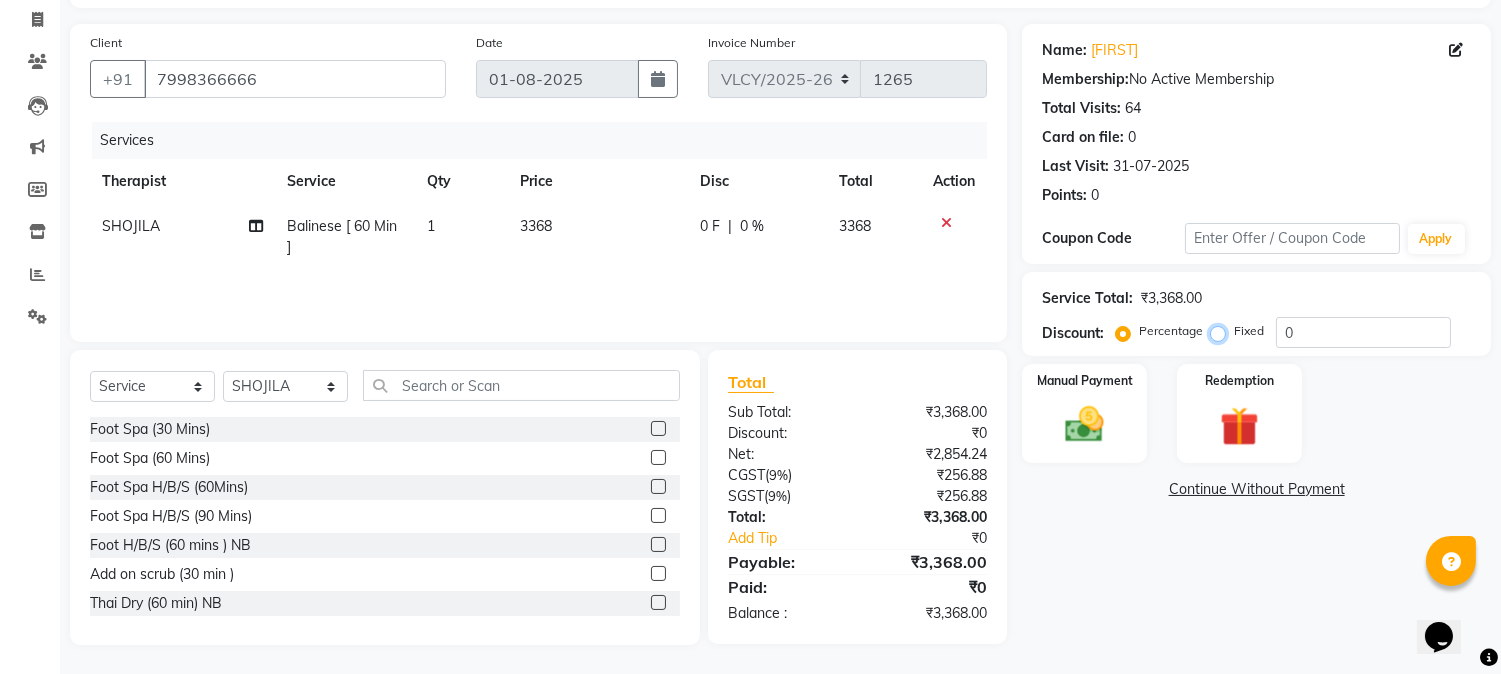 click on "Fixed" at bounding box center [1222, 331] 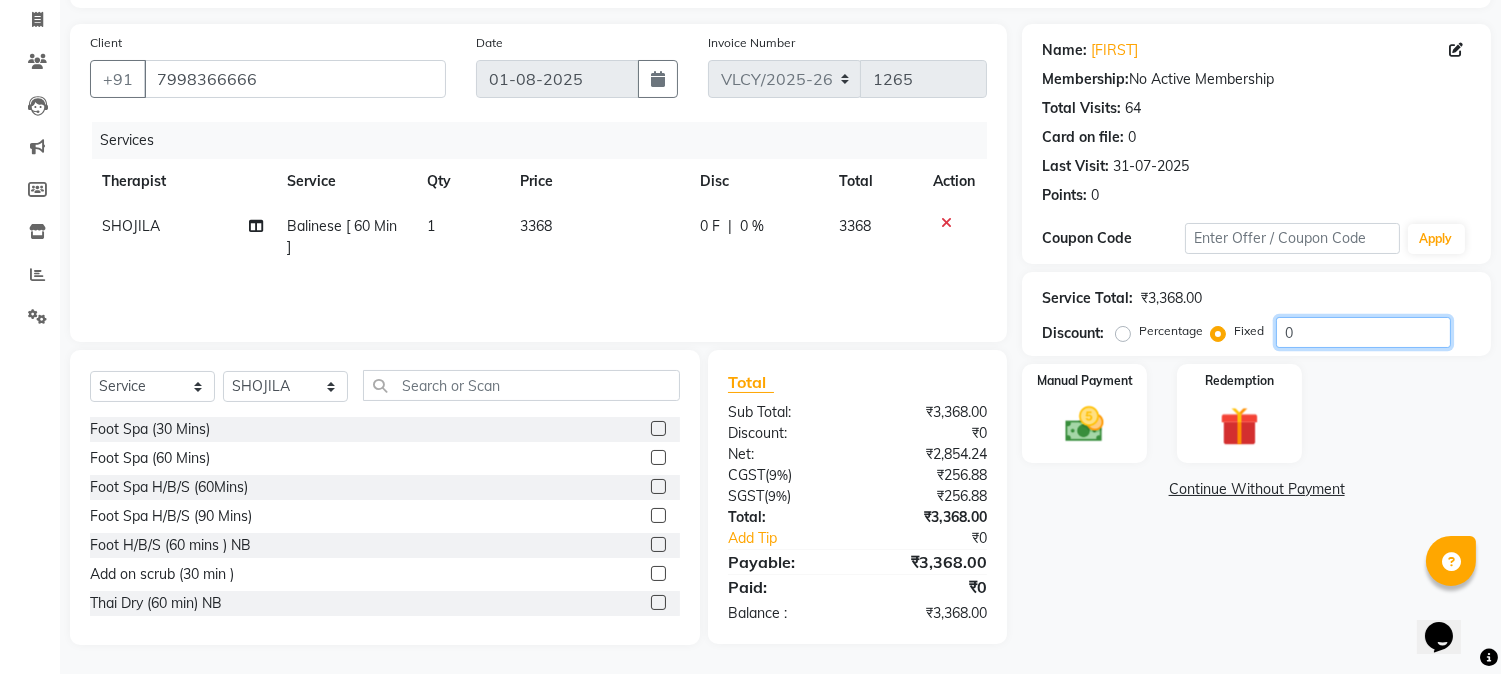click on "0" 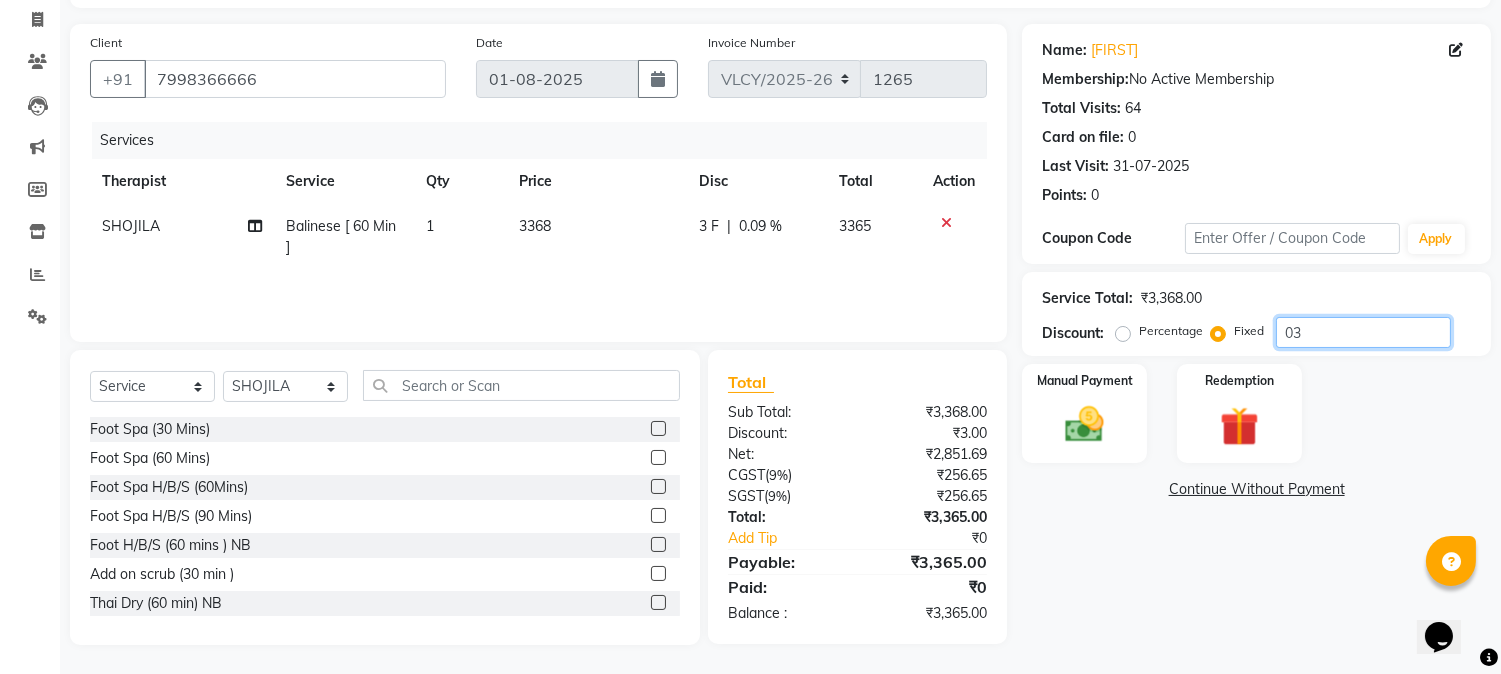 type on "0" 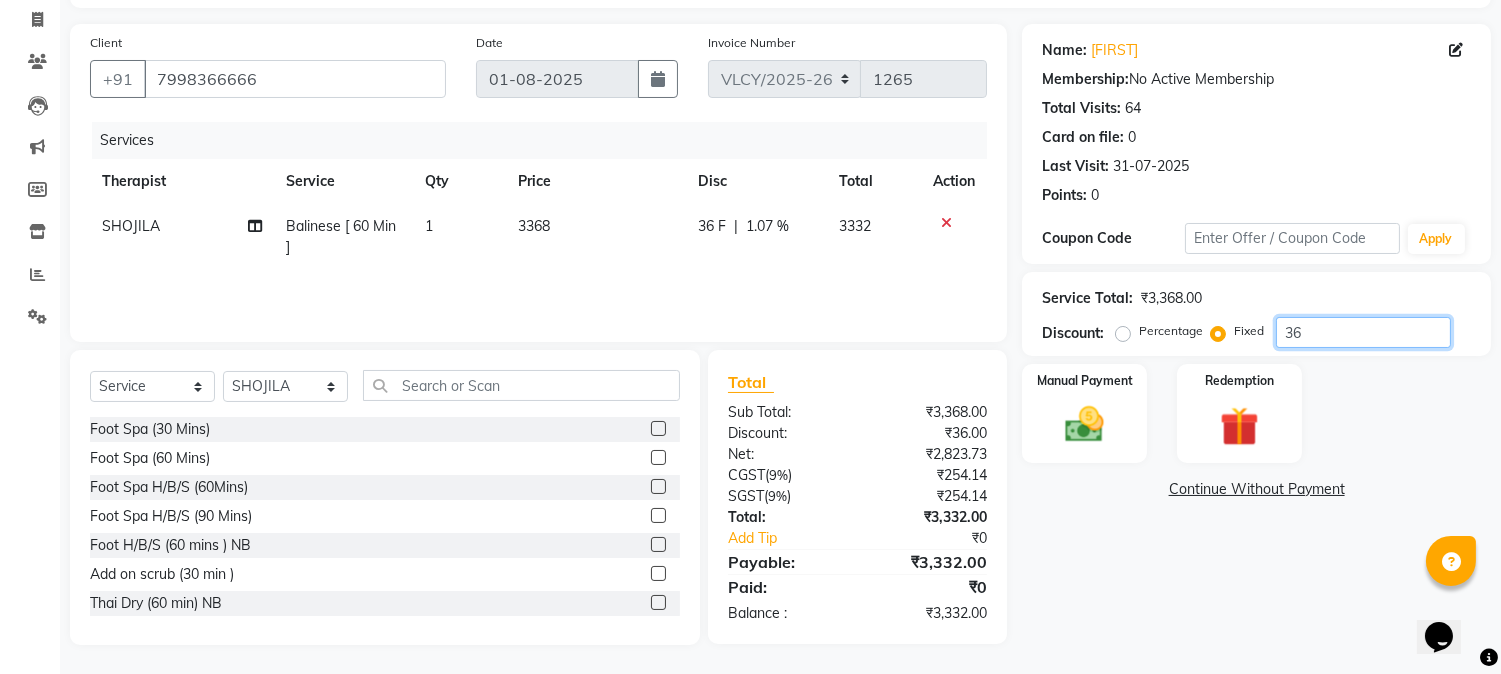 type on "3" 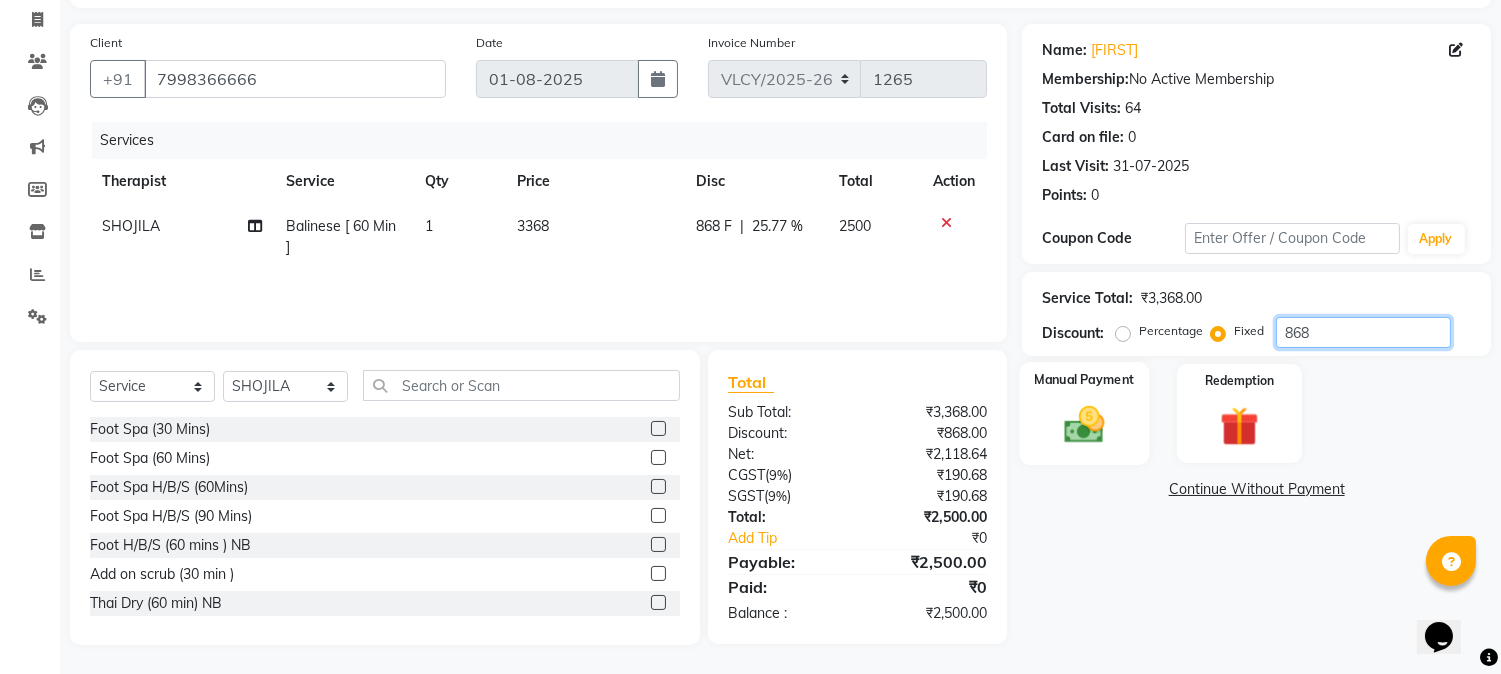 type on "868" 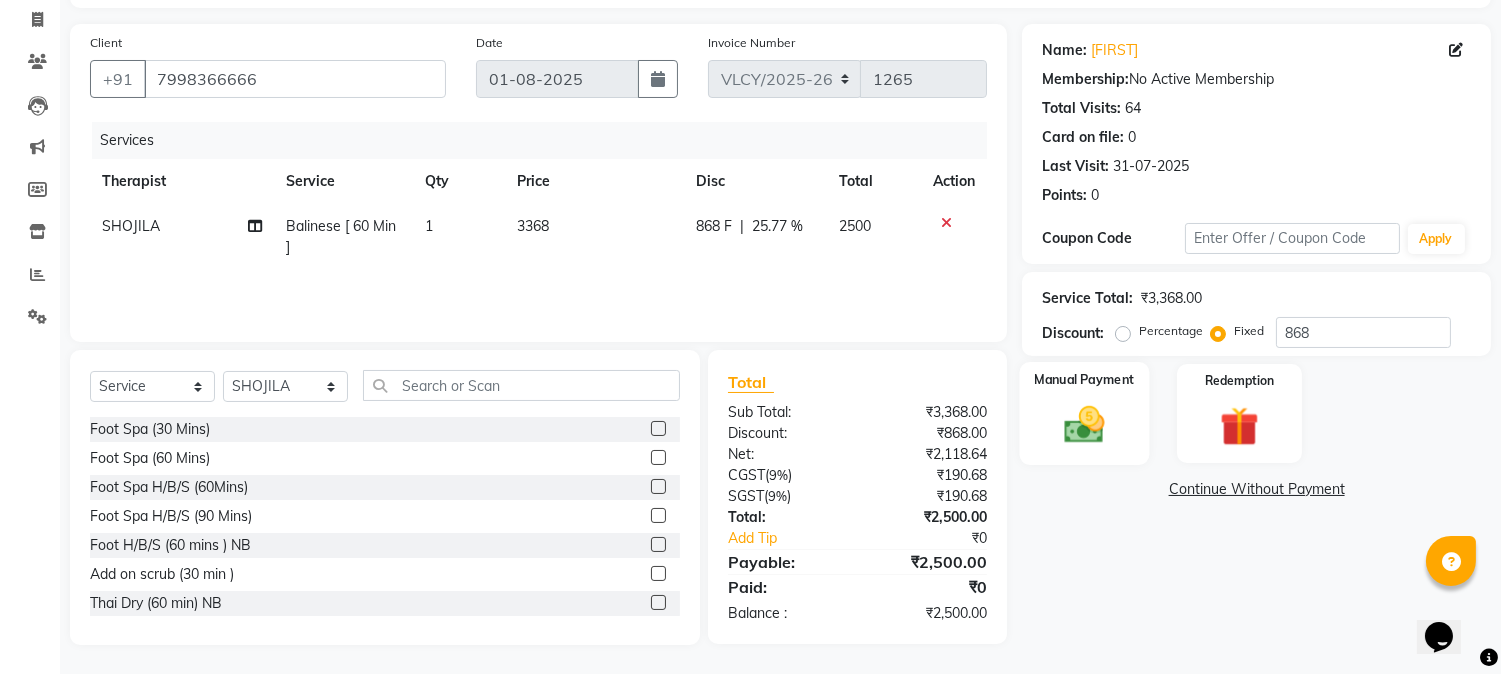 click on "Manual Payment" 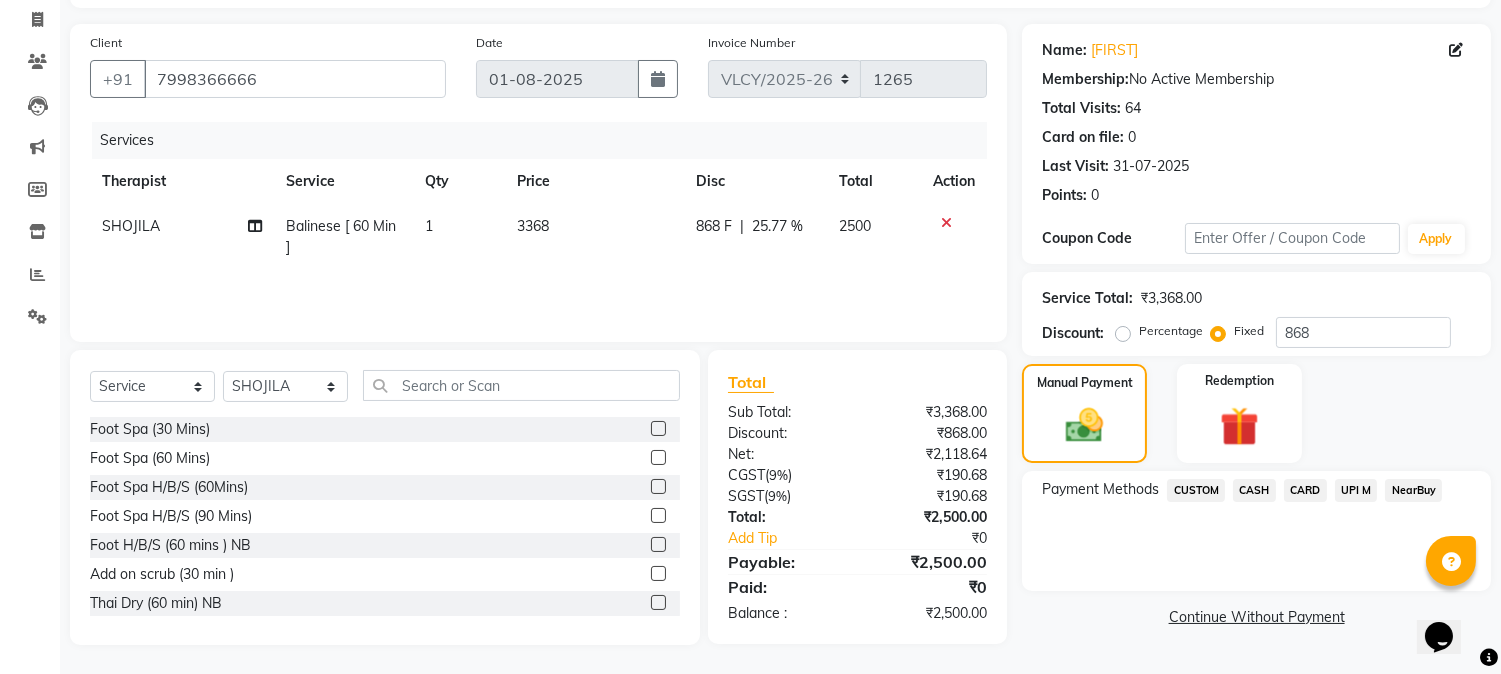 click on "CASH" 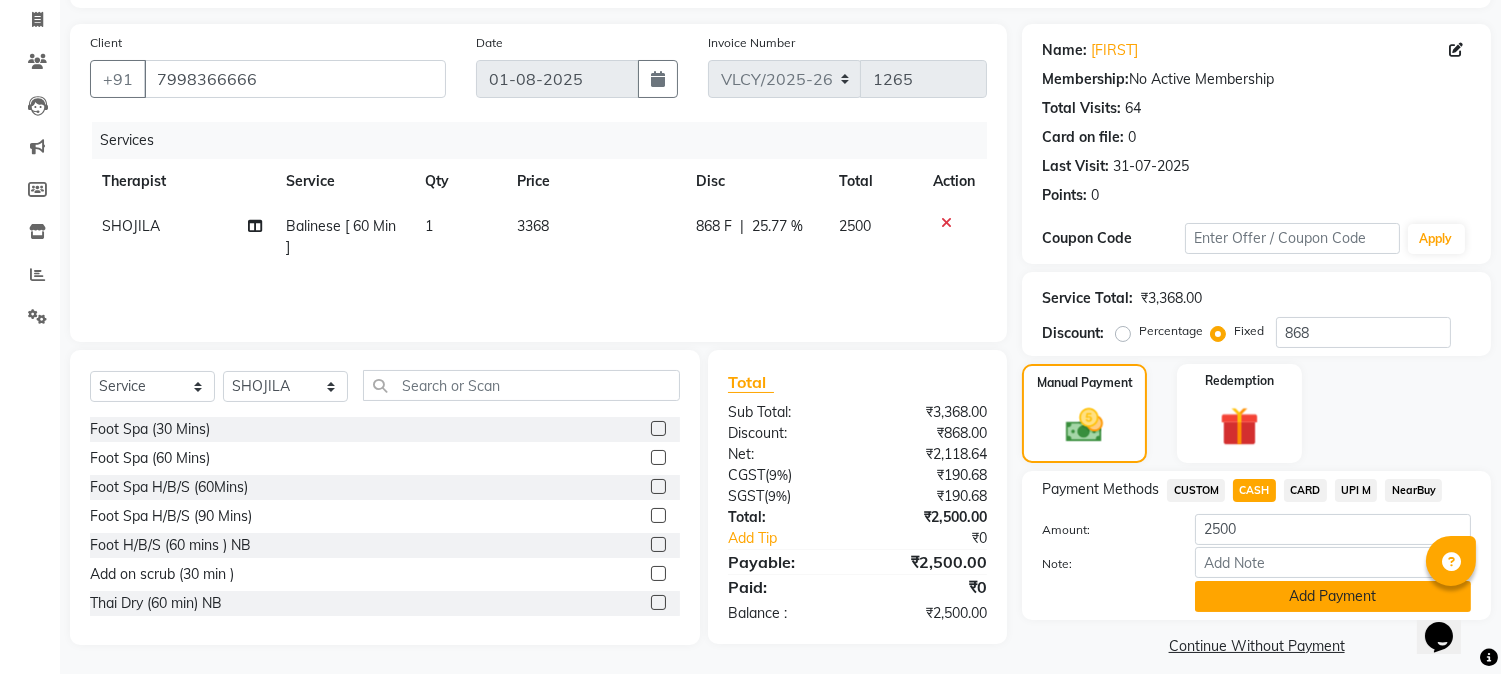 click on "Add Payment" 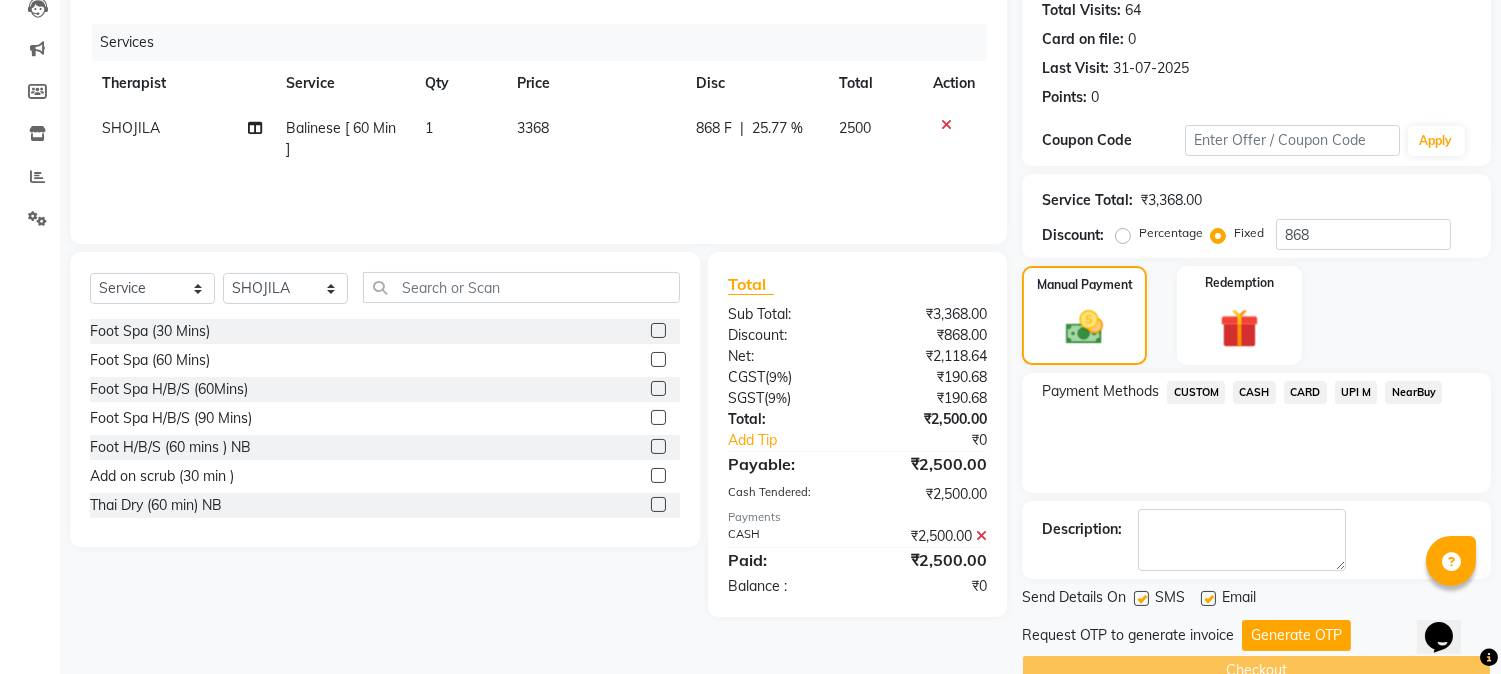 scroll, scrollTop: 265, scrollLeft: 0, axis: vertical 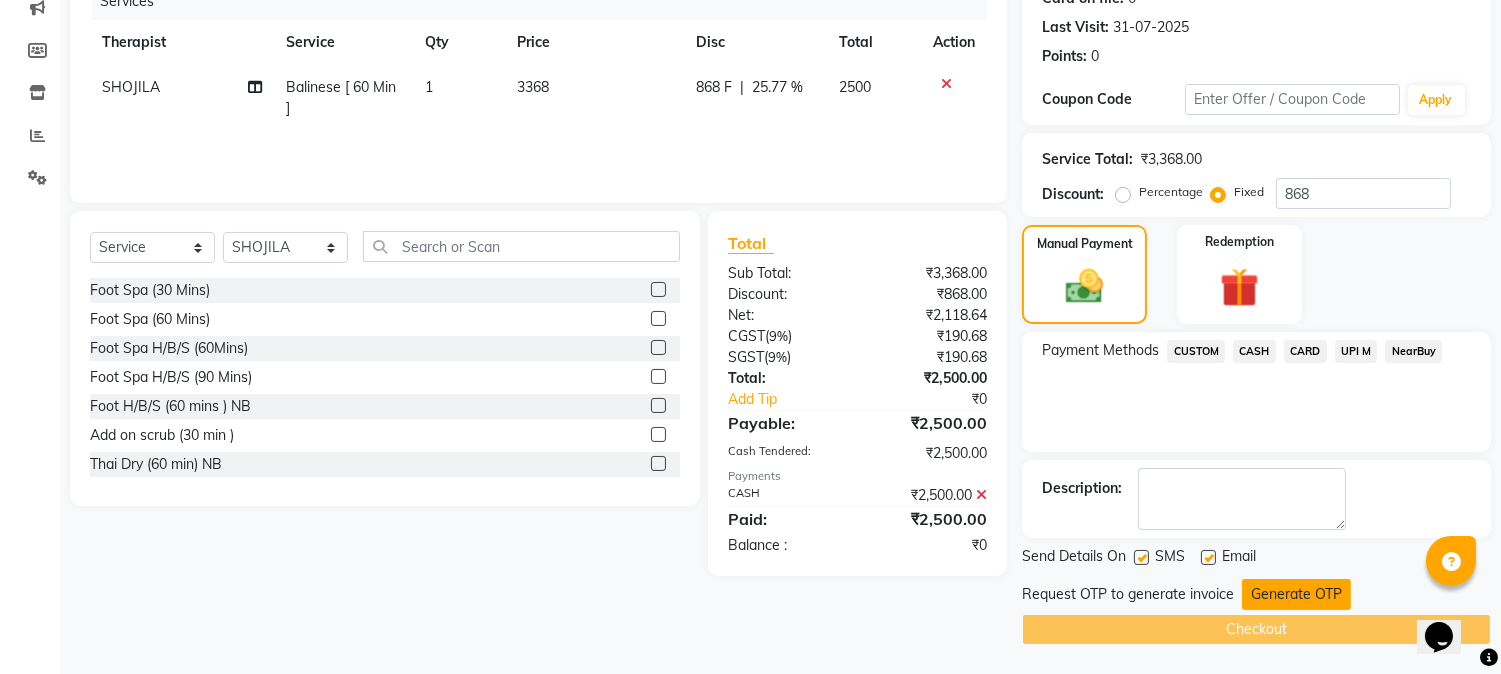 click on "Generate OTP" 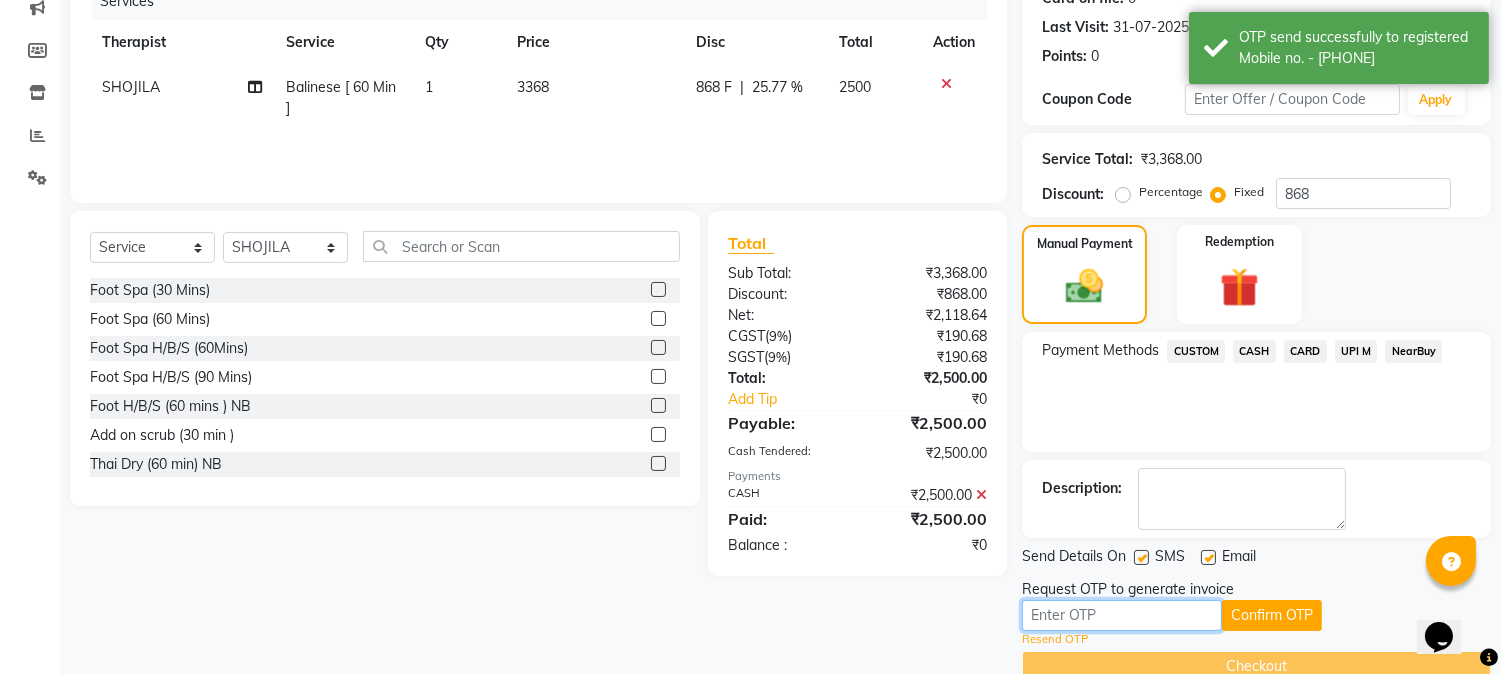 click at bounding box center [1122, 615] 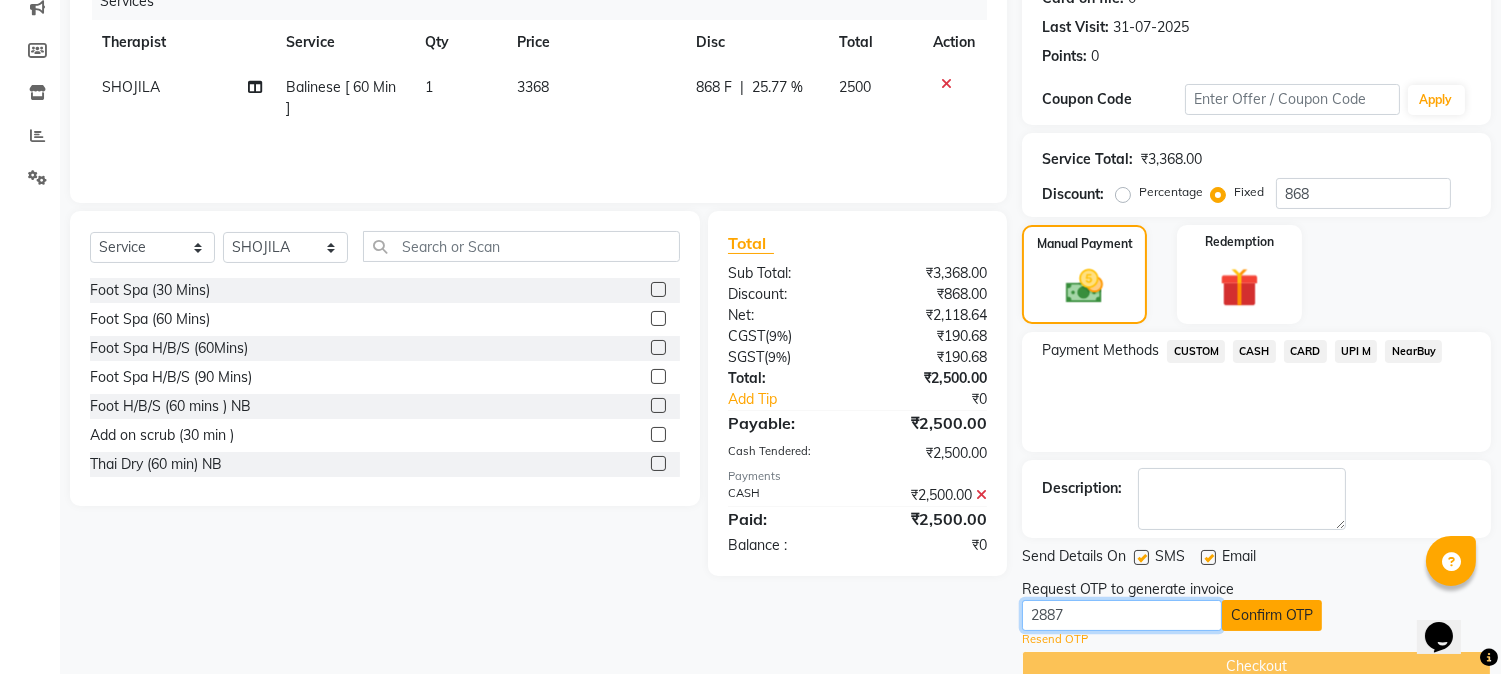 type on "2887" 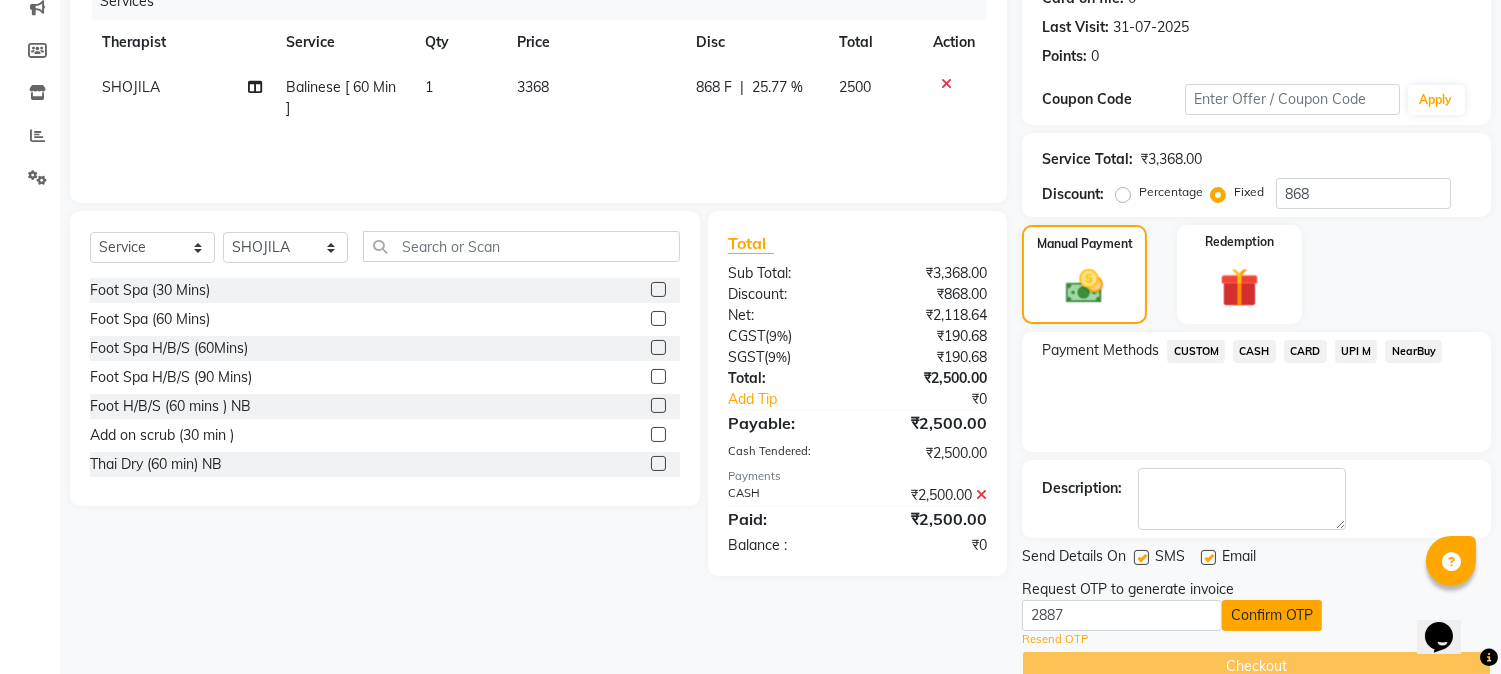 click on "Confirm OTP" 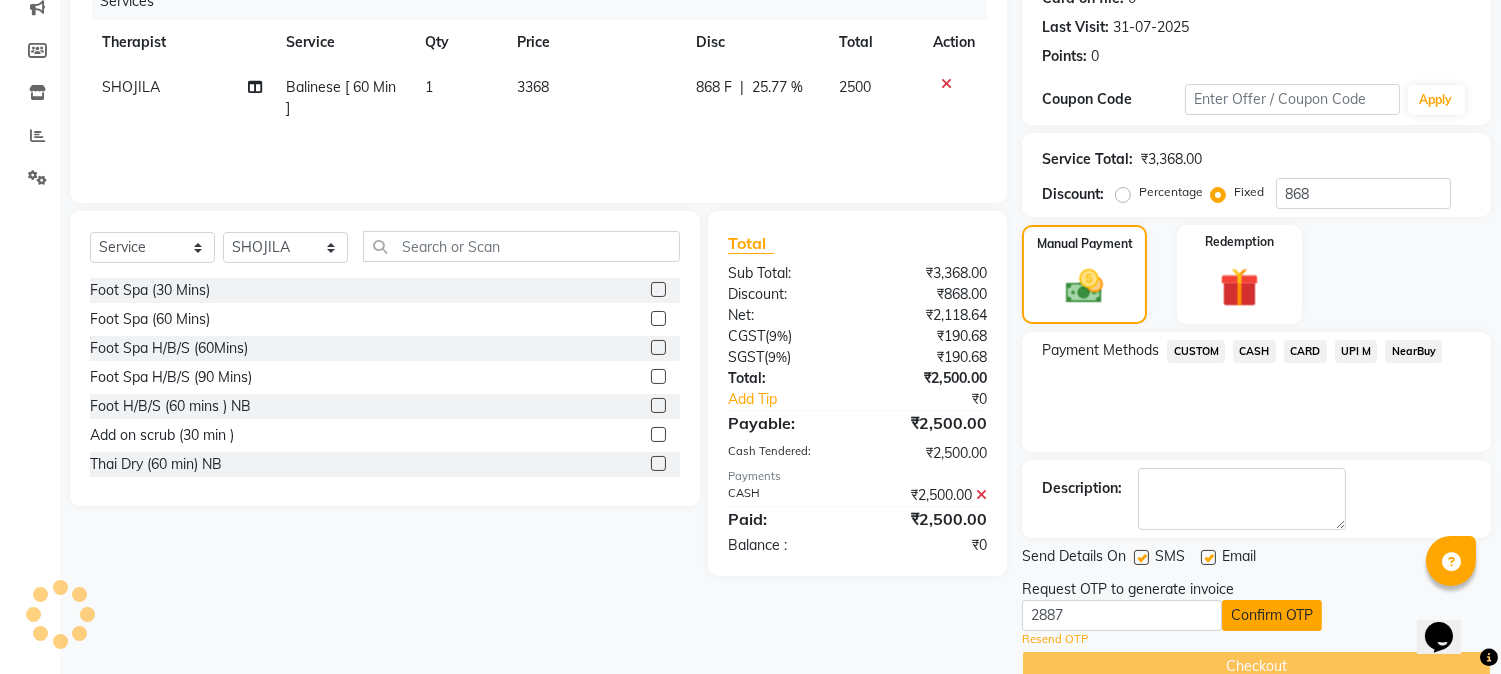 scroll, scrollTop: 225, scrollLeft: 0, axis: vertical 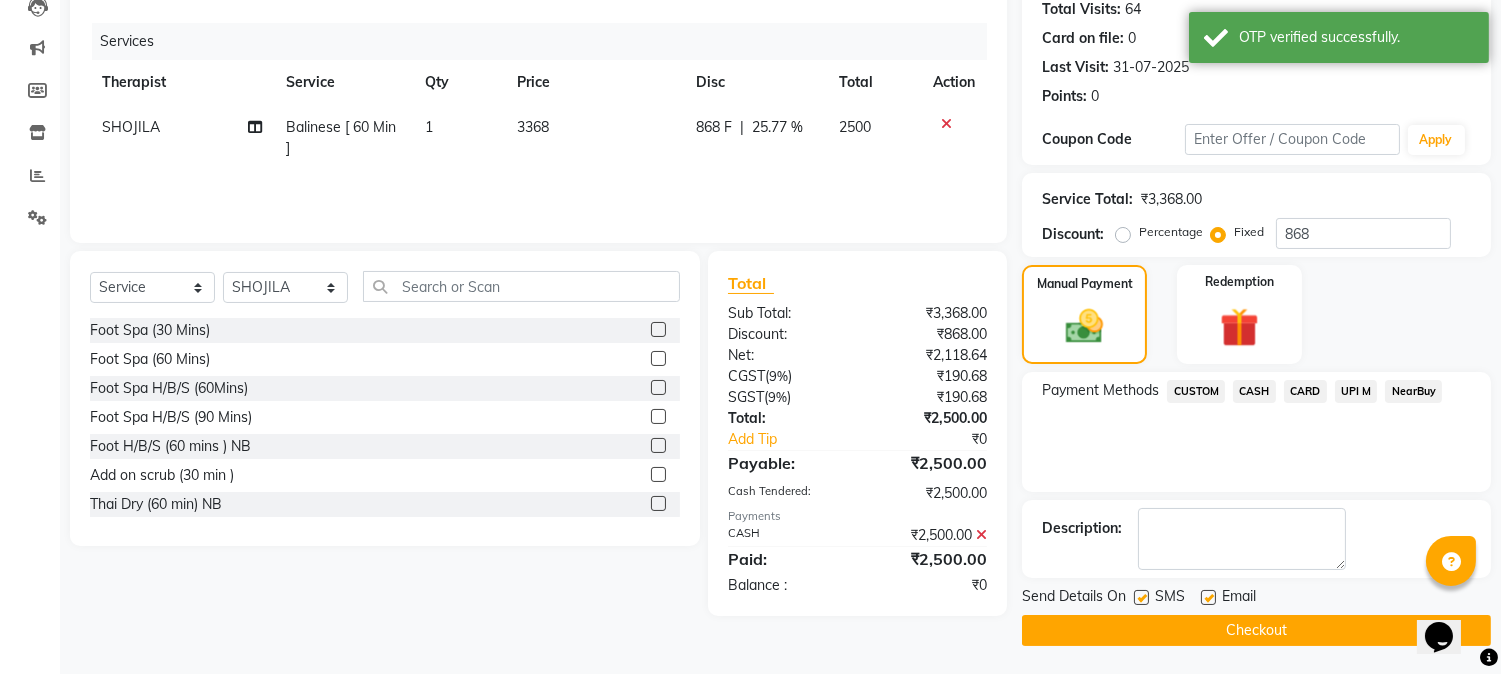 click on "Checkout" 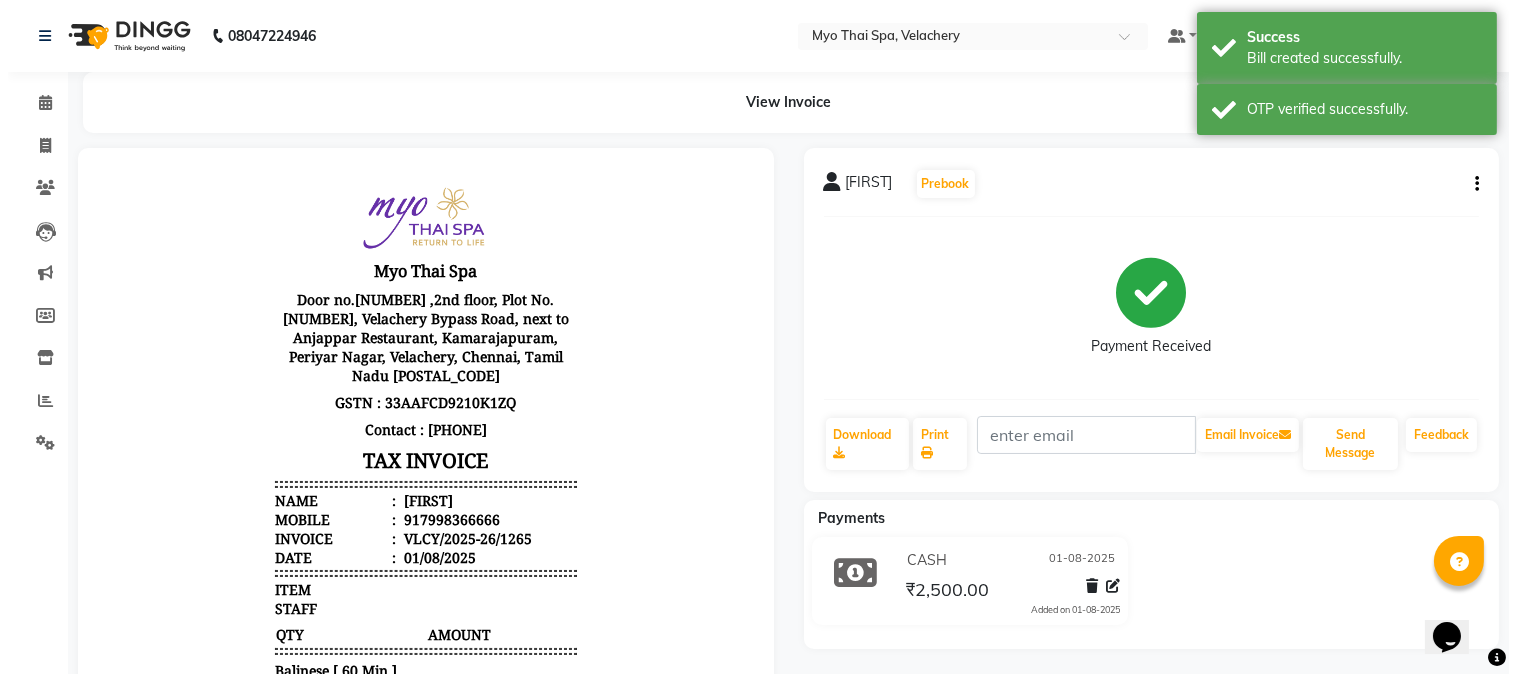 scroll, scrollTop: 0, scrollLeft: 0, axis: both 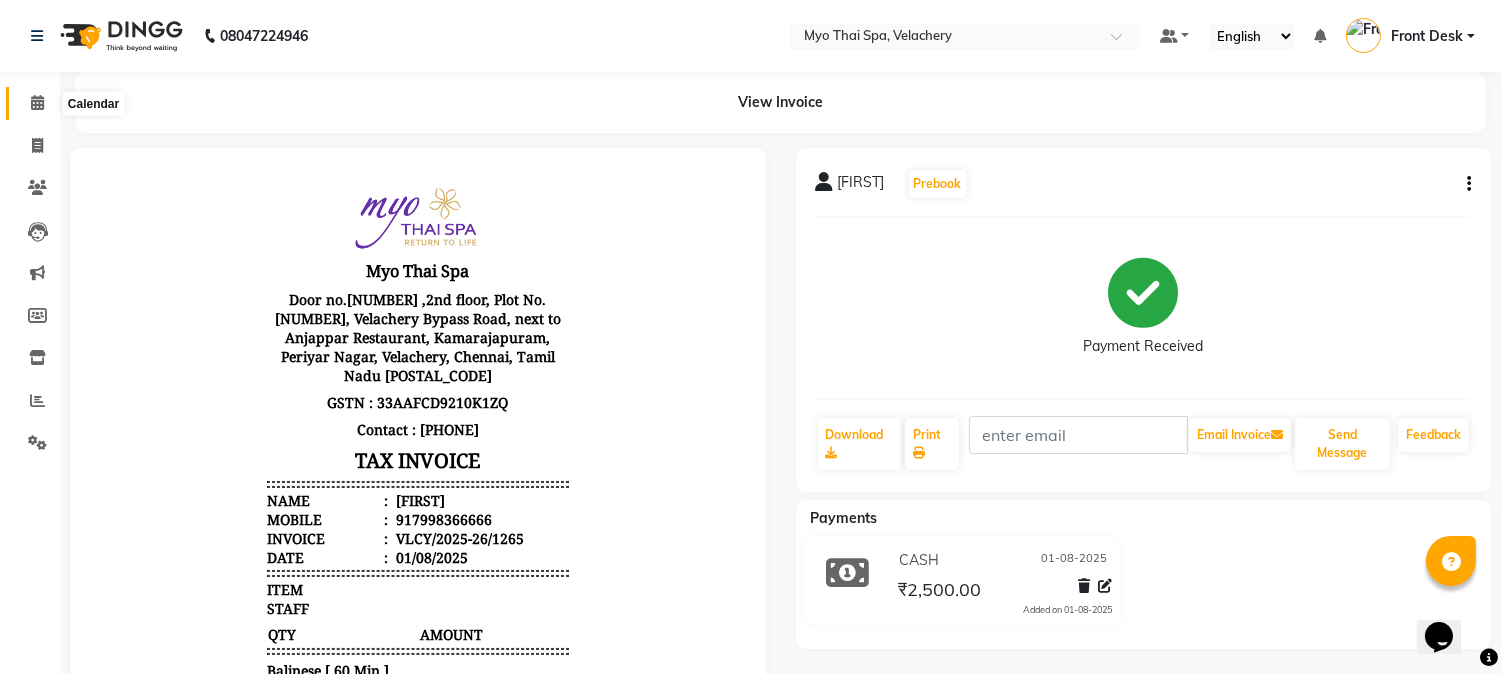 click 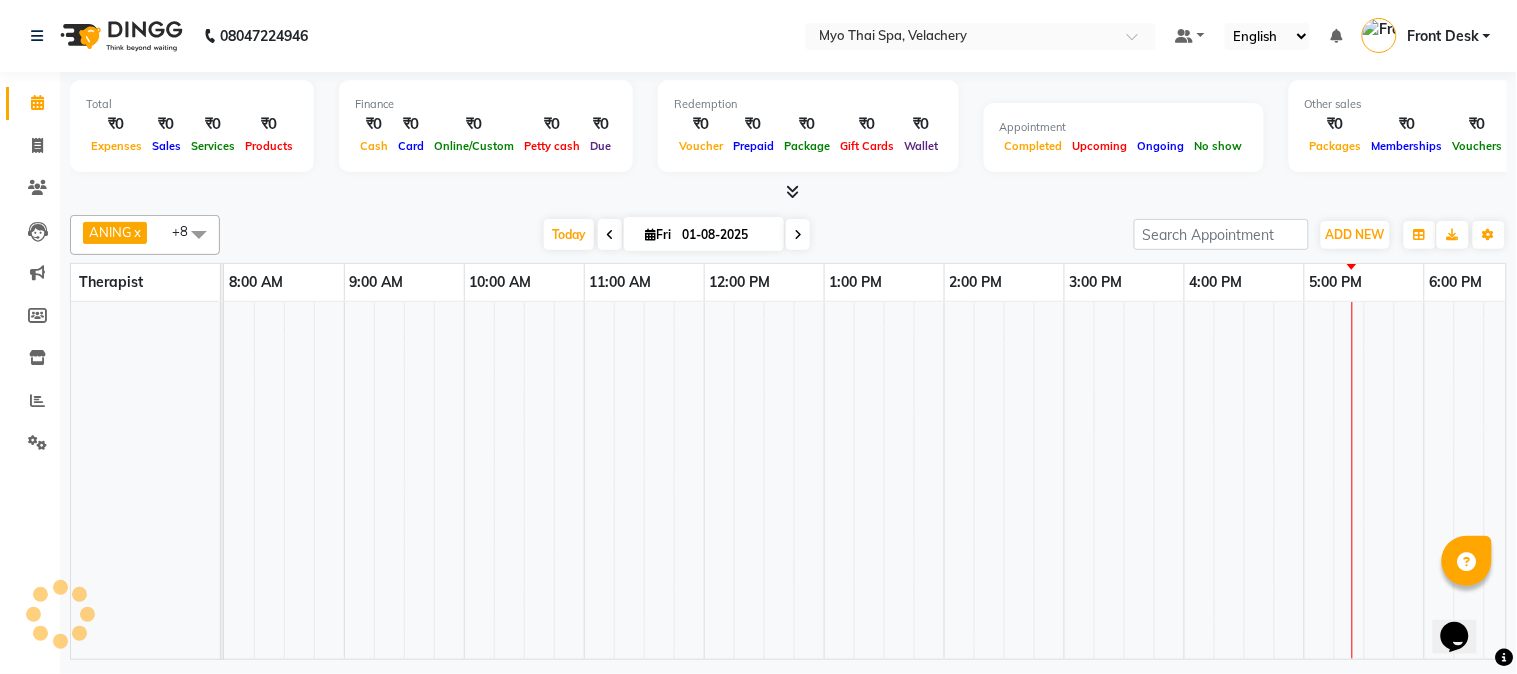 scroll, scrollTop: 0, scrollLeft: 0, axis: both 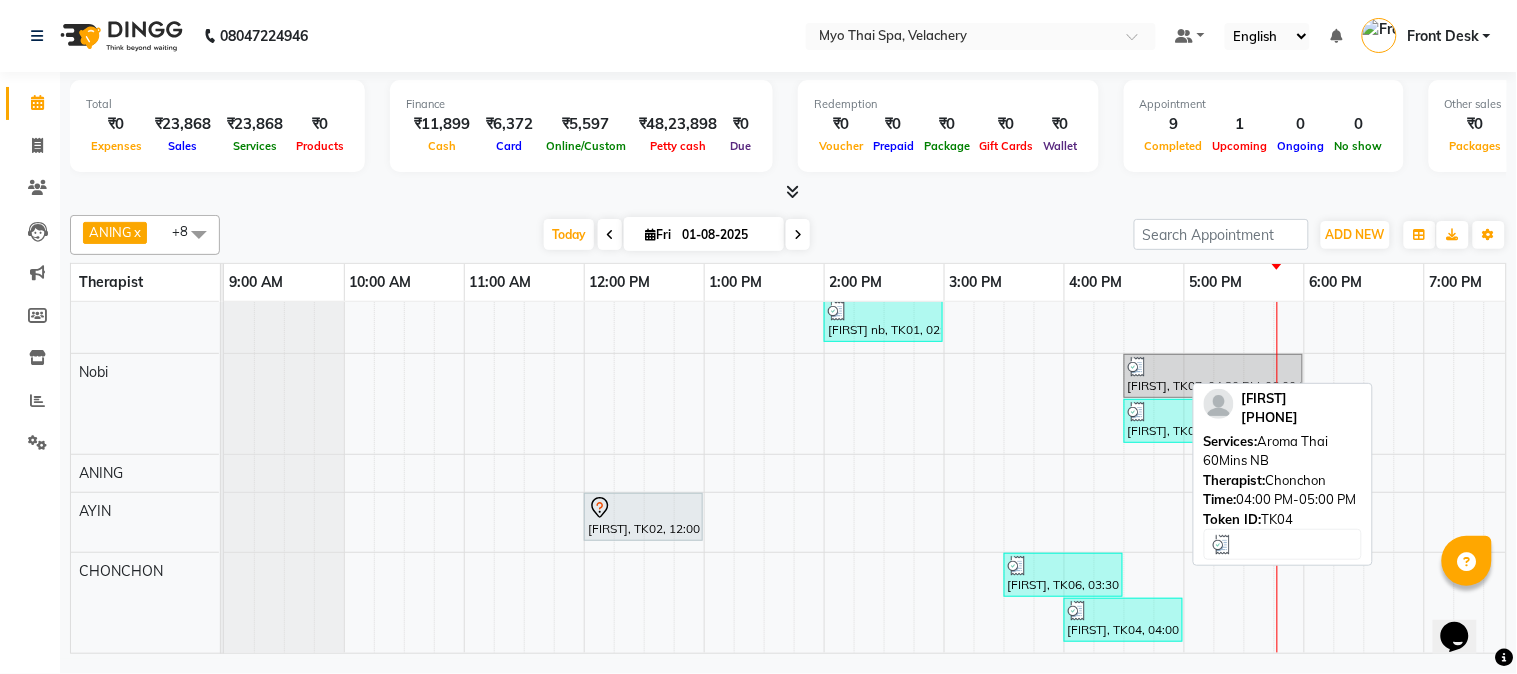click at bounding box center (1123, 611) 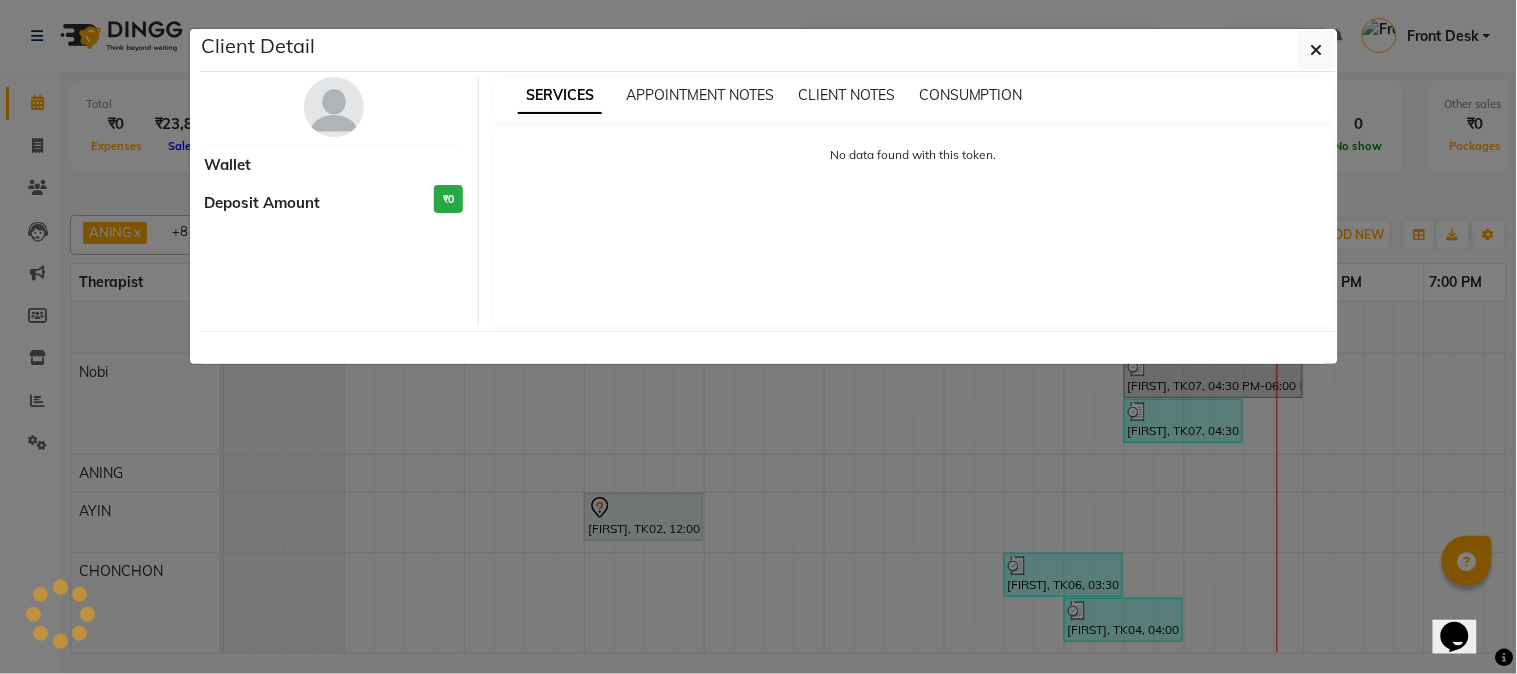 select on "3" 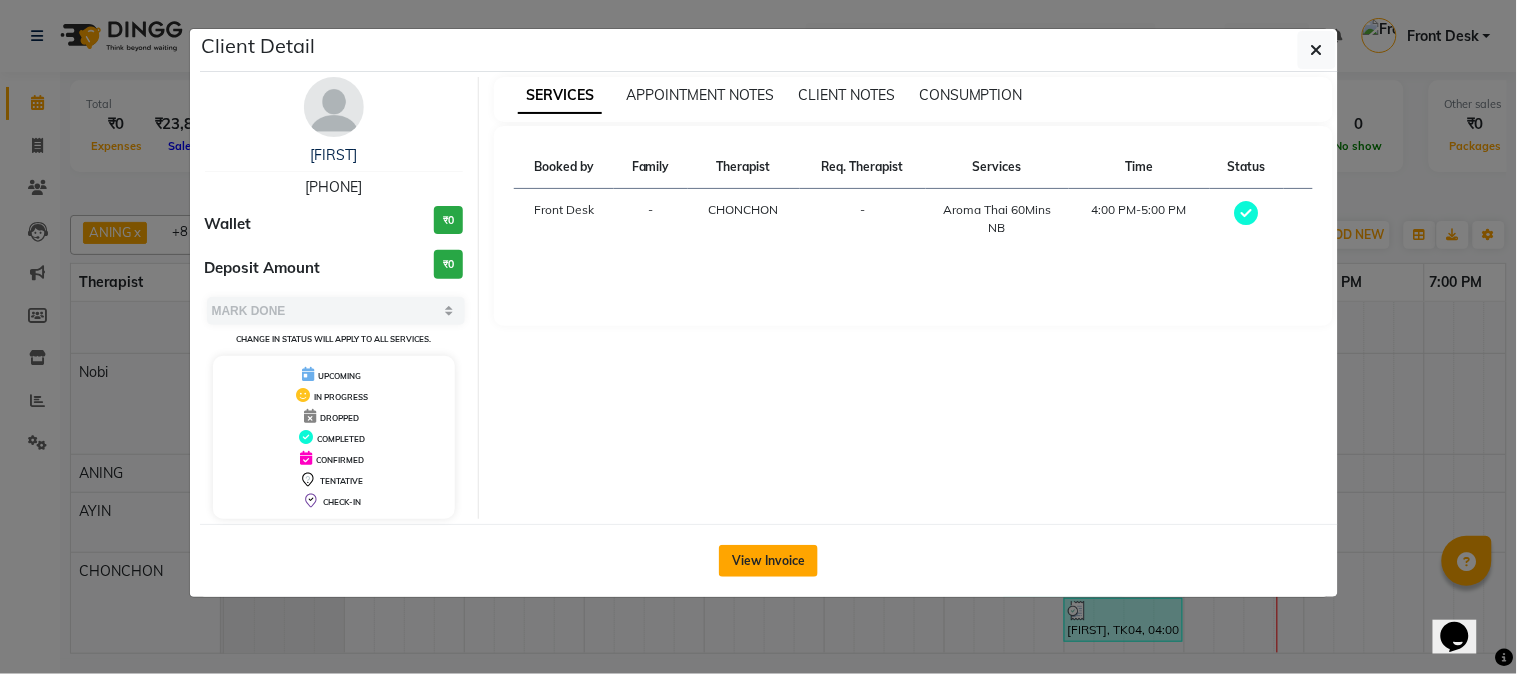 click on "View Invoice" 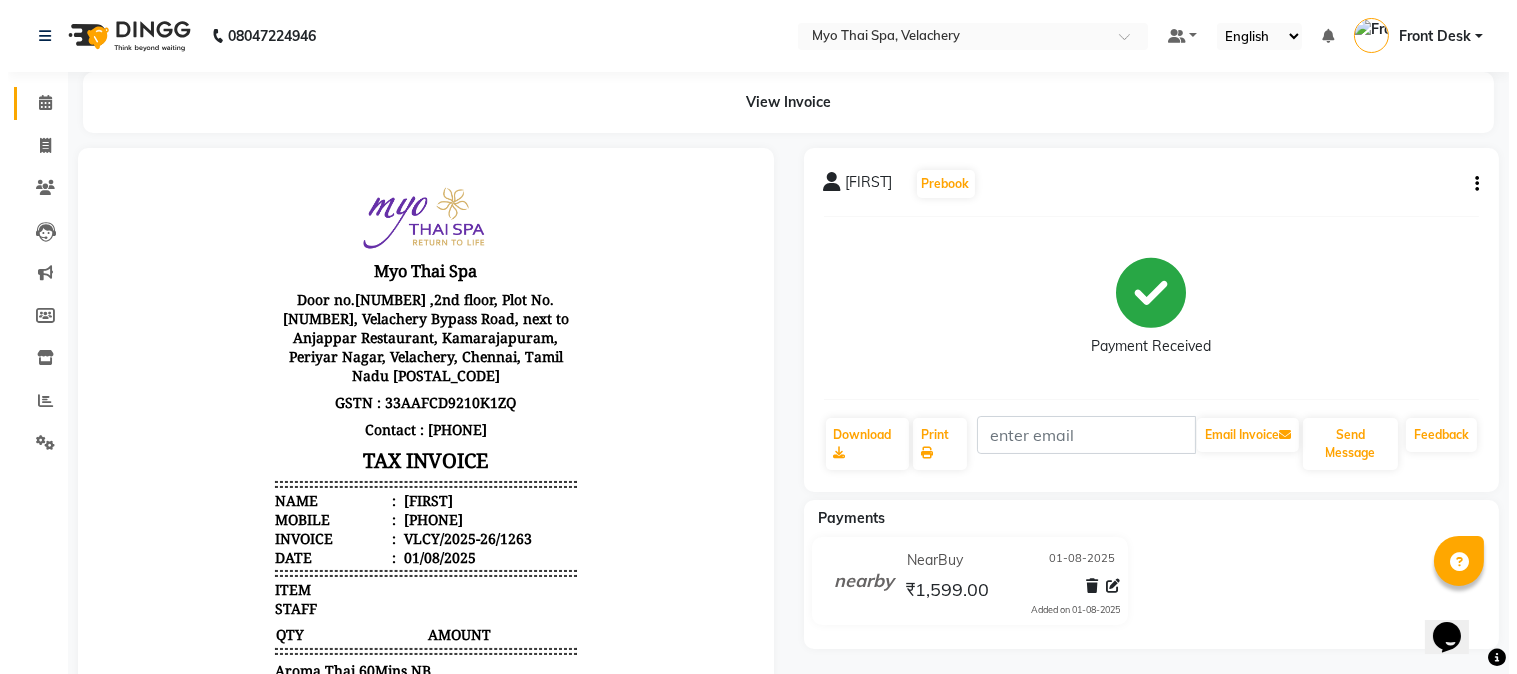 scroll, scrollTop: 0, scrollLeft: 0, axis: both 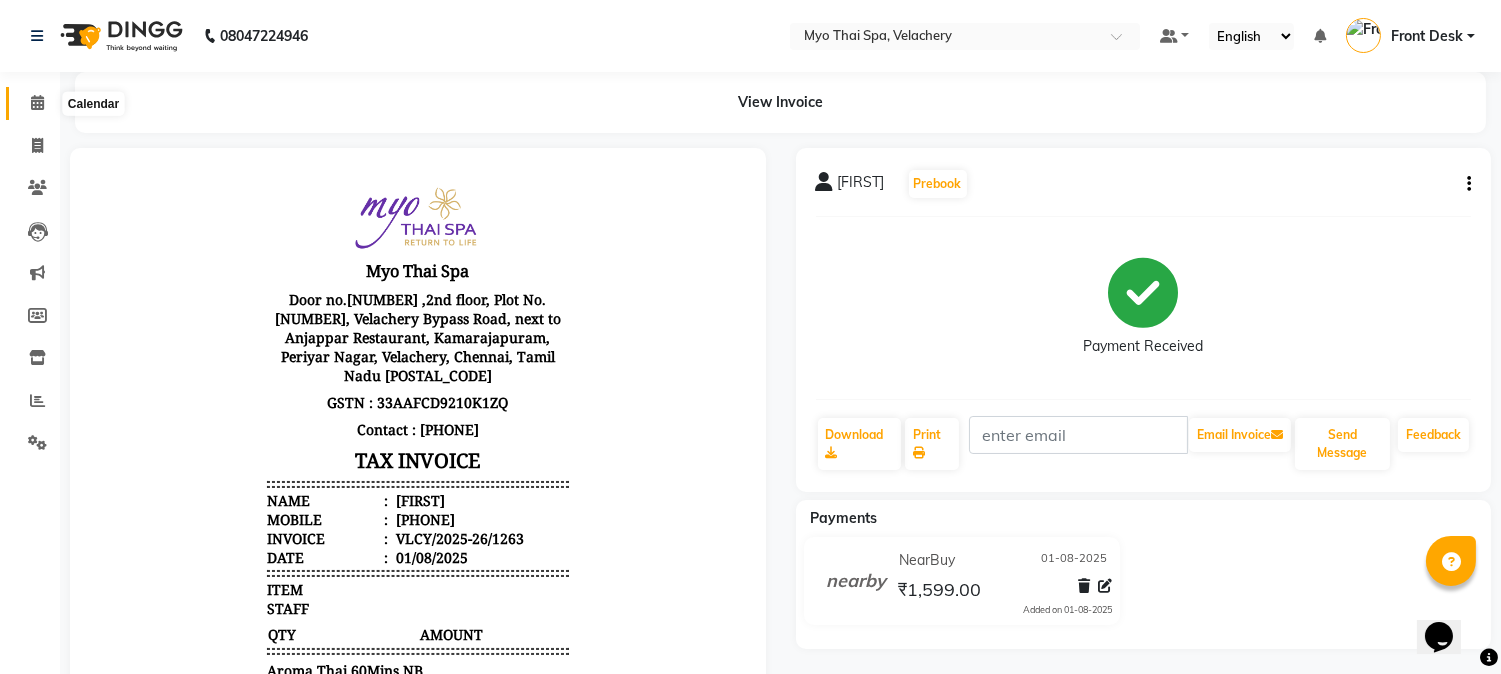 click 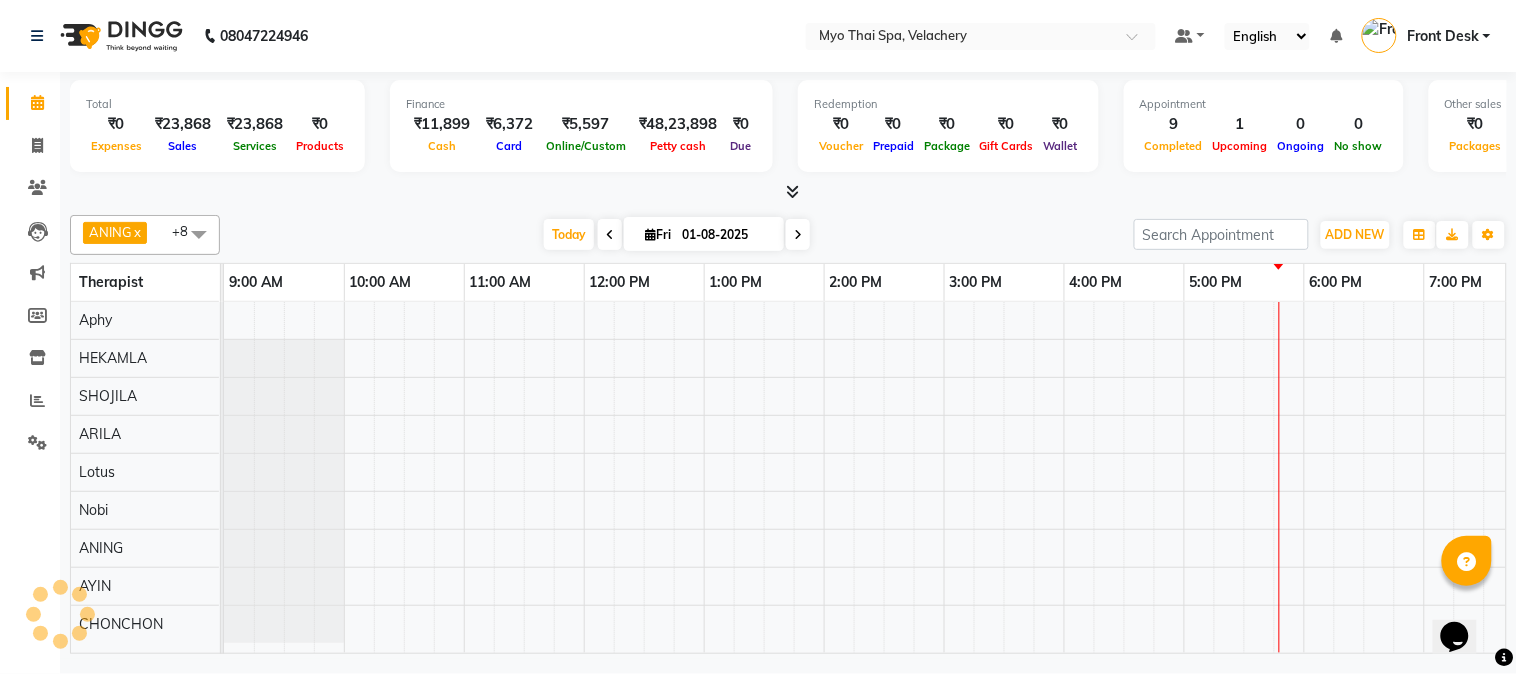 scroll, scrollTop: 0, scrollLeft: 517, axis: horizontal 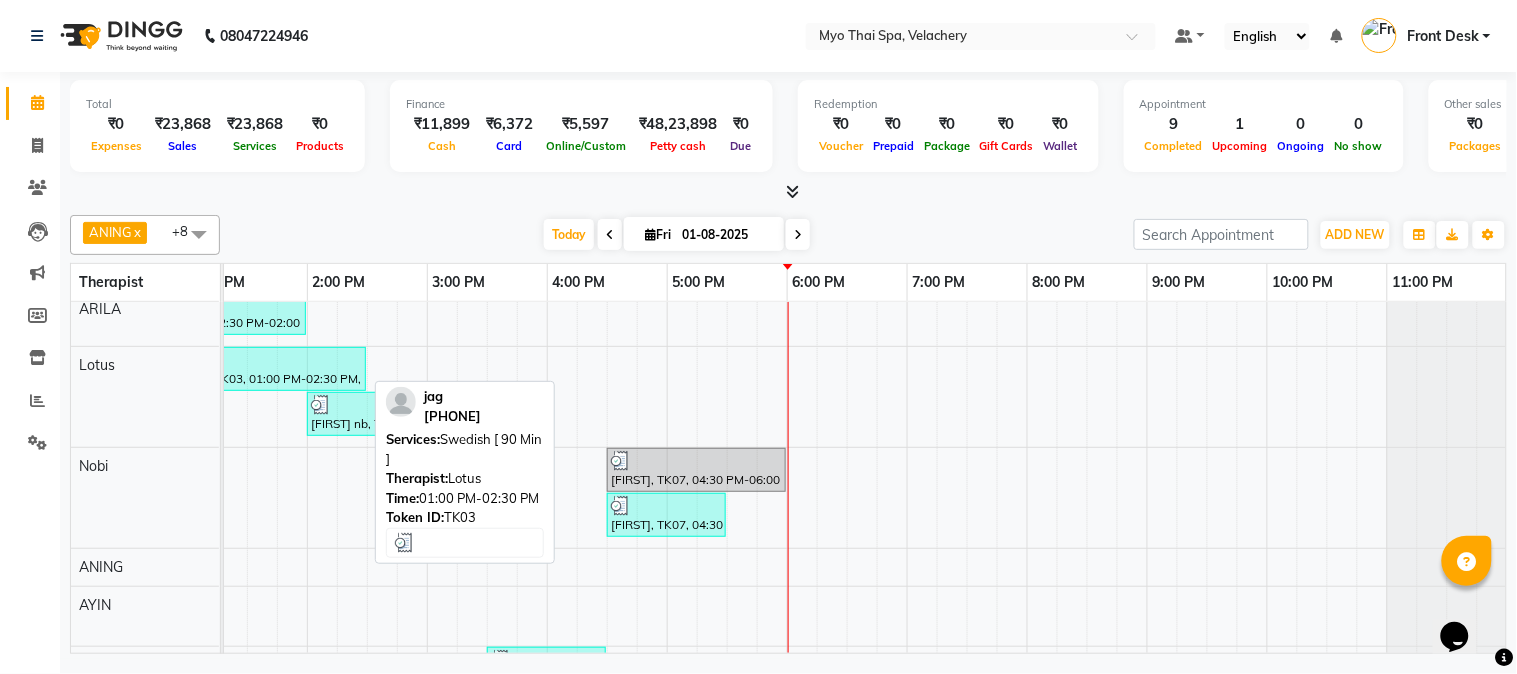 click on "jag, TK03, 01:00 PM-02:30 PM, Swedish [ 90 Min ]" at bounding box center [276, 369] 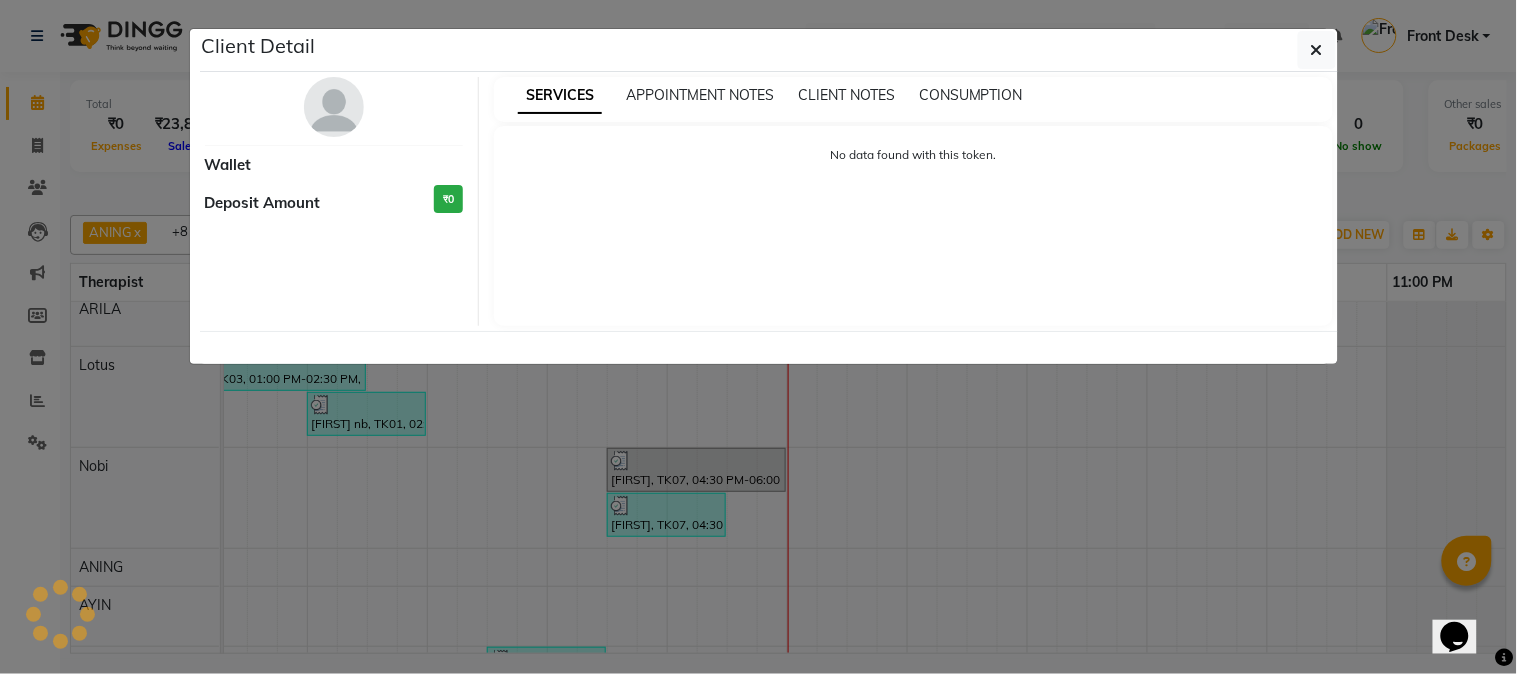 select on "3" 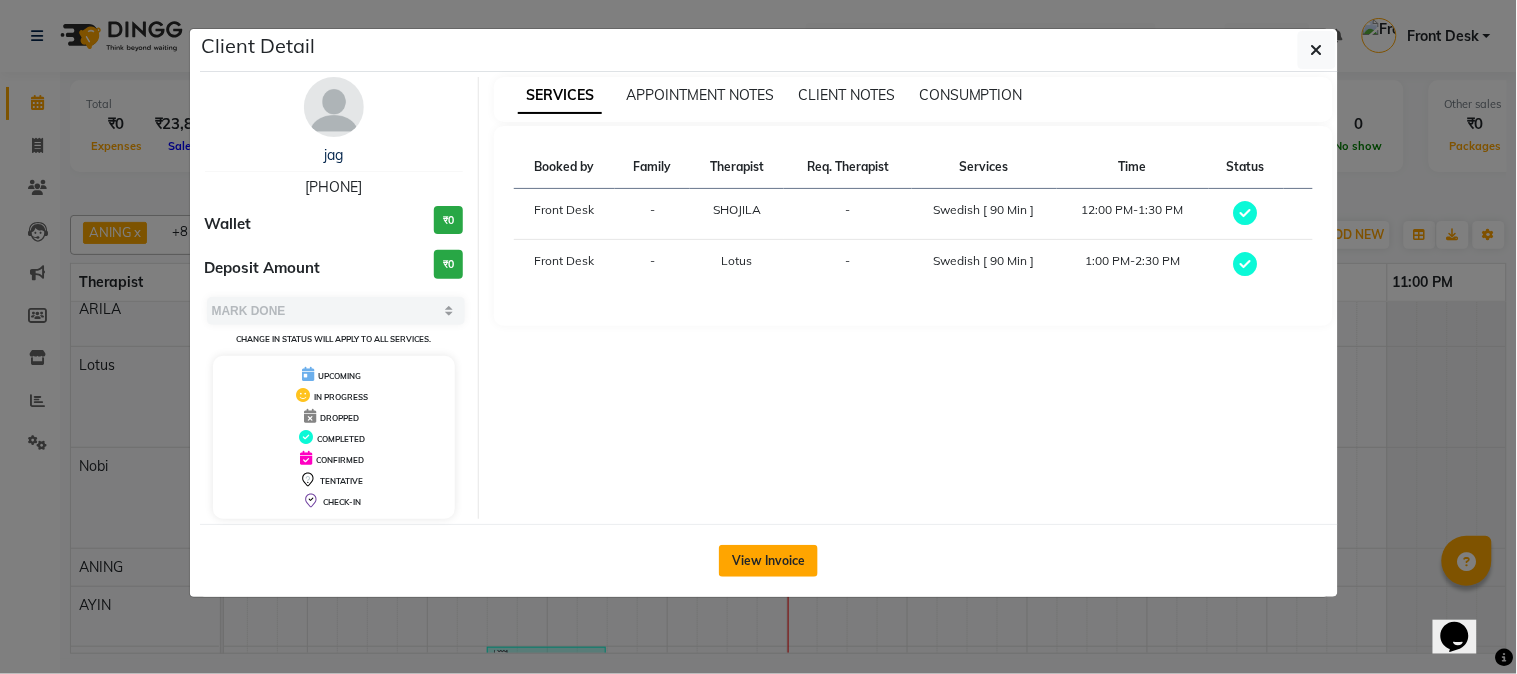 click on "View Invoice" 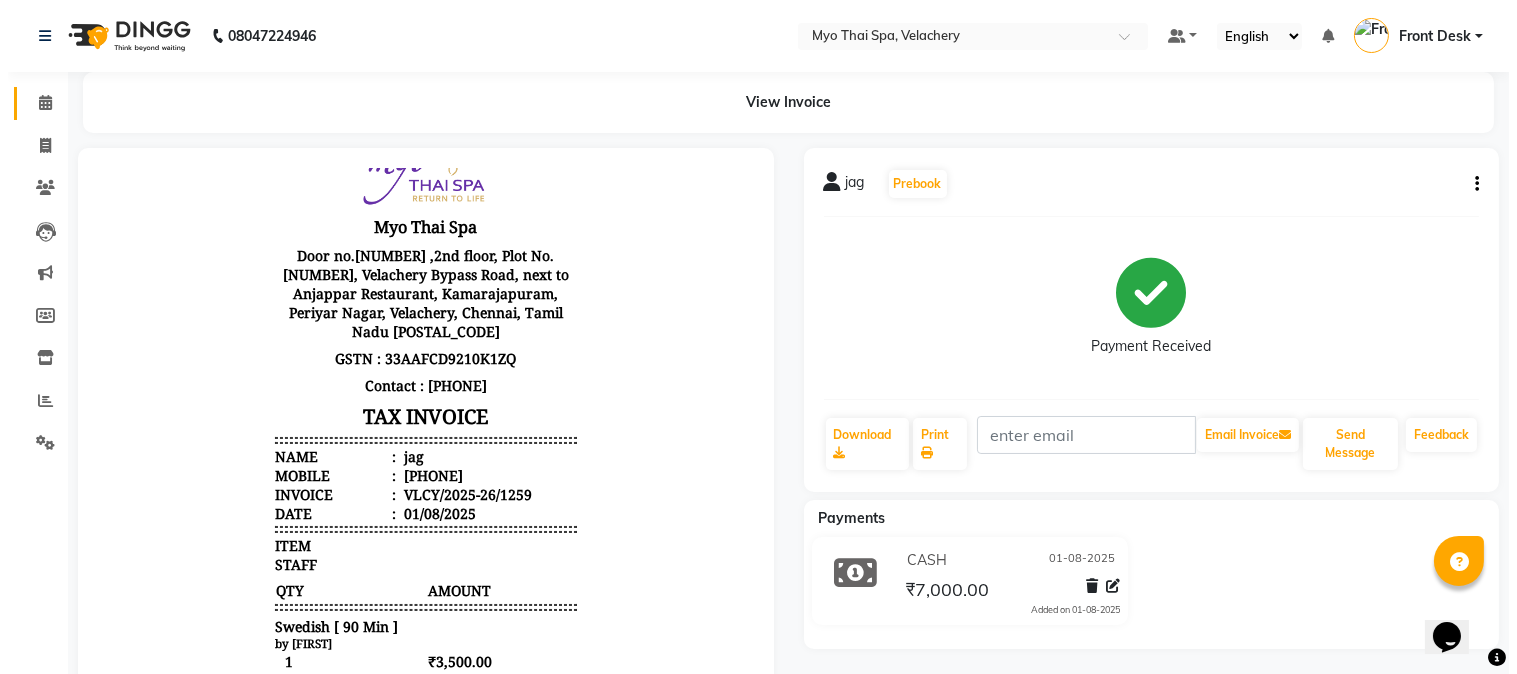 scroll, scrollTop: 87, scrollLeft: 0, axis: vertical 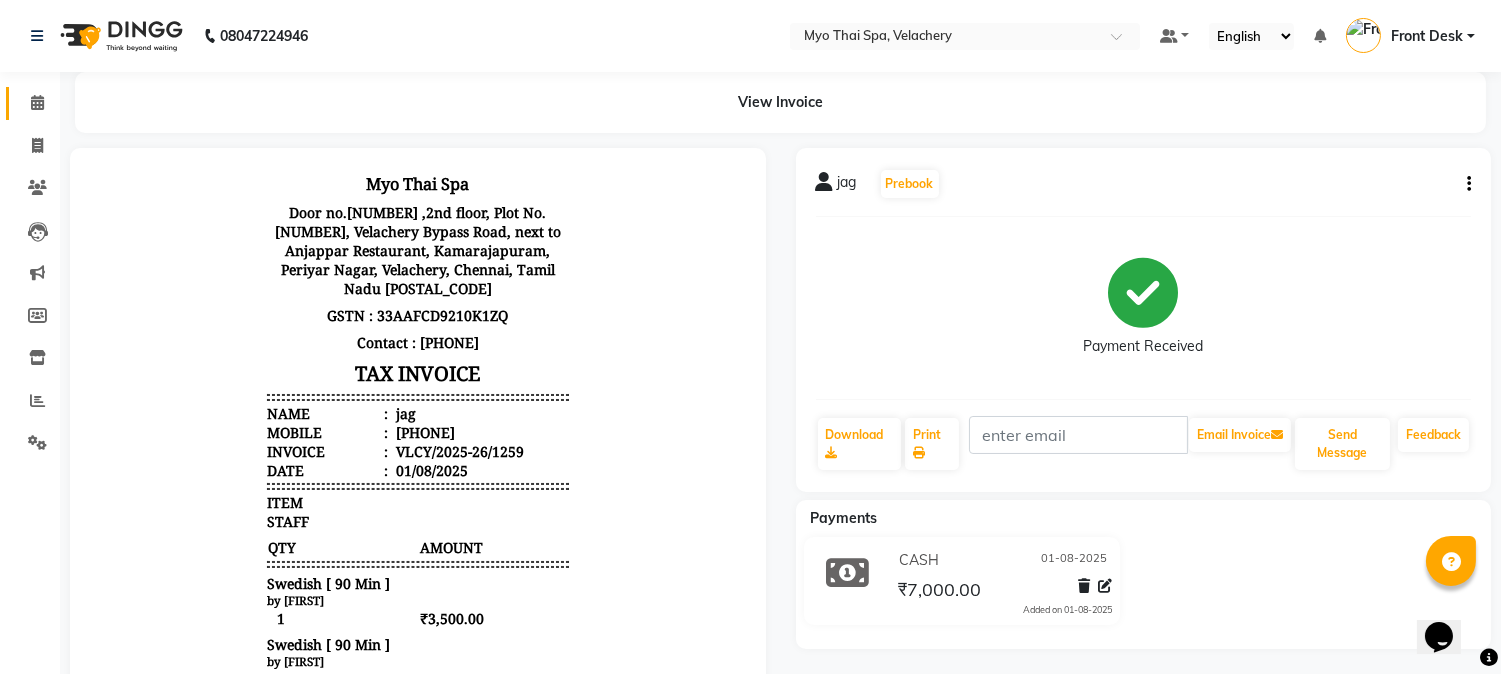 click 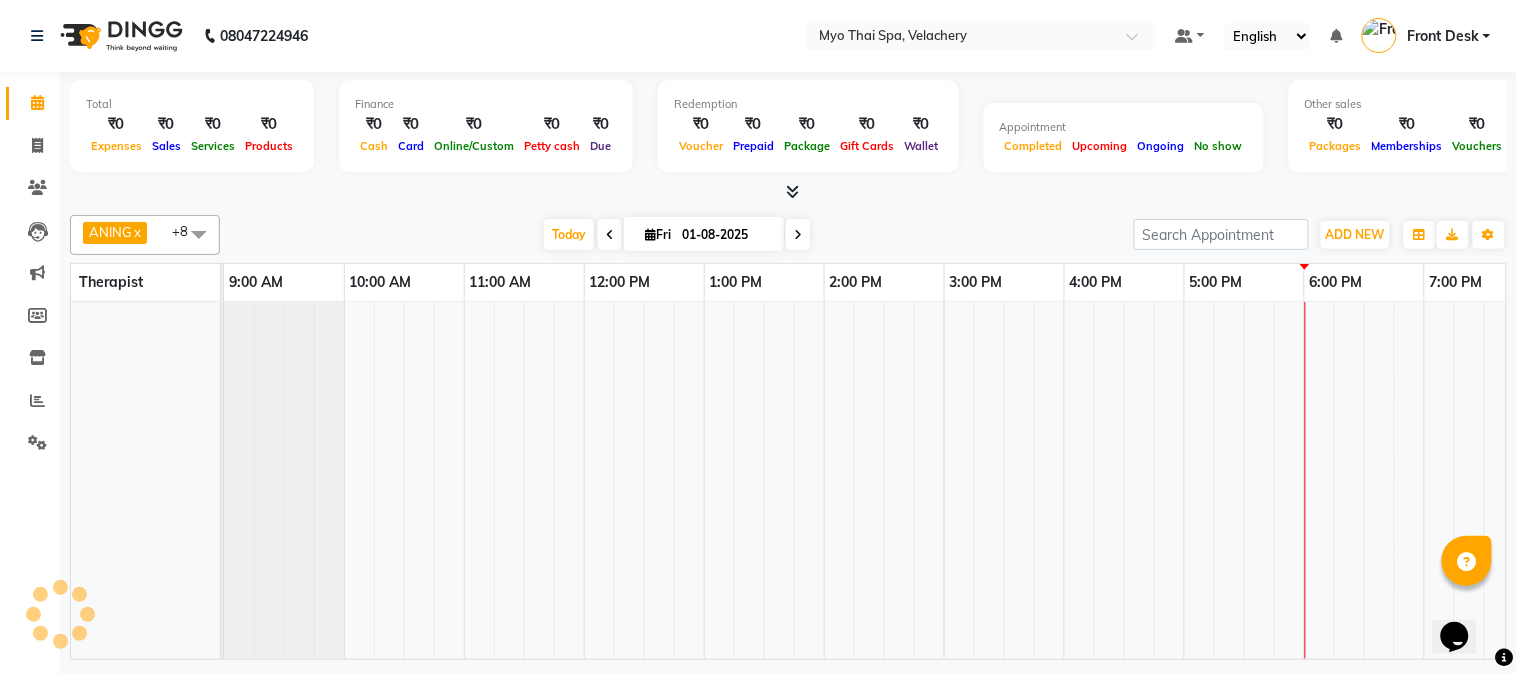 scroll, scrollTop: 0, scrollLeft: 0, axis: both 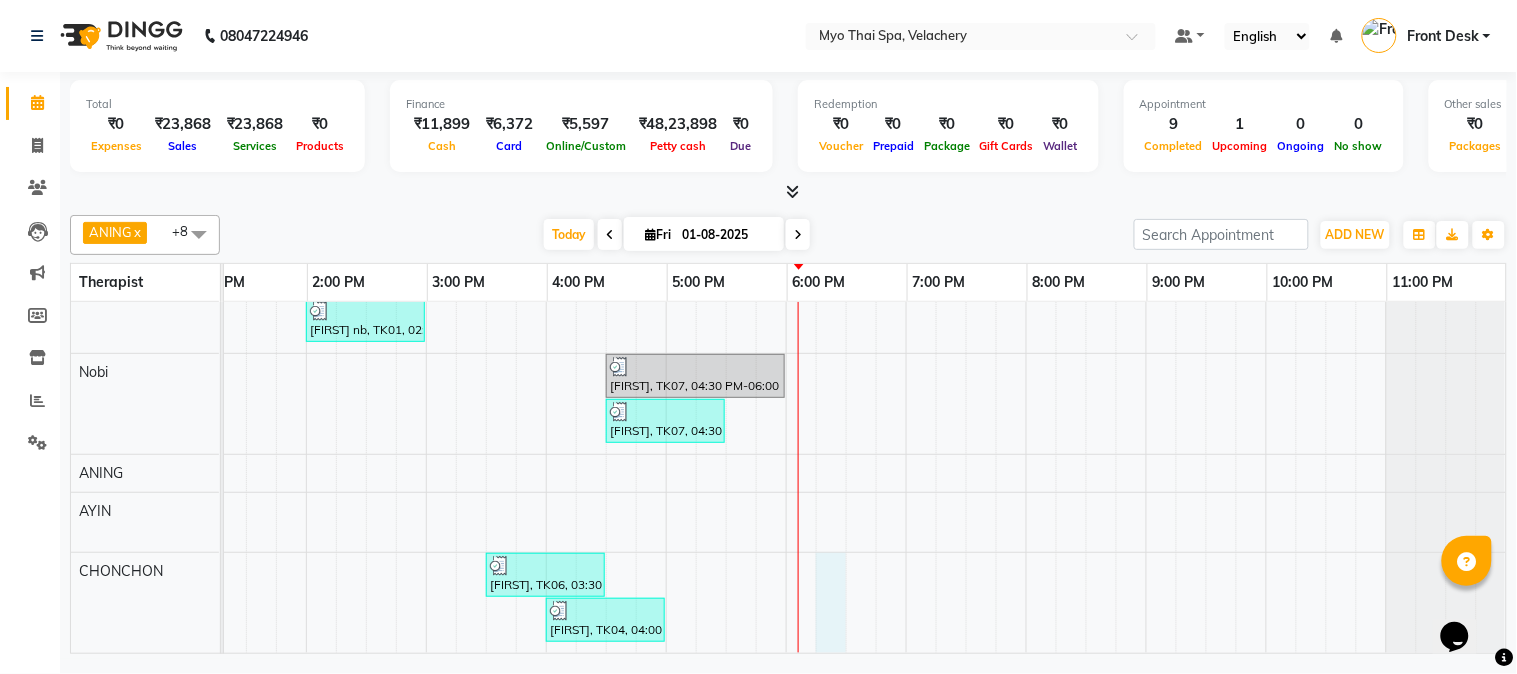 click on "manoj, TK07, 04:30 PM-05:30 PM, Swedish [ 60 Min ]     jag, TK03, 12:00 PM-01:30 PM, Swedish [ 90 Min ]     jorge, TK08, 05:15 PM-06:15 PM, Balinese [ 60 Min ]     deepak, TK05, 12:30 PM-02:00 PM, Swedish 90Mins NB     jag, TK03, 01:00 PM-02:30 PM, Swedish [ 90 Min ]     vivek nb, TK01, 02:00 PM-03:00 PM, Deep Tissue 60mins NB     manoj, TK07, 04:30 PM-06:00 PM, Swedish 90Mins NB     manoj, TK07, 04:30 PM-05:30 PM, Swedish [ 60 Min ]             jag, TK02, 12:00 PM-01:00 PM, Swedish [ 60 Min ]     sharvan, TK06, 03:30 PM-04:30 PM, Deep Tissue 60mins NB     rahul mnnn, TK04, 04:00 PM-05:00 PM, Aroma Thai 60Mins NB" at bounding box center (606, 350) 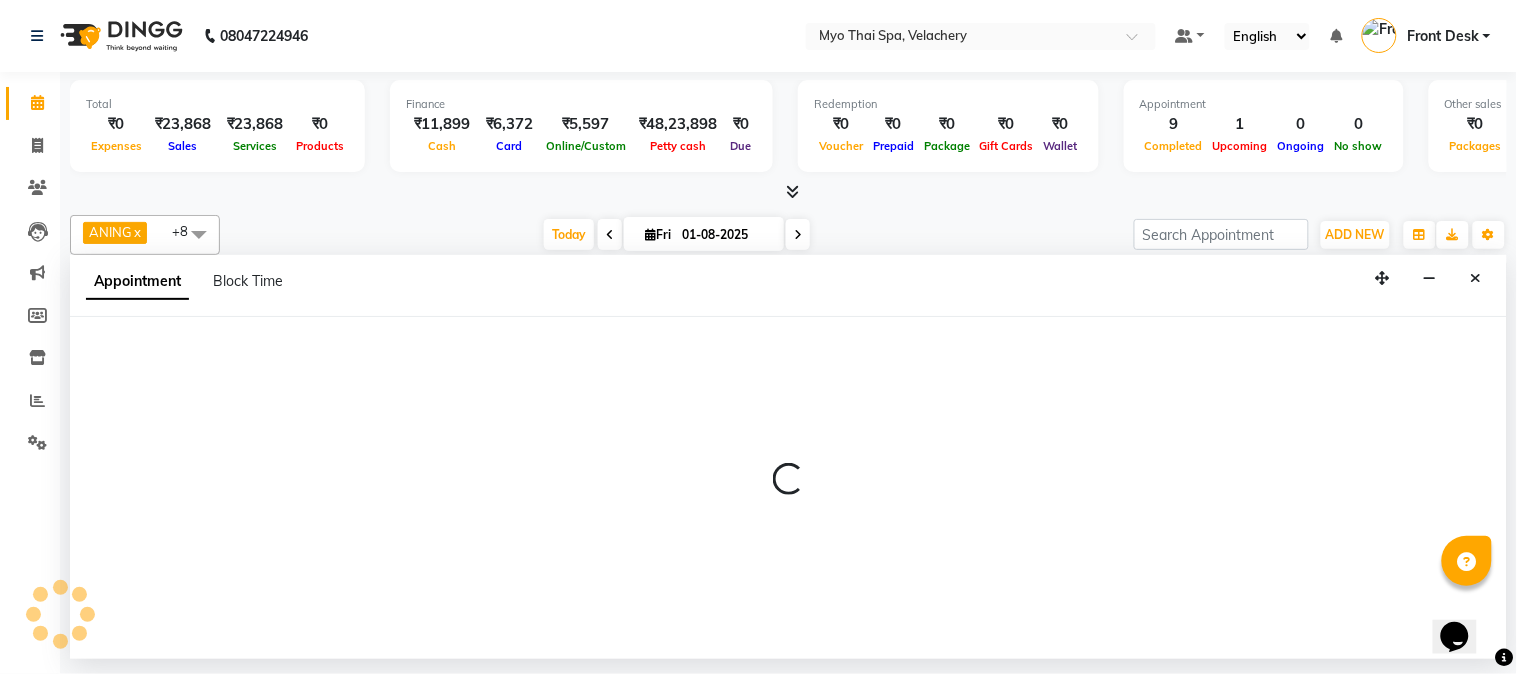 select on "84845" 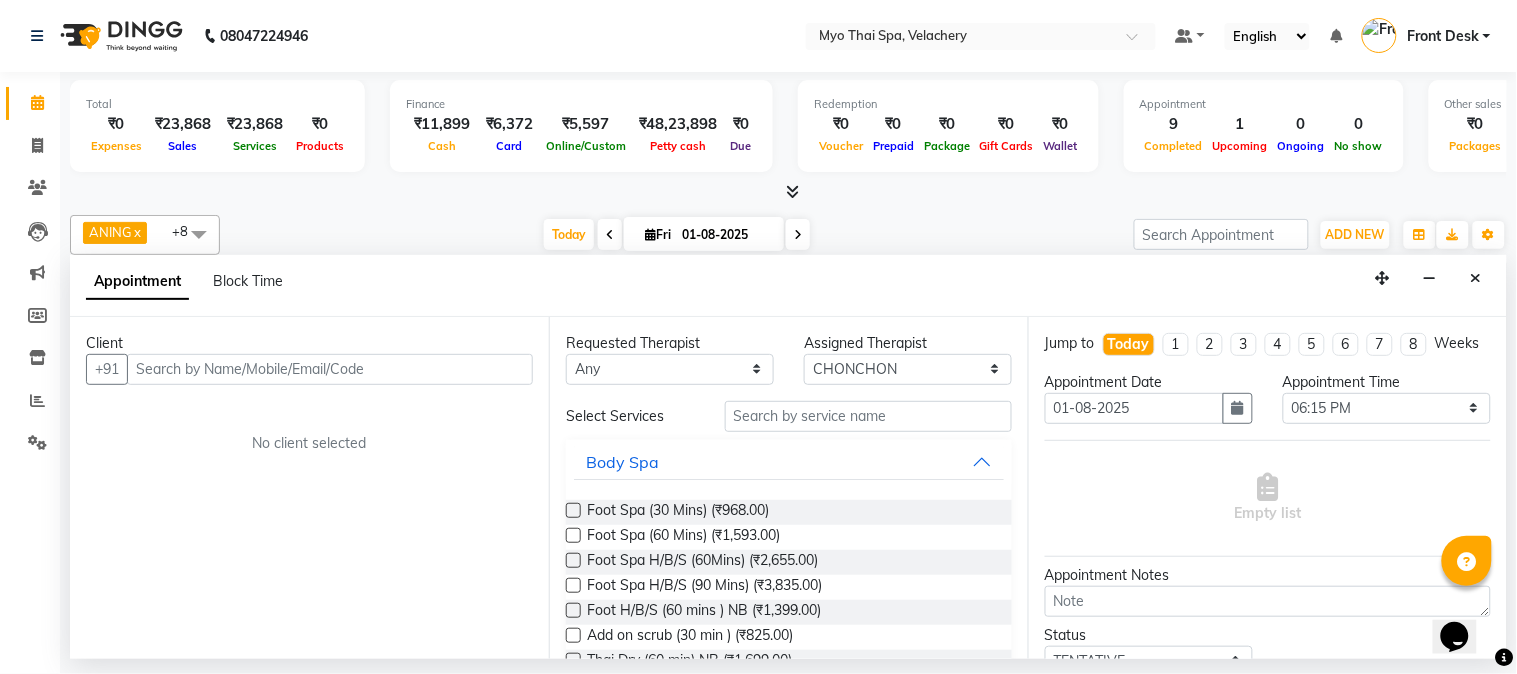 click at bounding box center [330, 369] 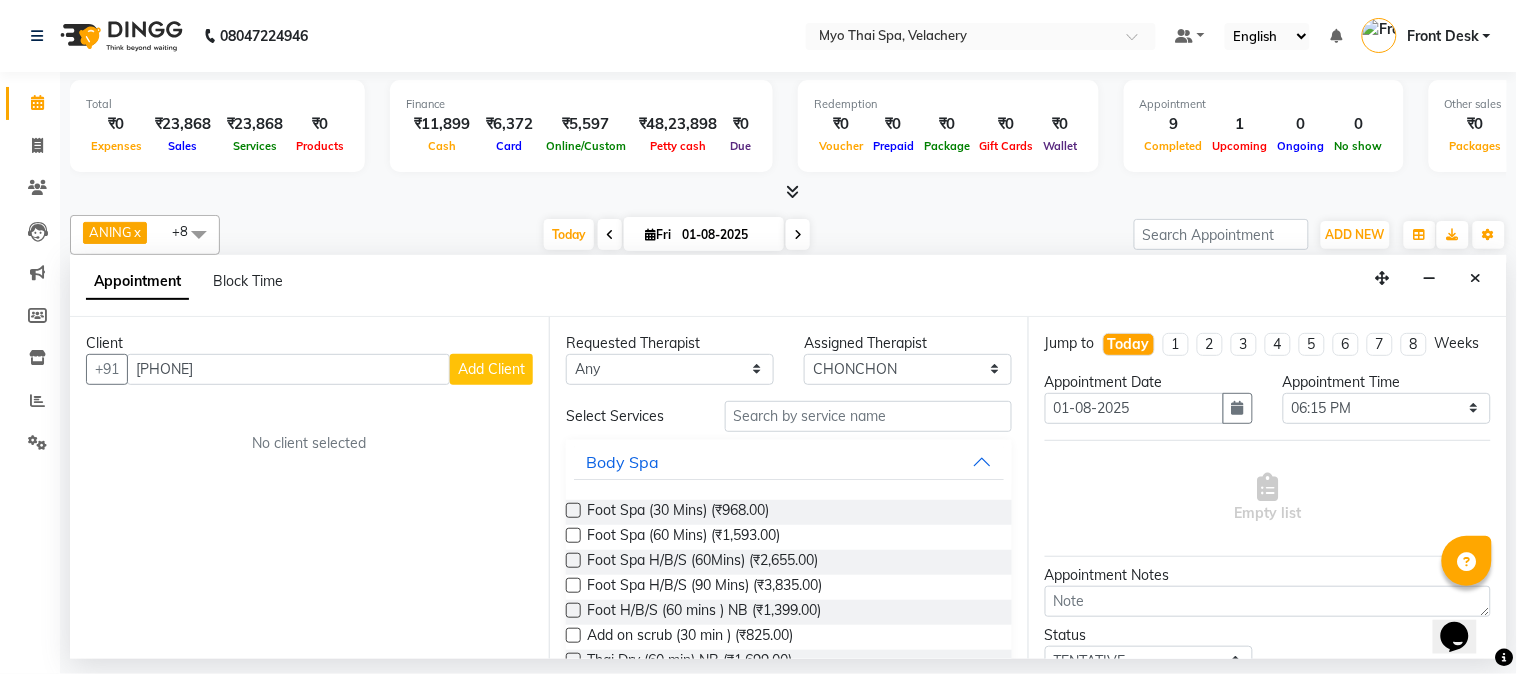 type on "[PHONE]" 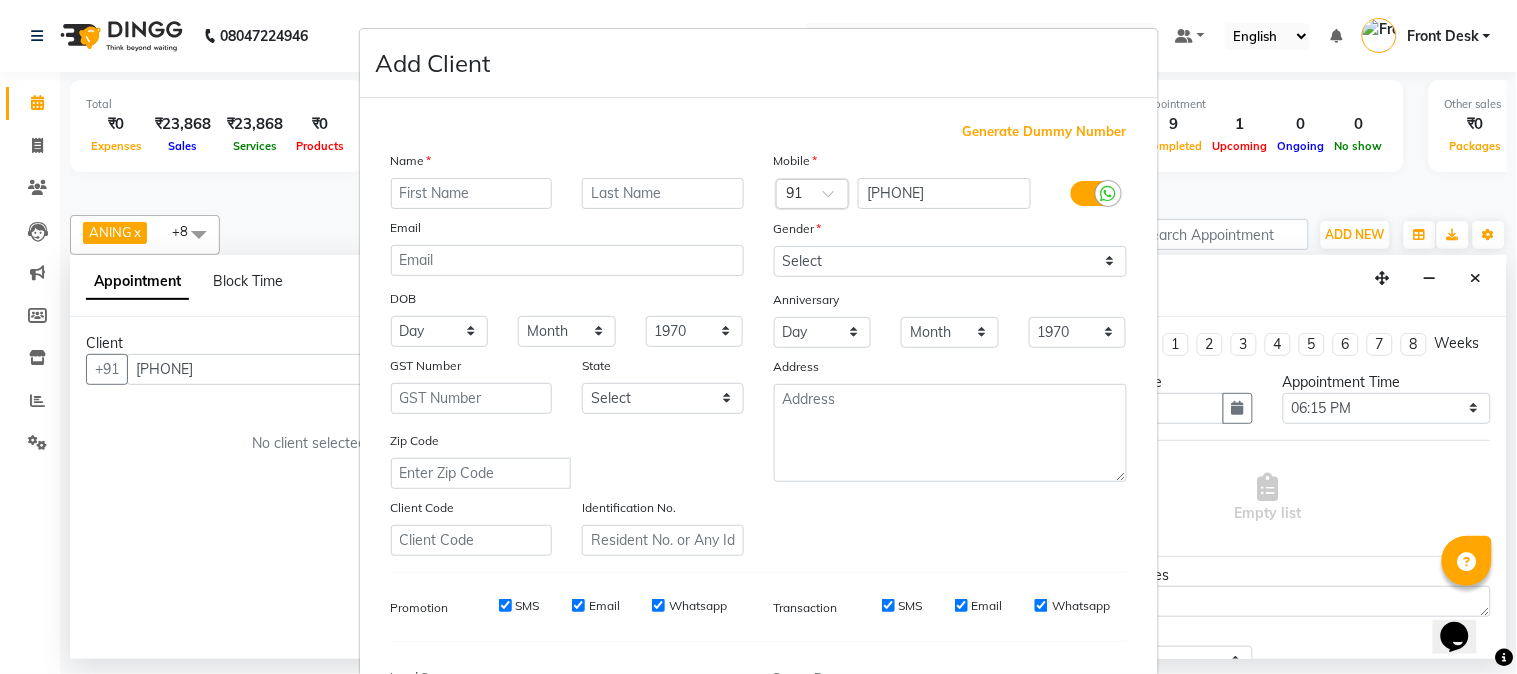 click at bounding box center (472, 193) 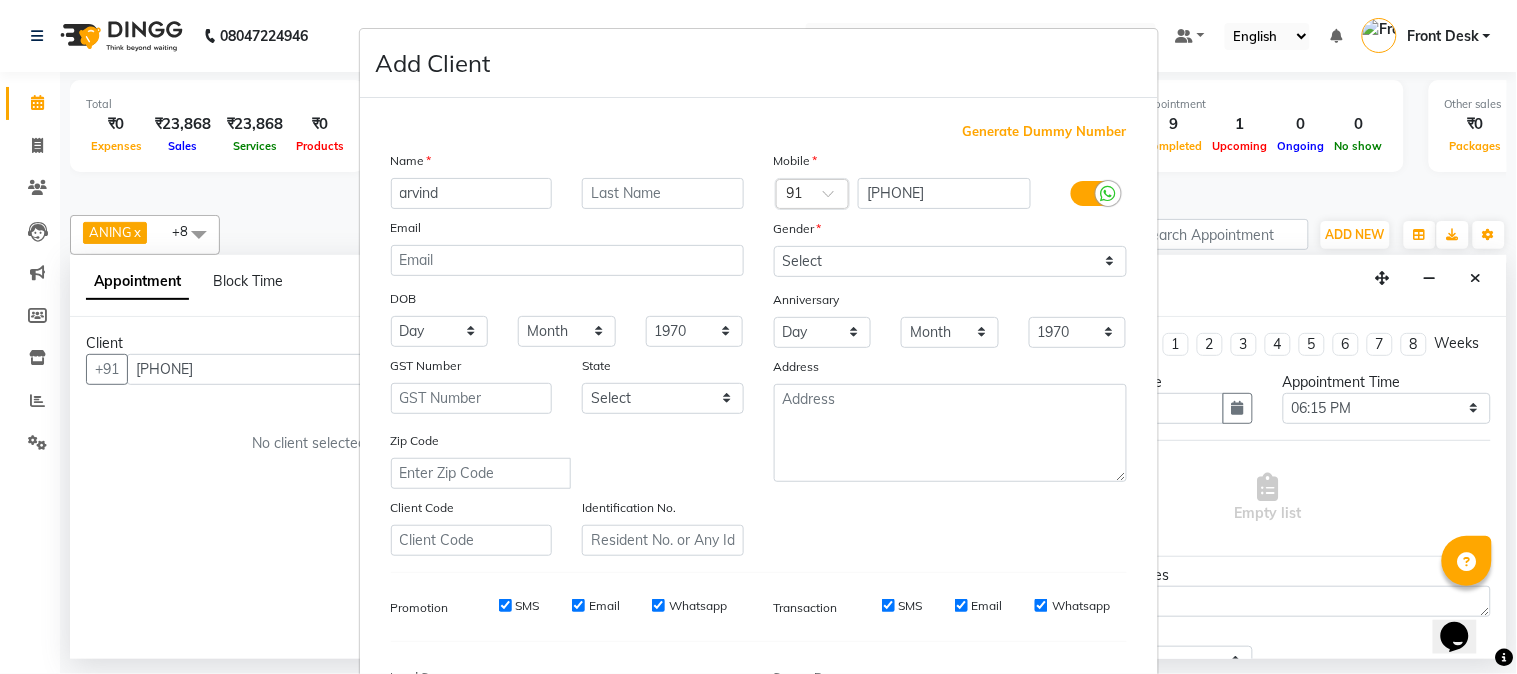 type on "arvind" 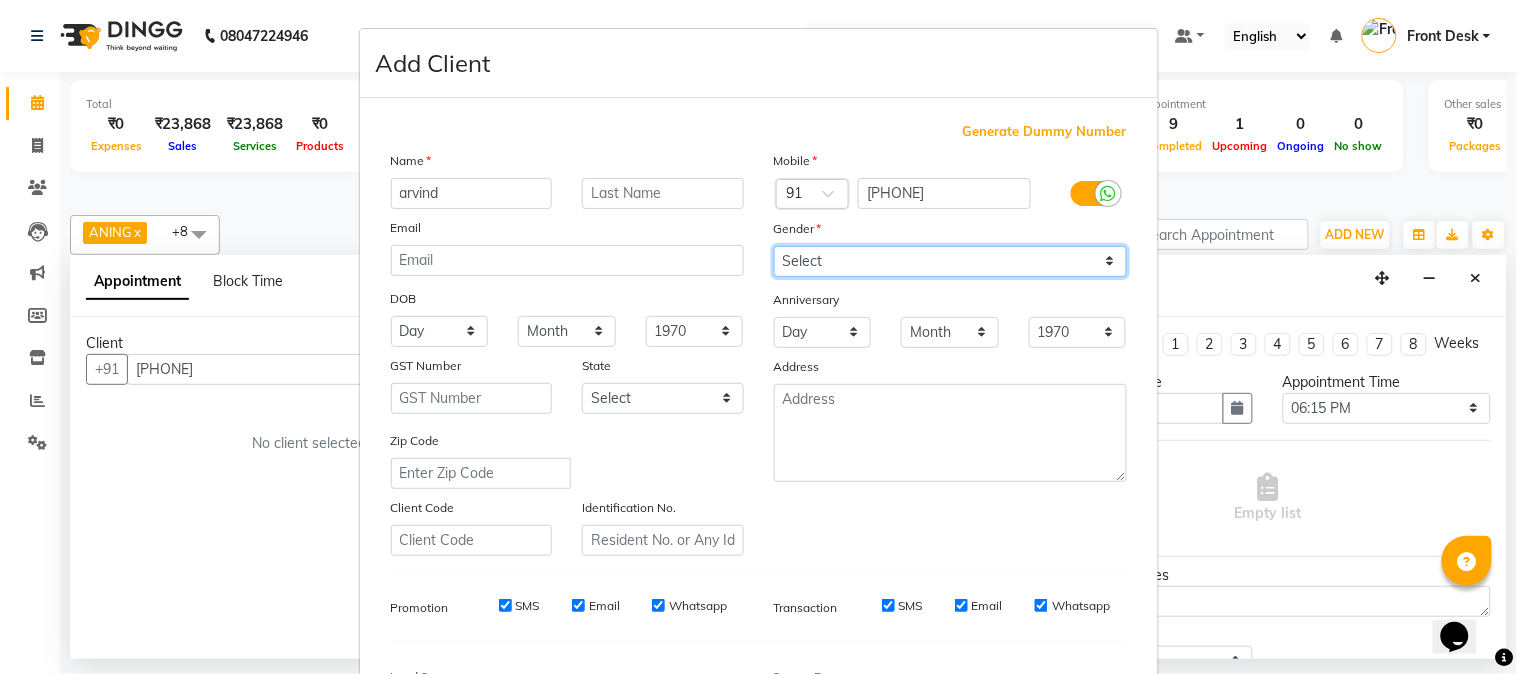 click on "Select Male Female Other Prefer Not To Say" at bounding box center (950, 261) 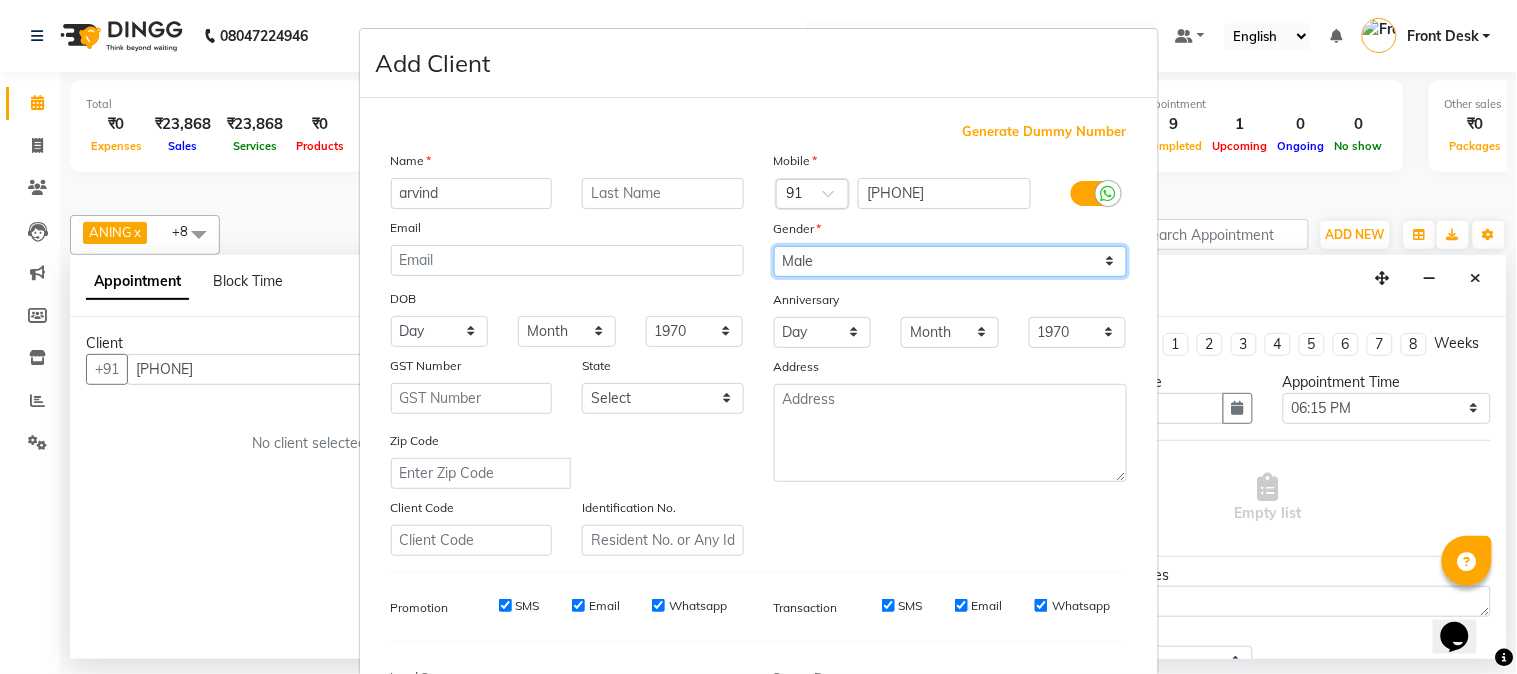 click on "Select Male Female Other Prefer Not To Say" at bounding box center (950, 261) 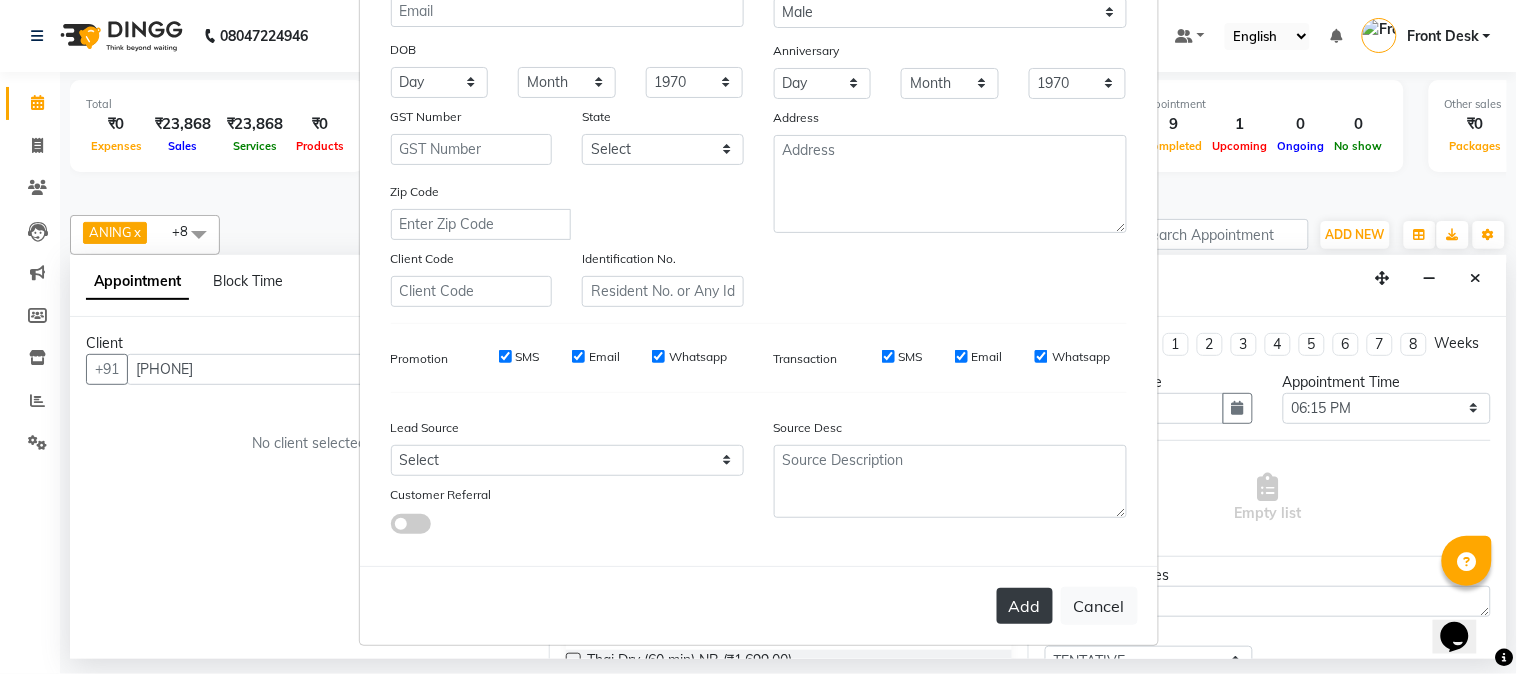 click on "Add" at bounding box center [1025, 606] 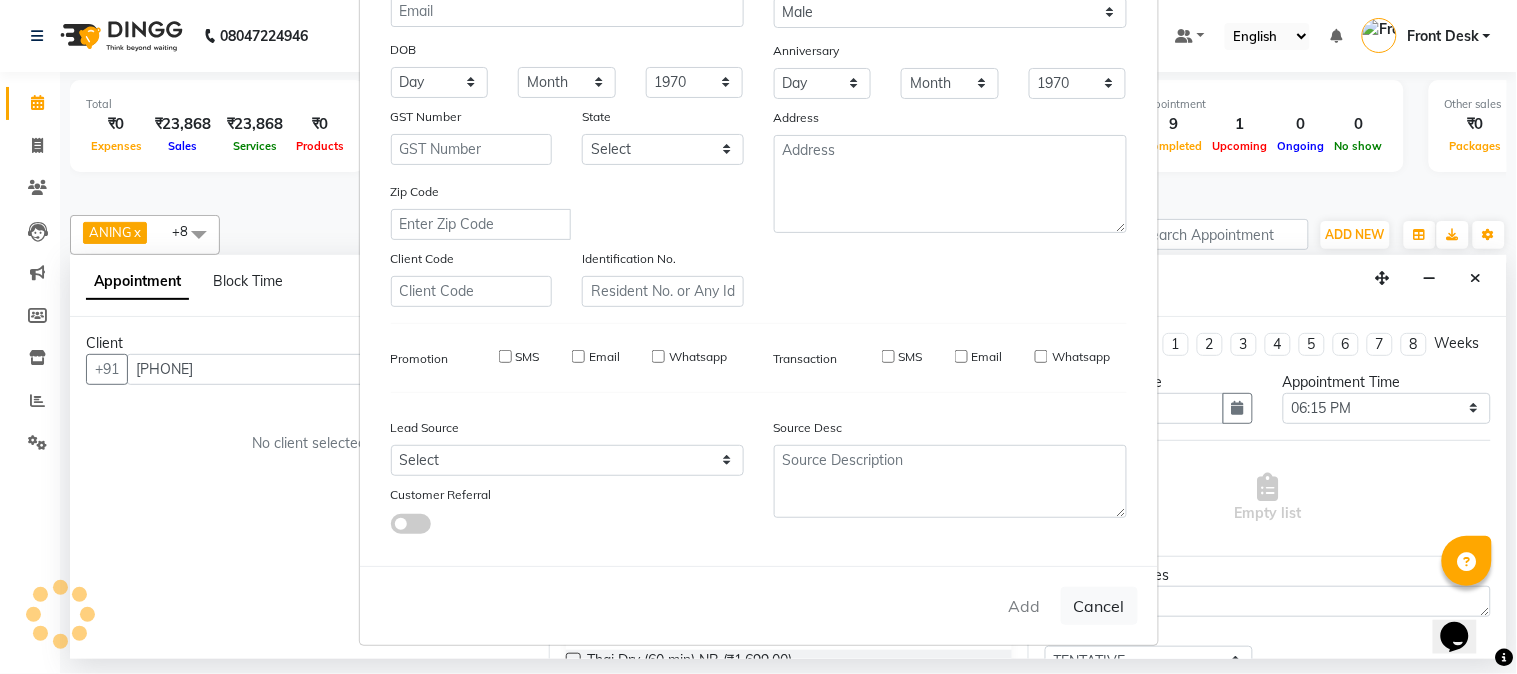 type 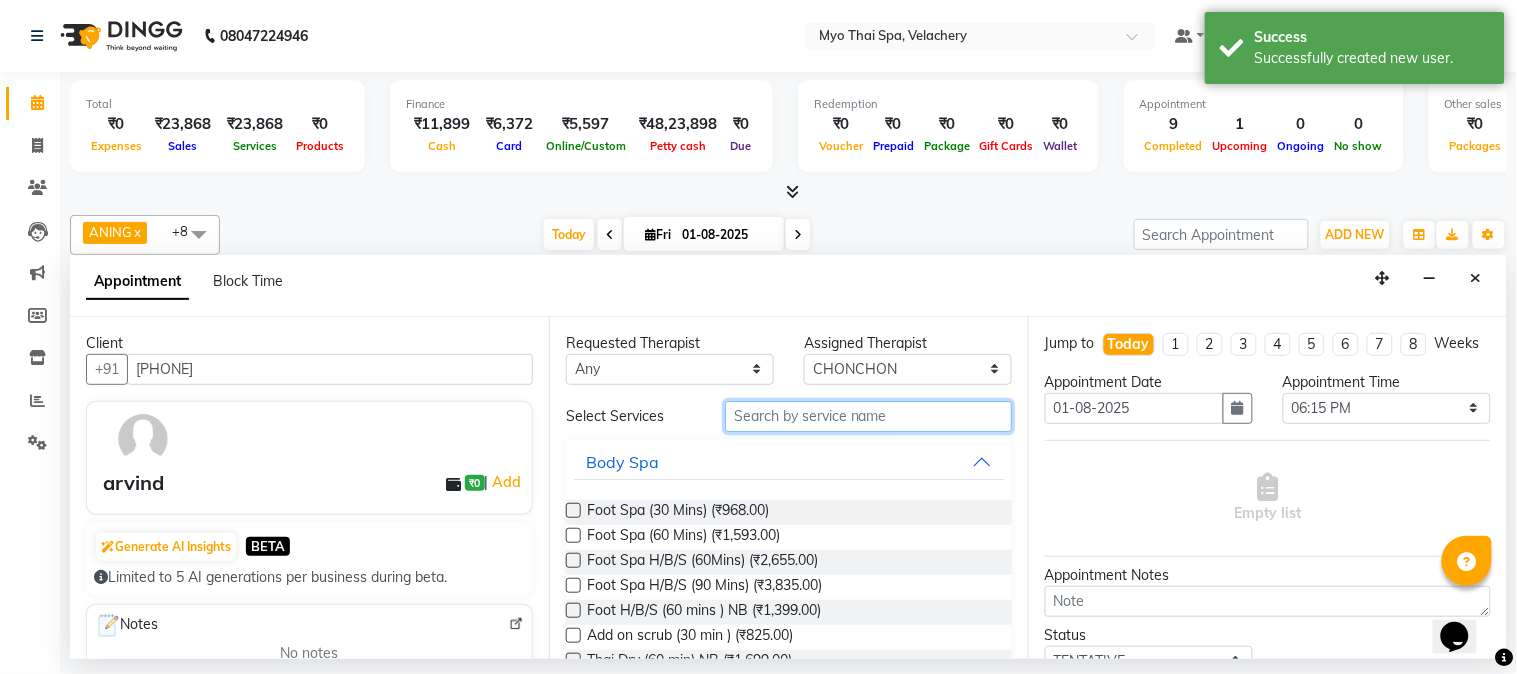 click at bounding box center (868, 416) 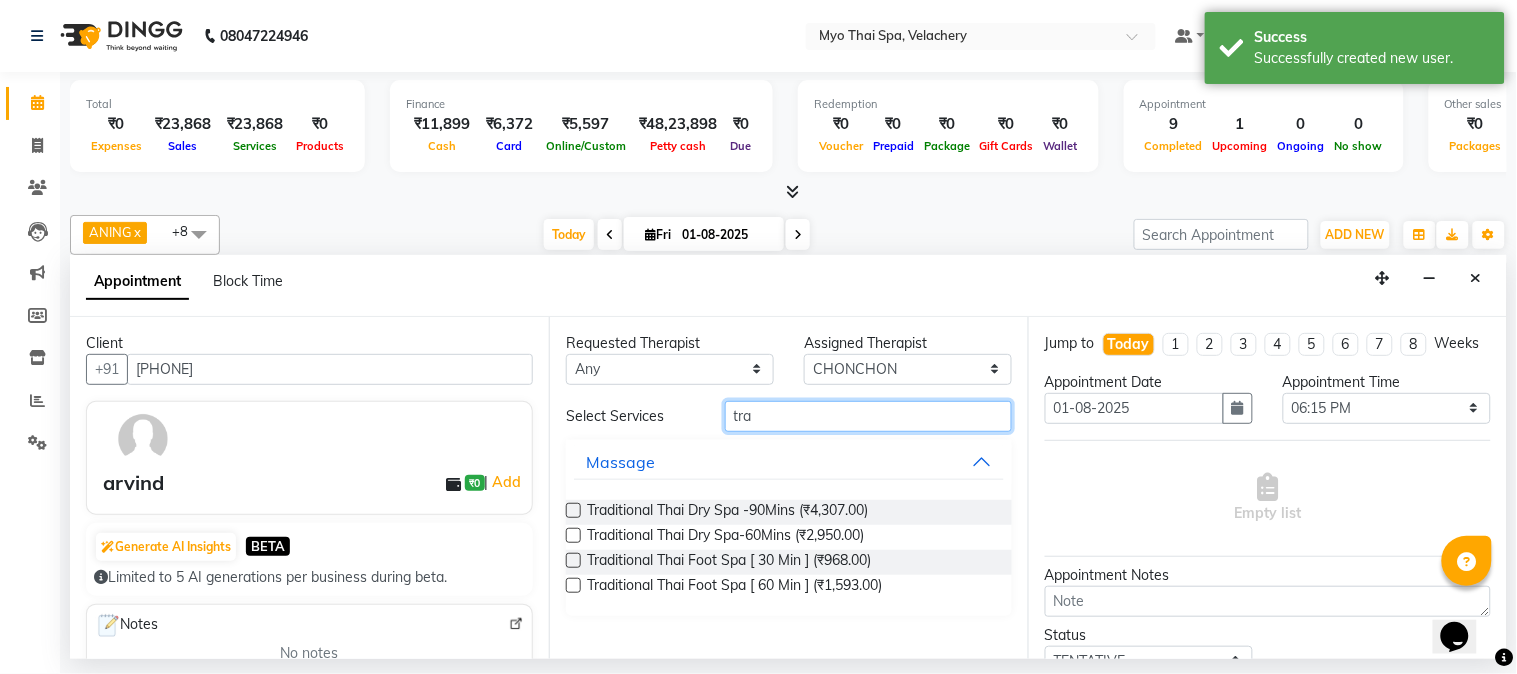 type on "tra" 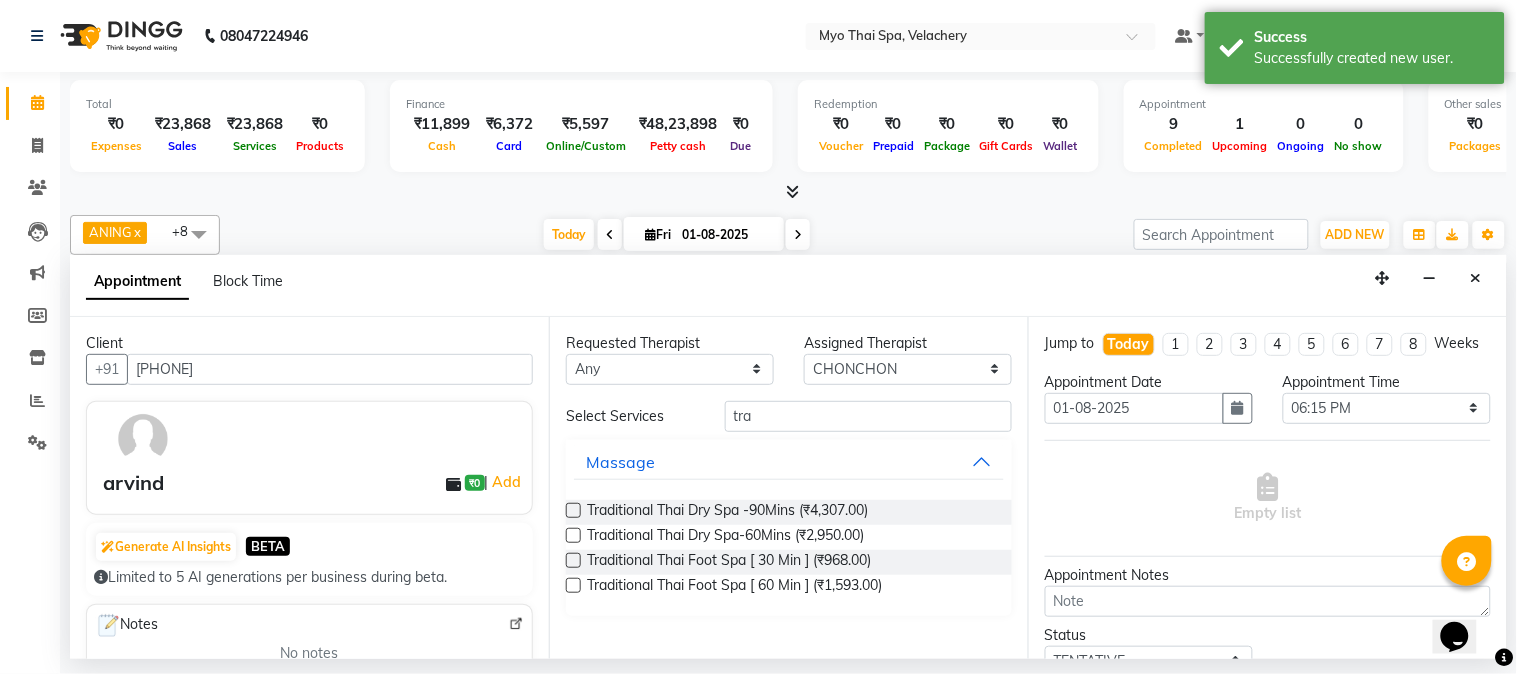 click at bounding box center [573, 535] 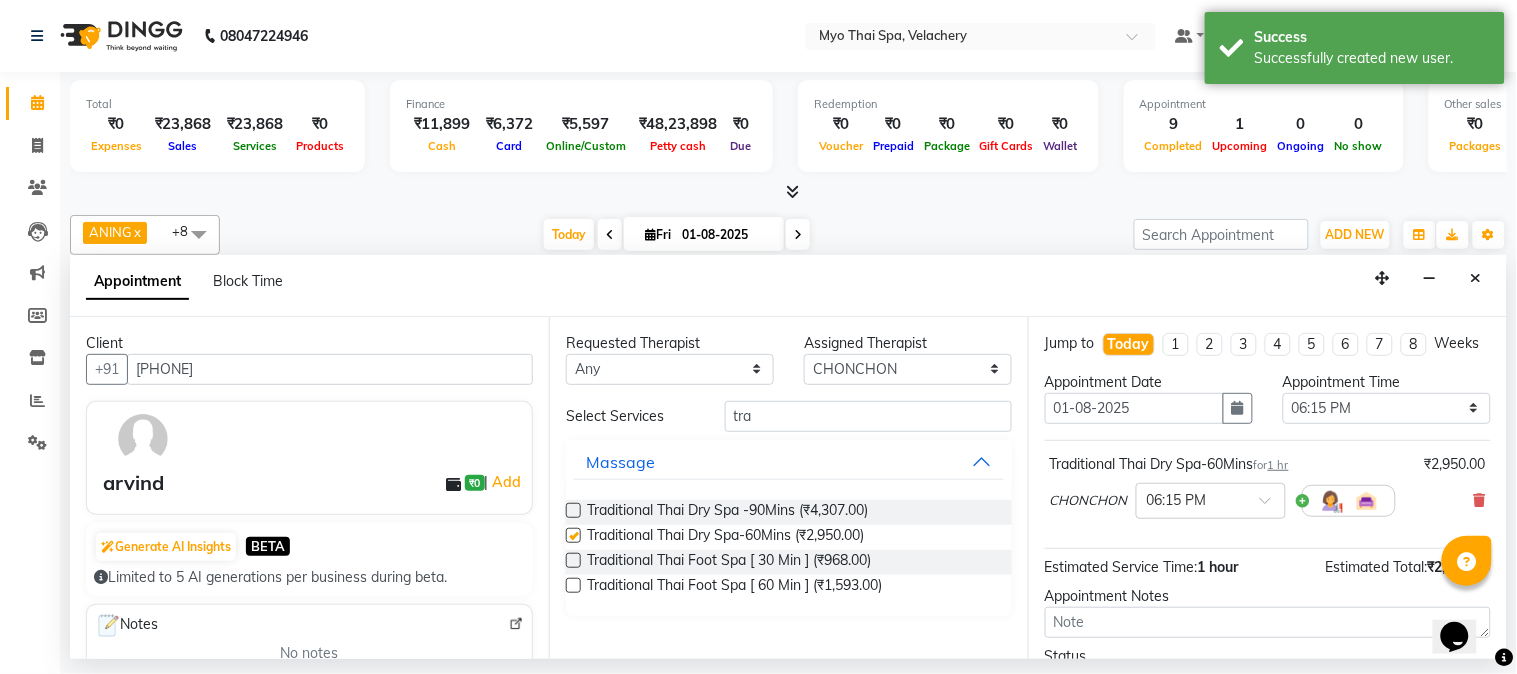 checkbox on "false" 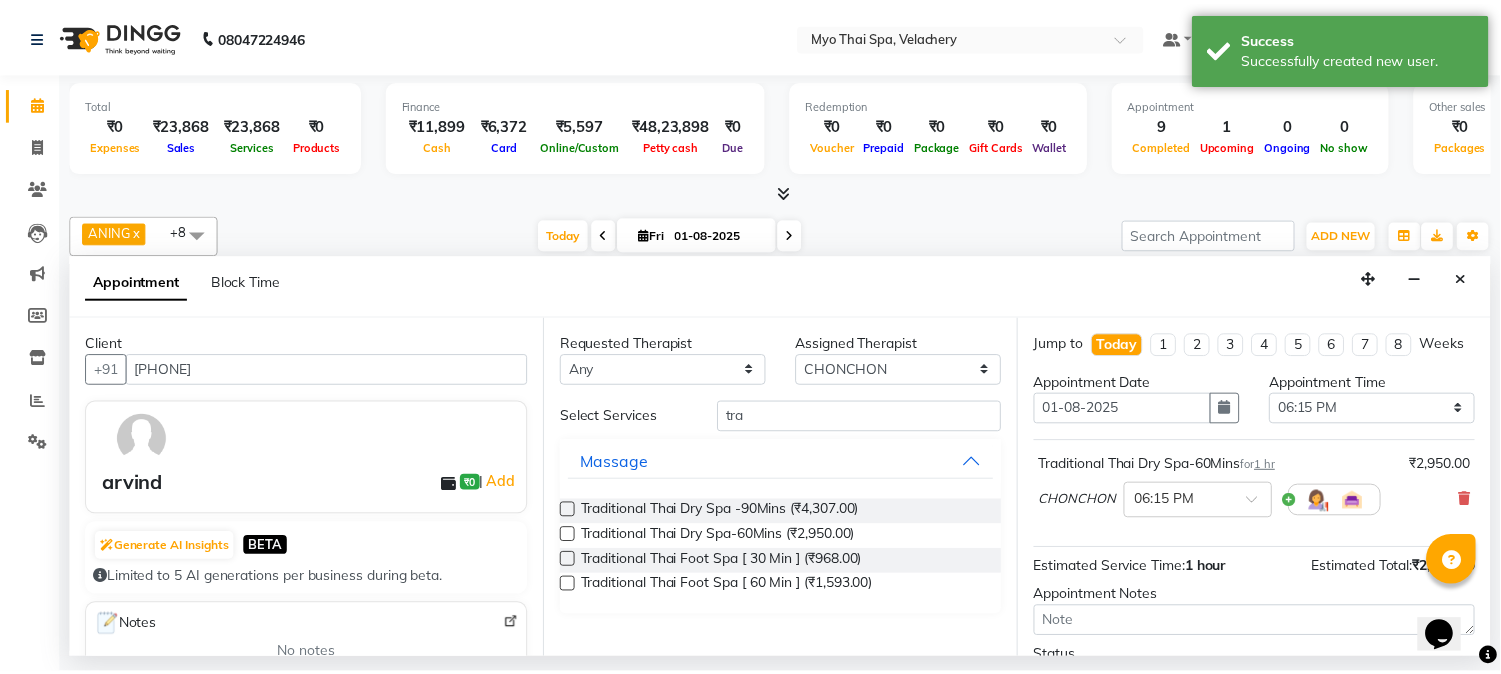 scroll, scrollTop: 183, scrollLeft: 0, axis: vertical 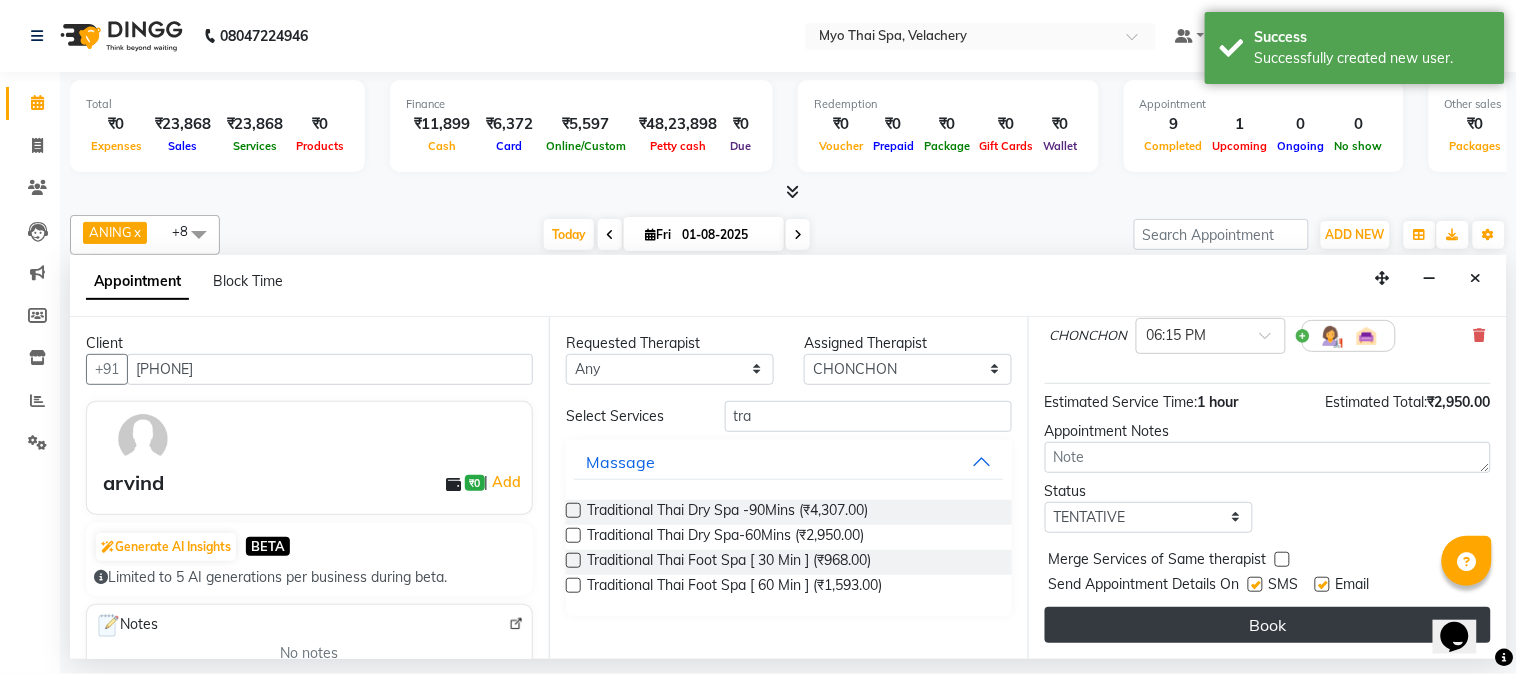 click on "Book" at bounding box center [1268, 625] 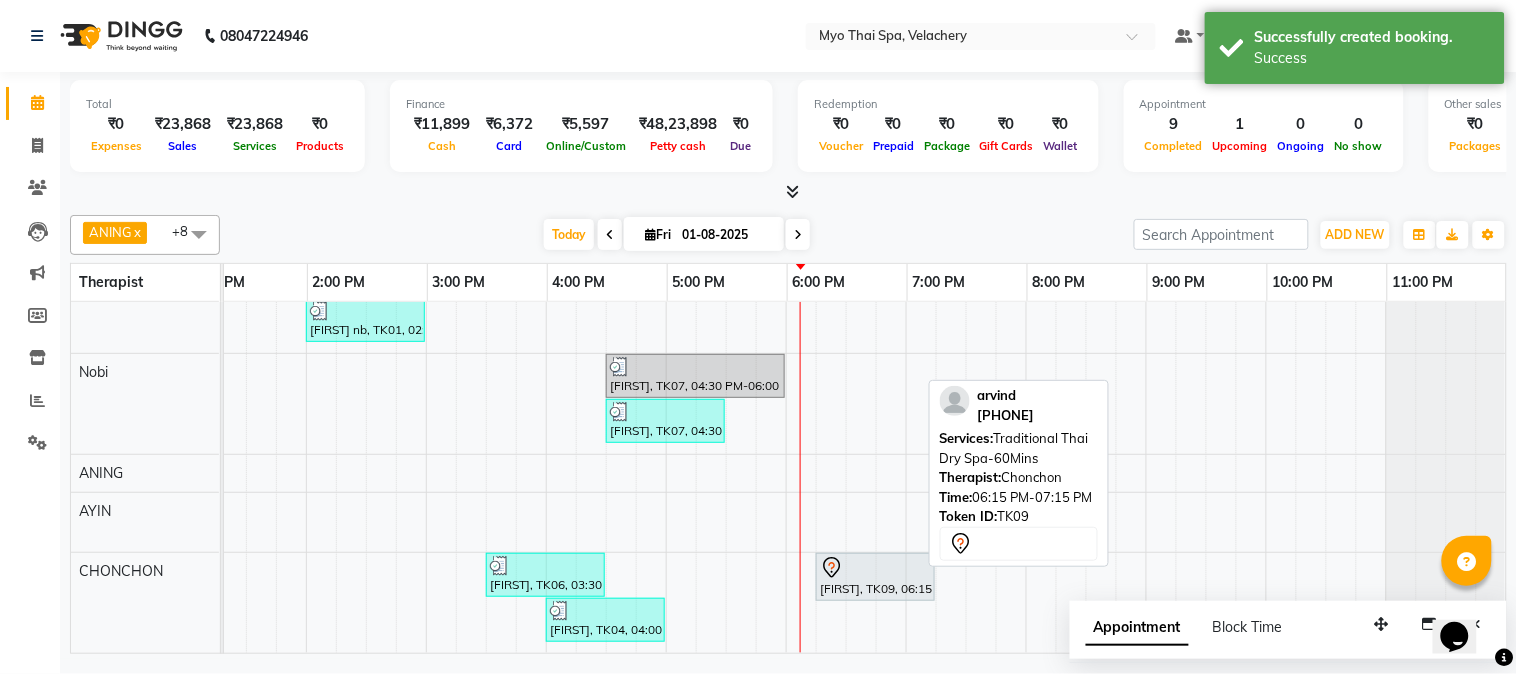click on "[FIRST], TK09, 06:15 PM-07:15 PM, Traditional Thai Dry Spa-60Mins" at bounding box center (875, 577) 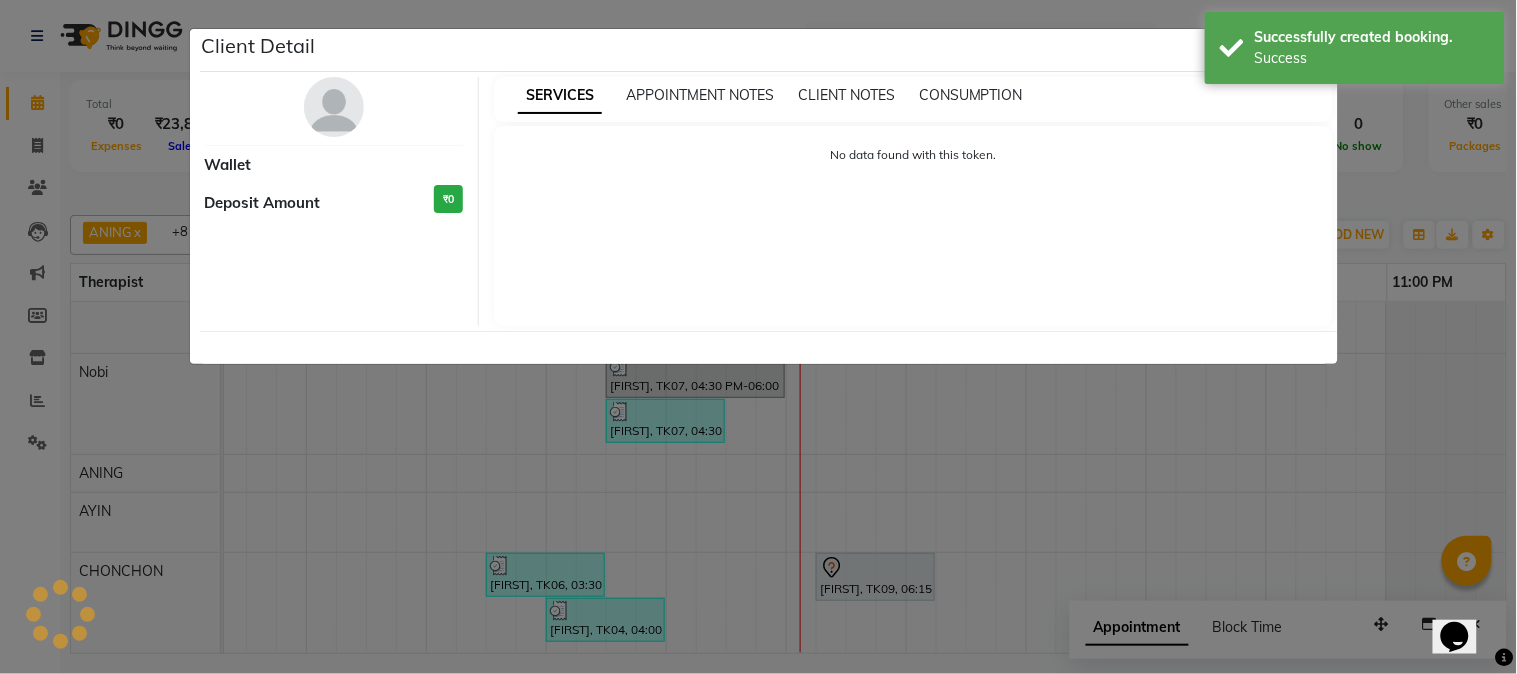select on "7" 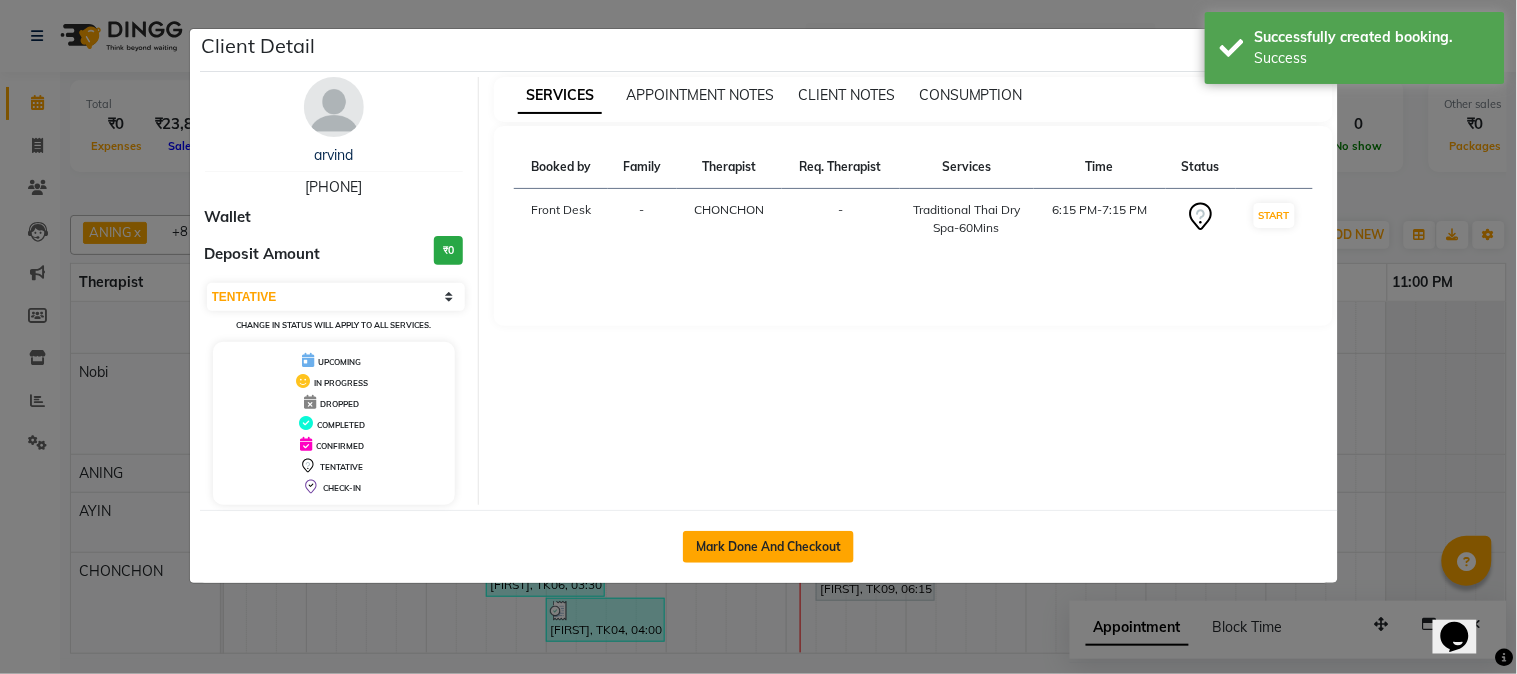 click on "Mark Done And Checkout" 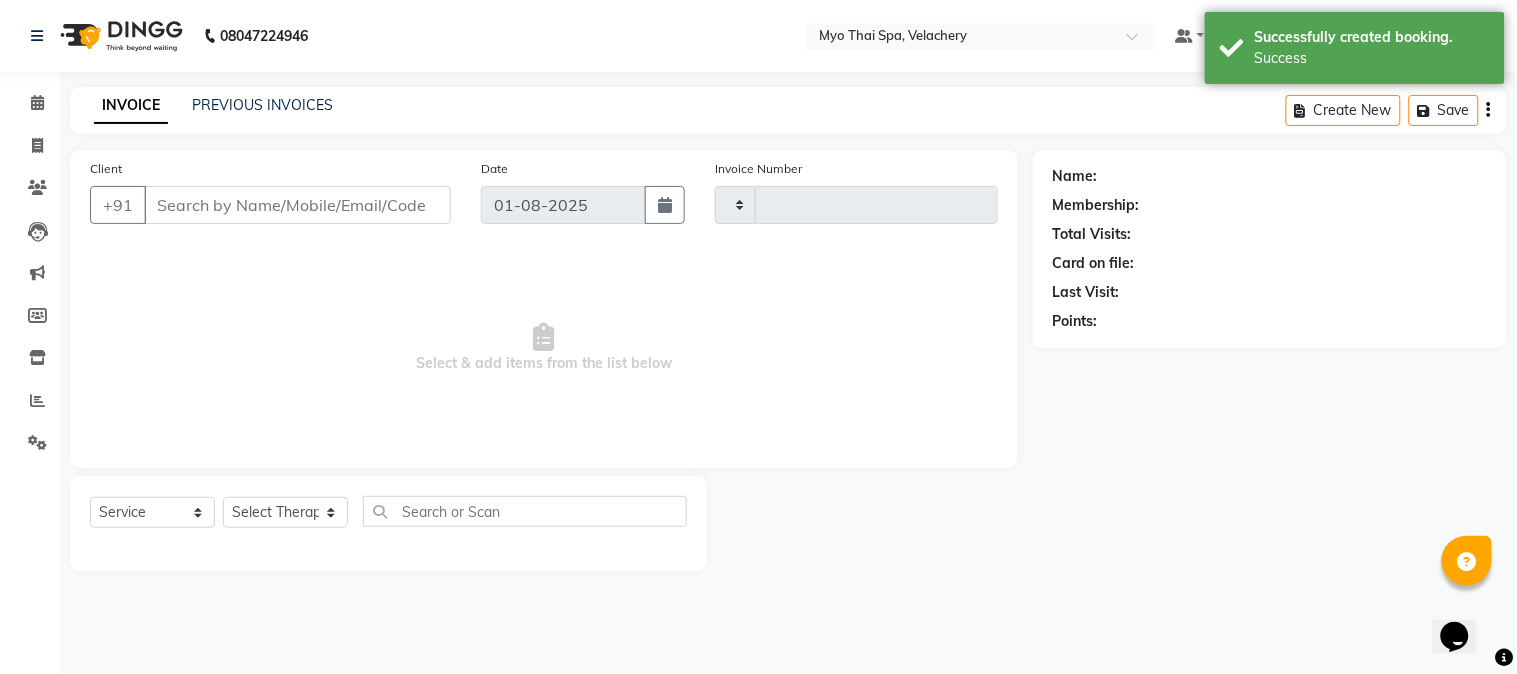 select on "3" 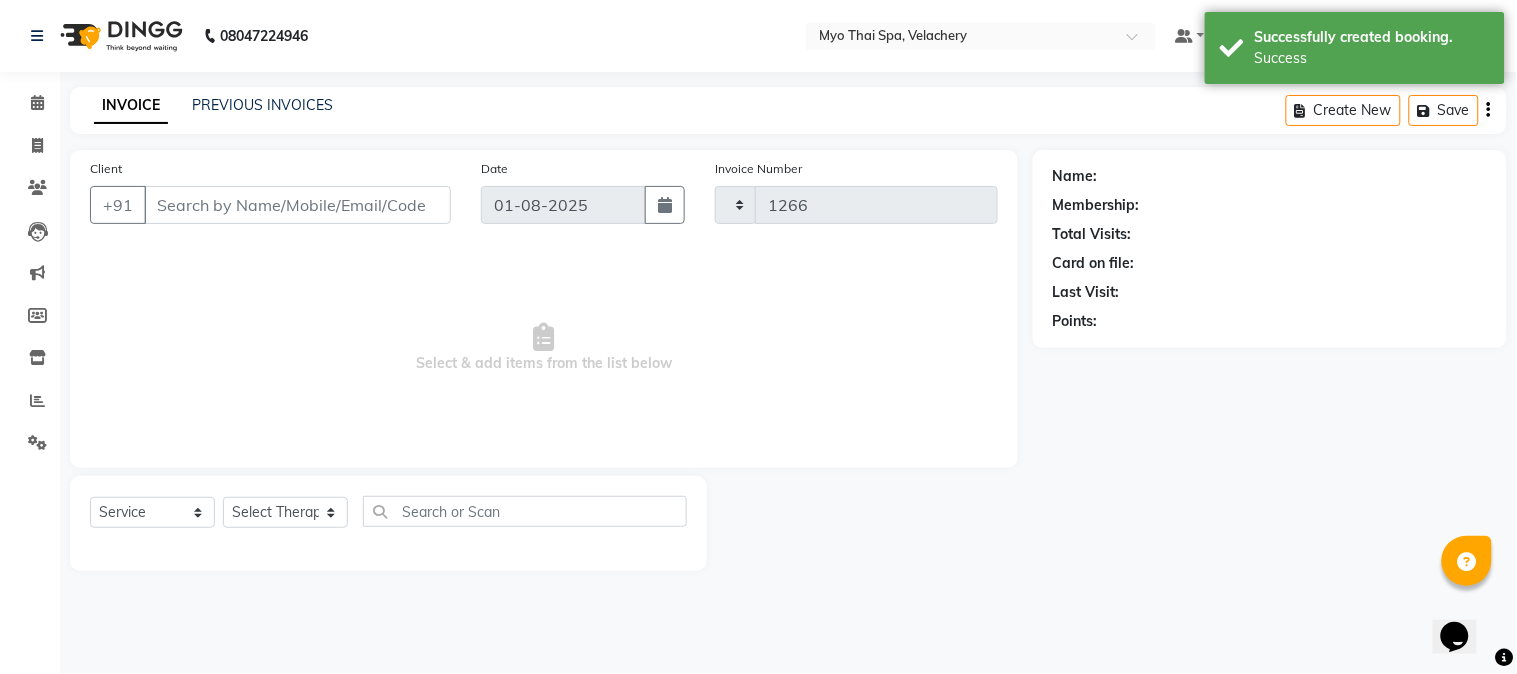 select on "5554" 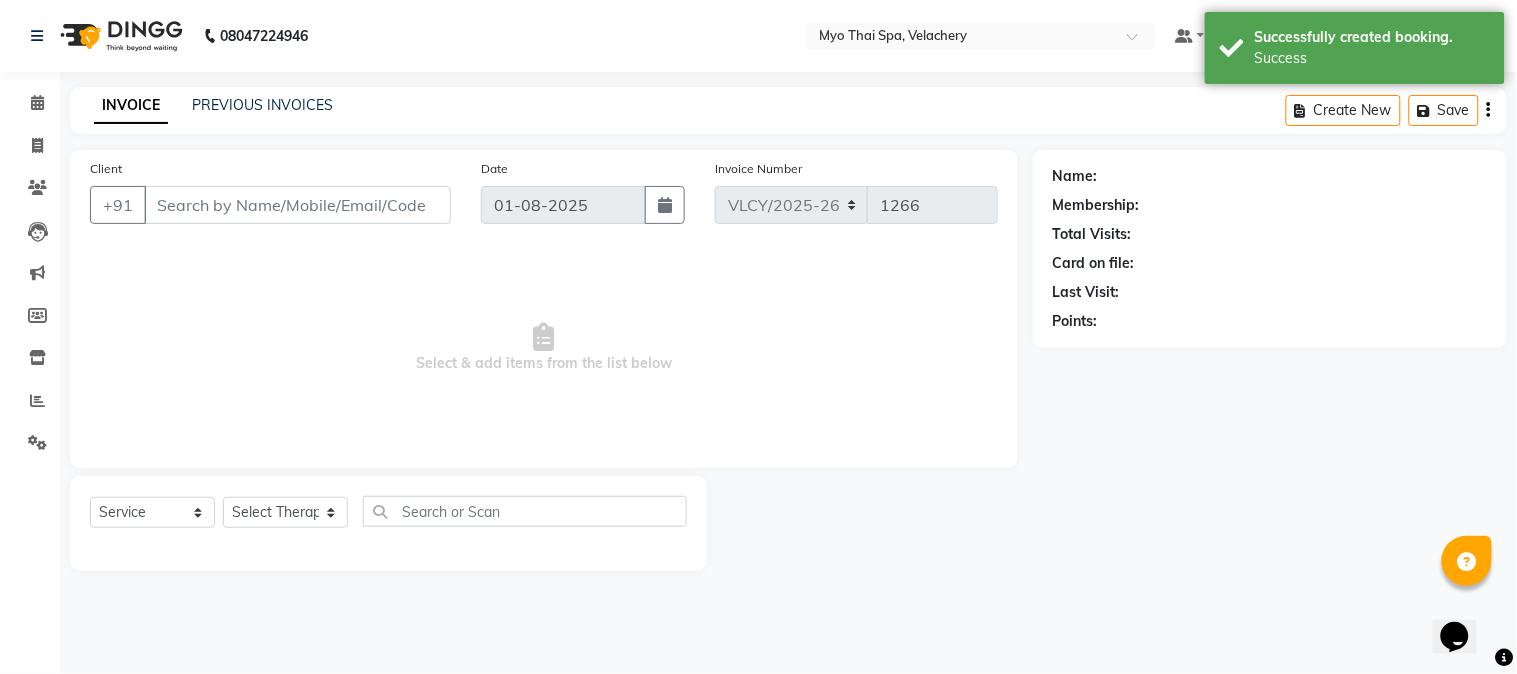 type on "[PHONE]" 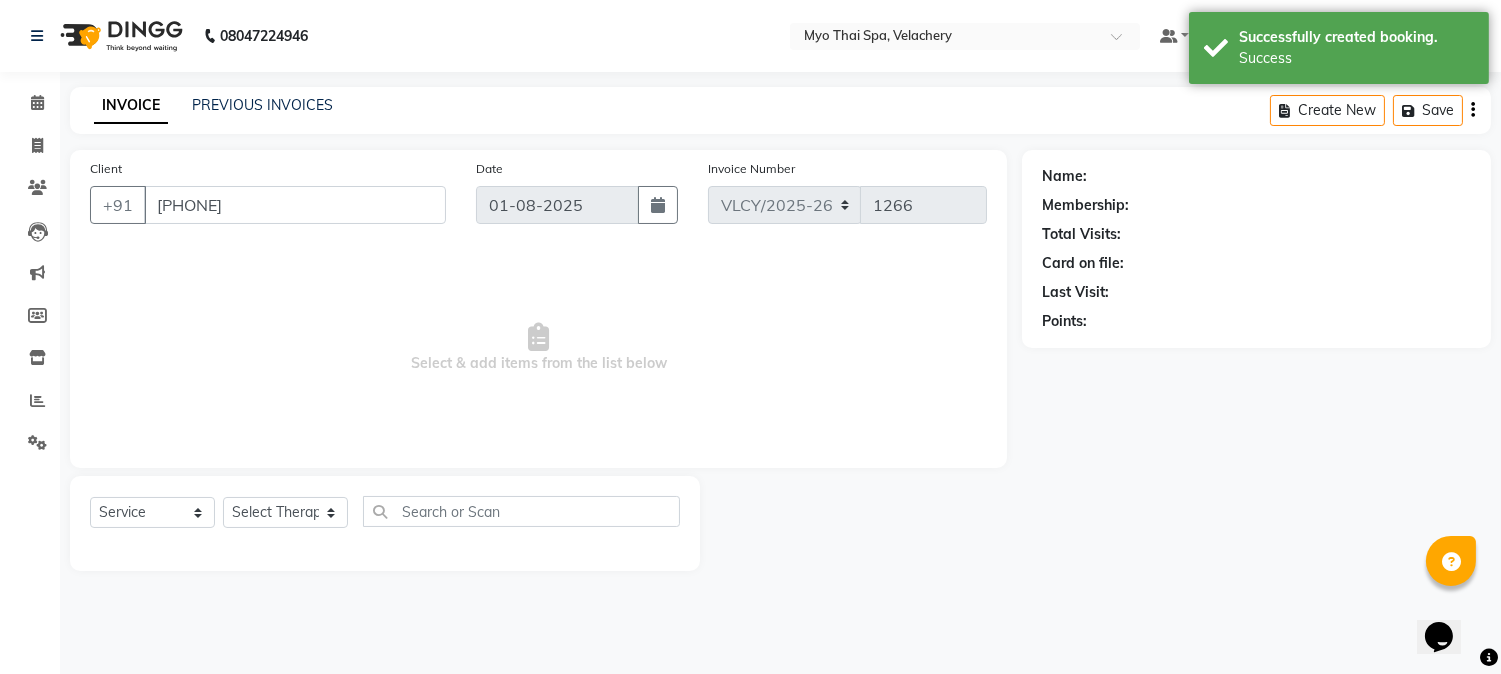 select on "84845" 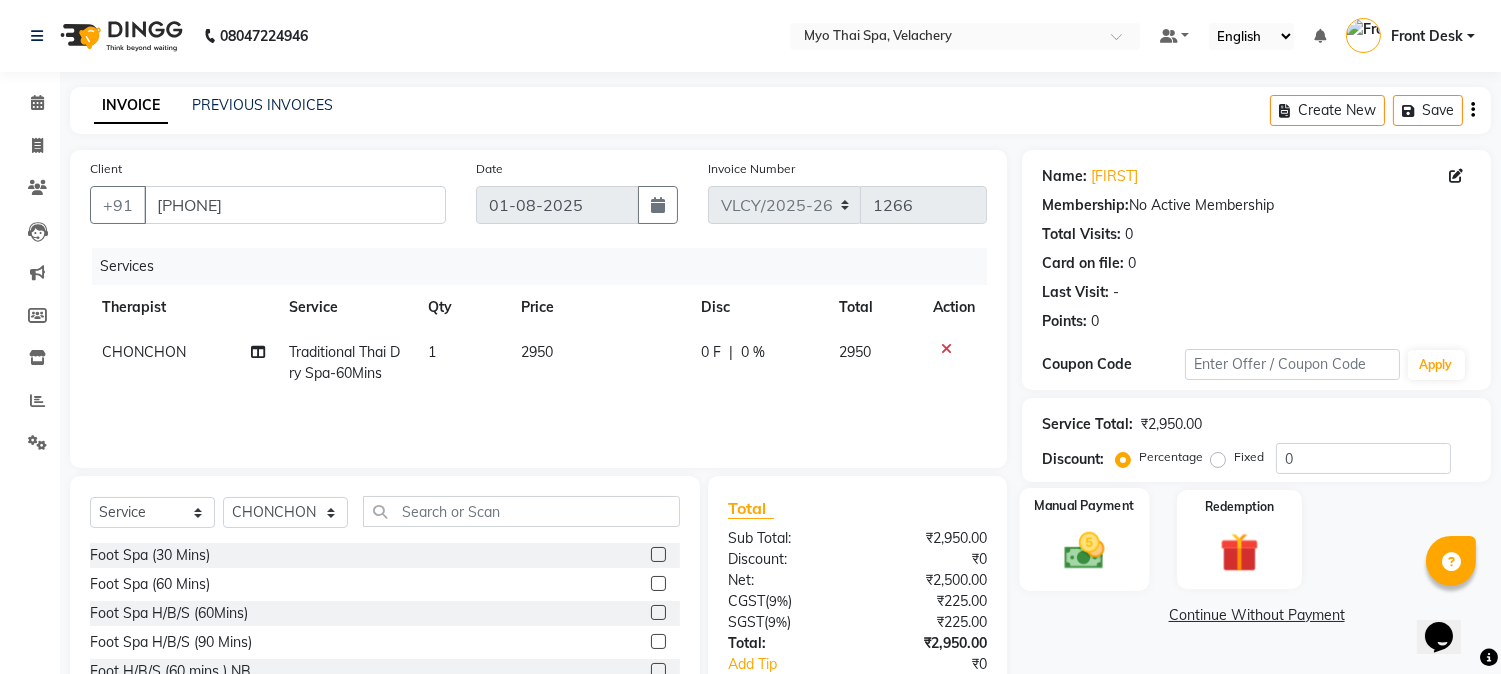 click on "Manual Payment" 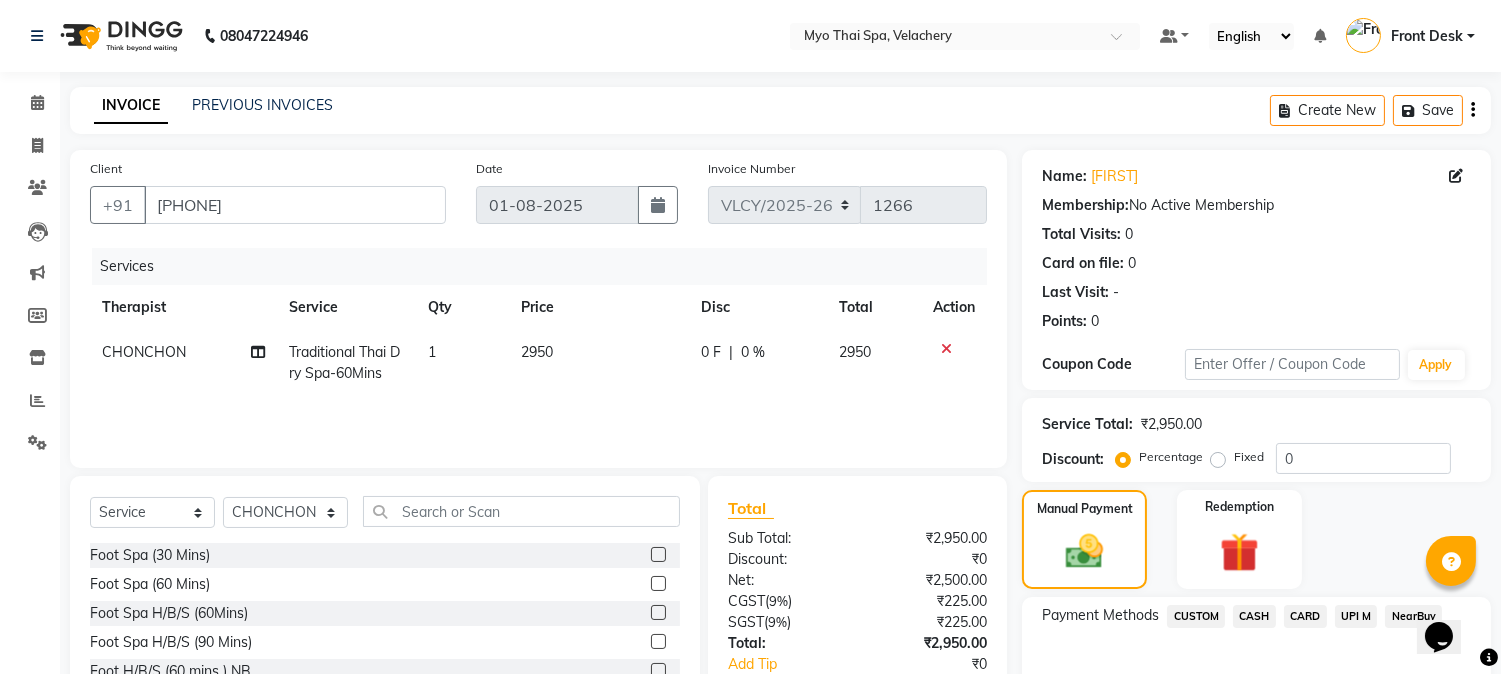 click on "UPI M" 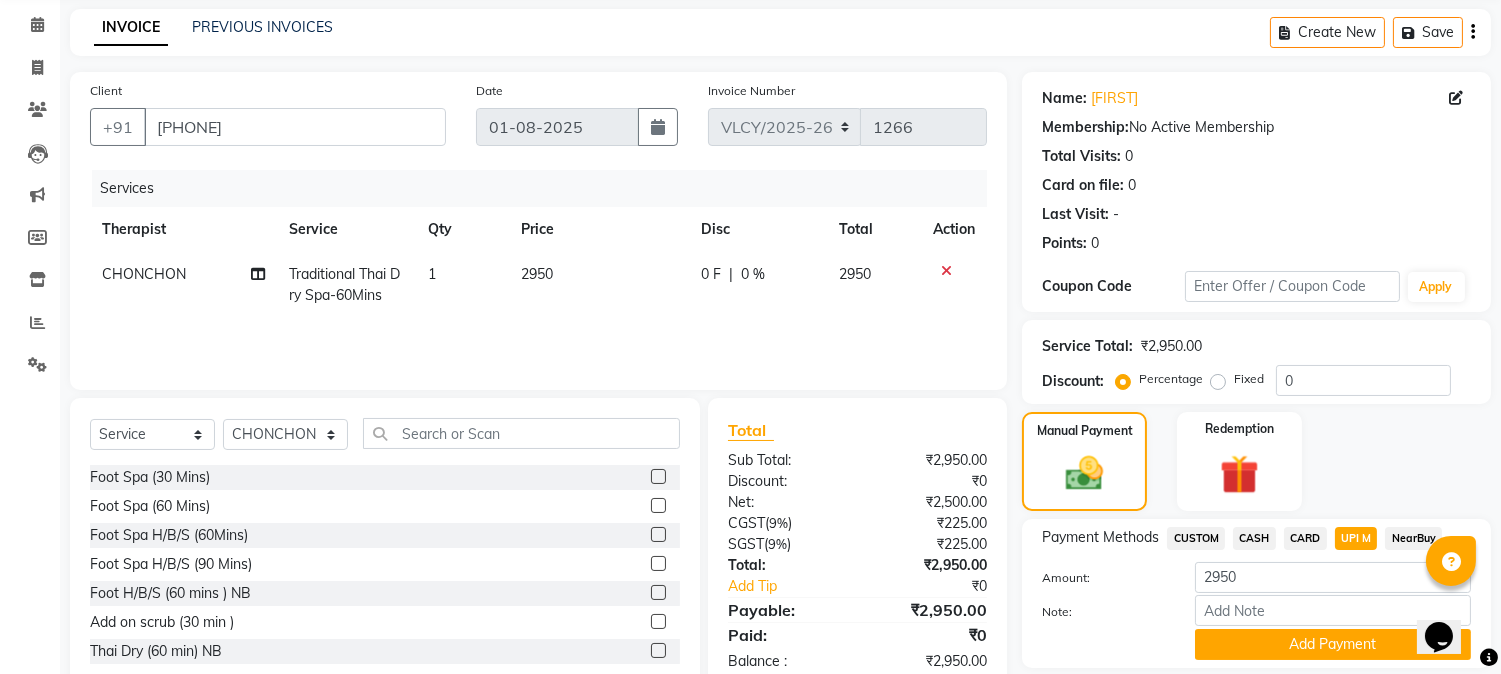scroll, scrollTop: 142, scrollLeft: 0, axis: vertical 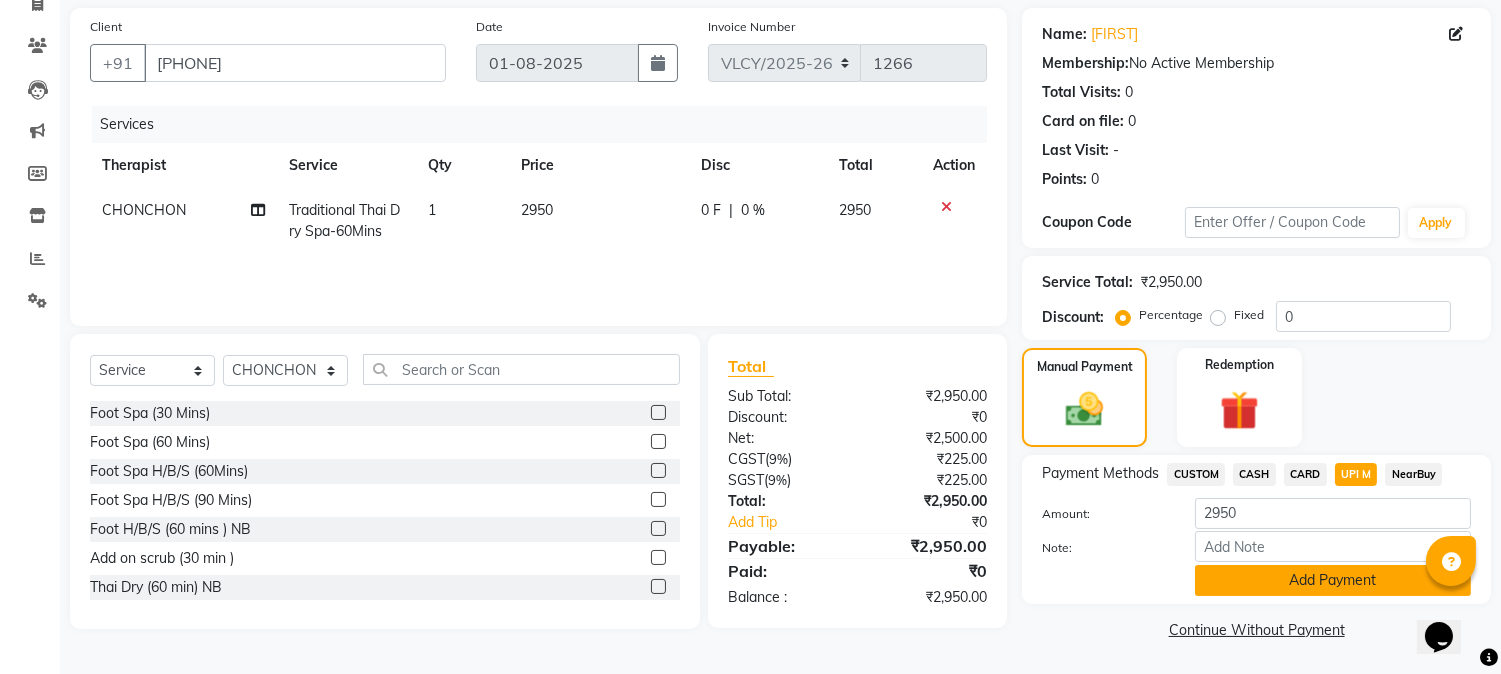 click on "Add Payment" 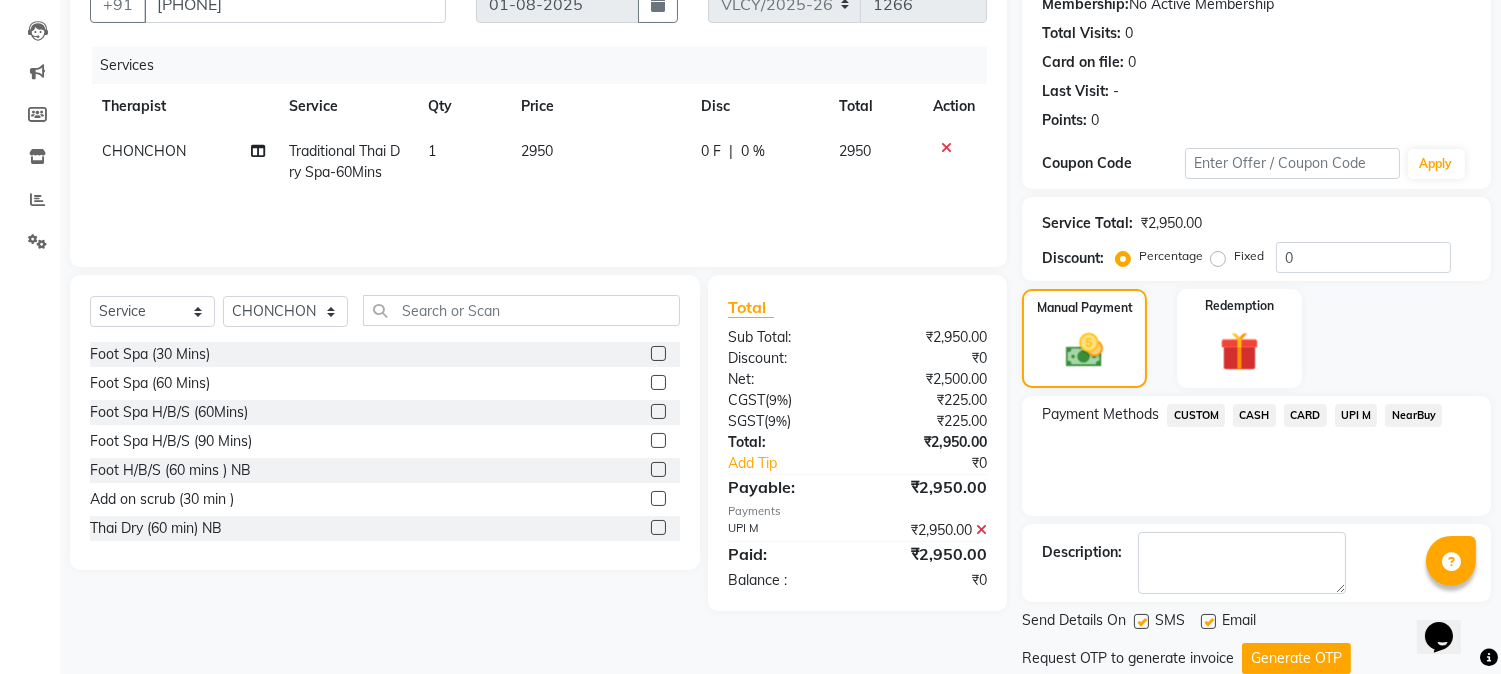 scroll, scrollTop: 265, scrollLeft: 0, axis: vertical 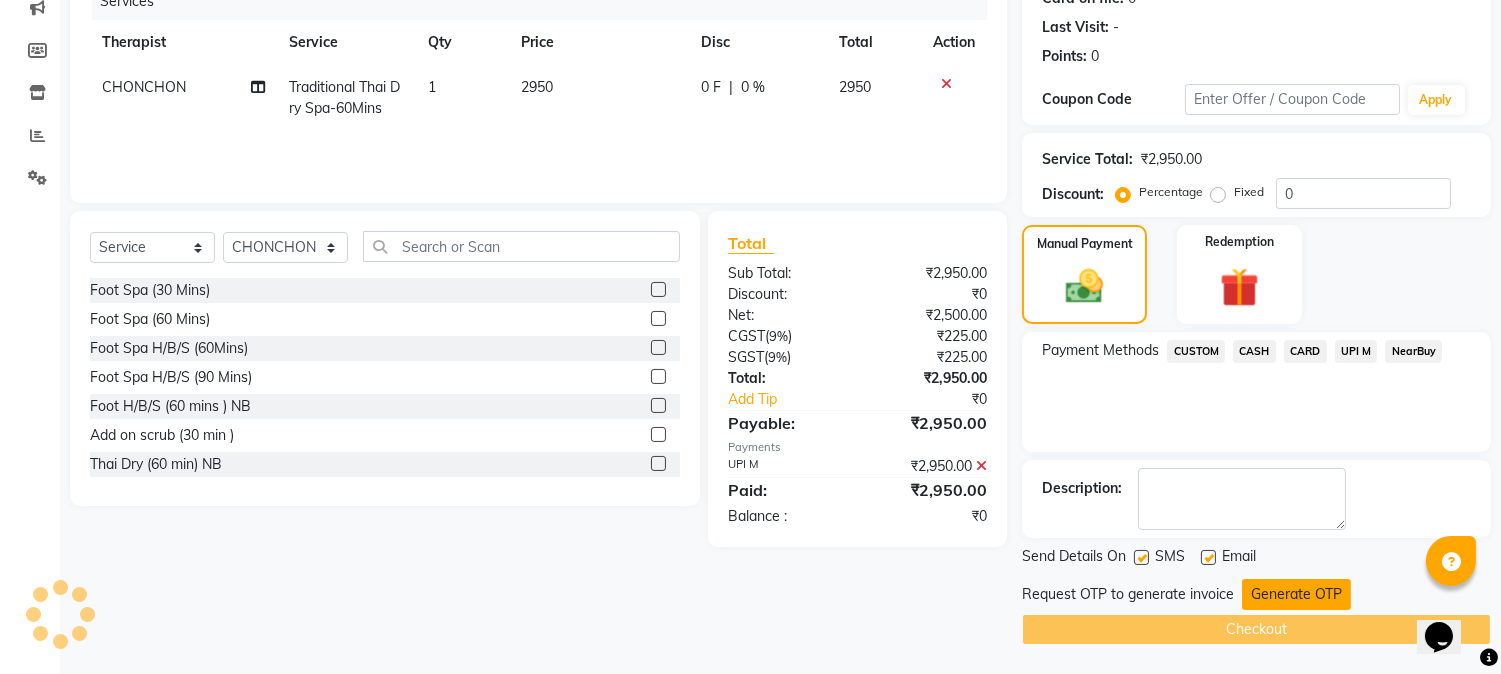 click on "Generate OTP" 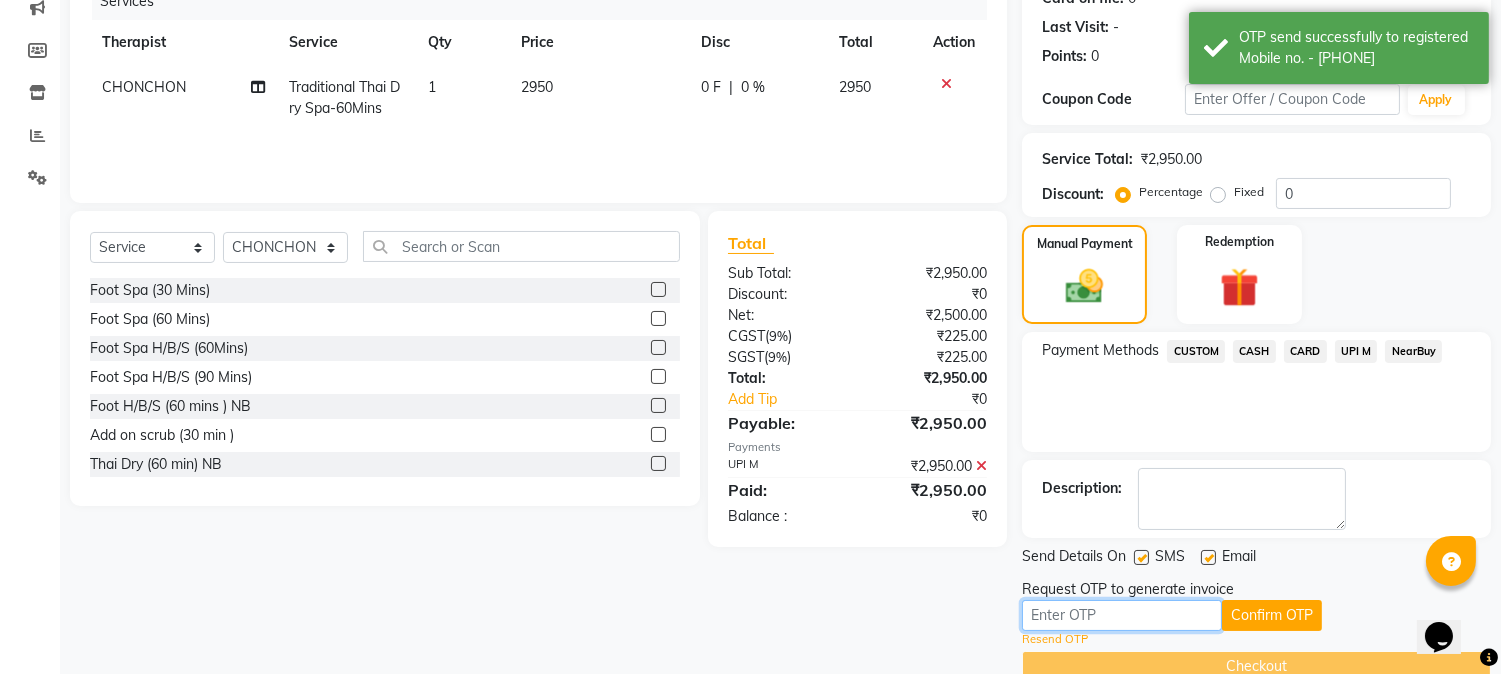 click at bounding box center (1122, 615) 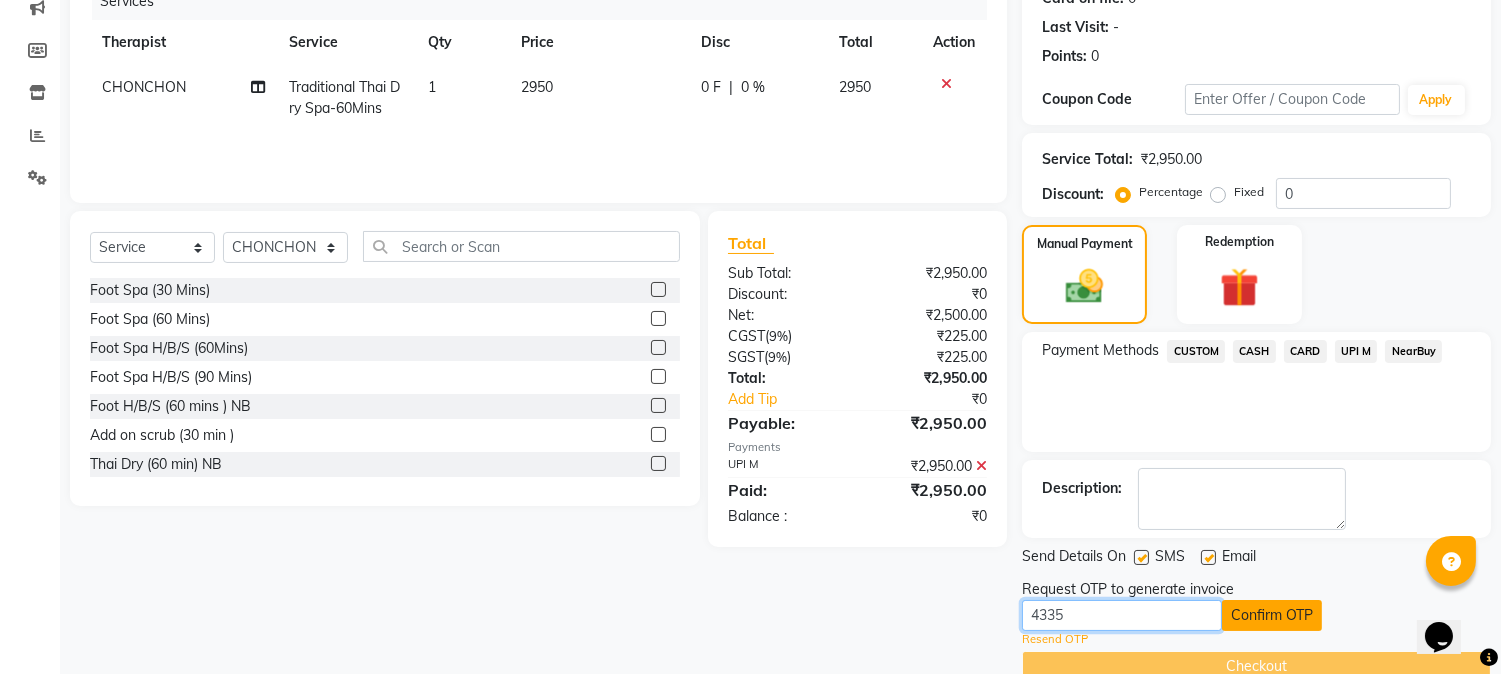 type on "4335" 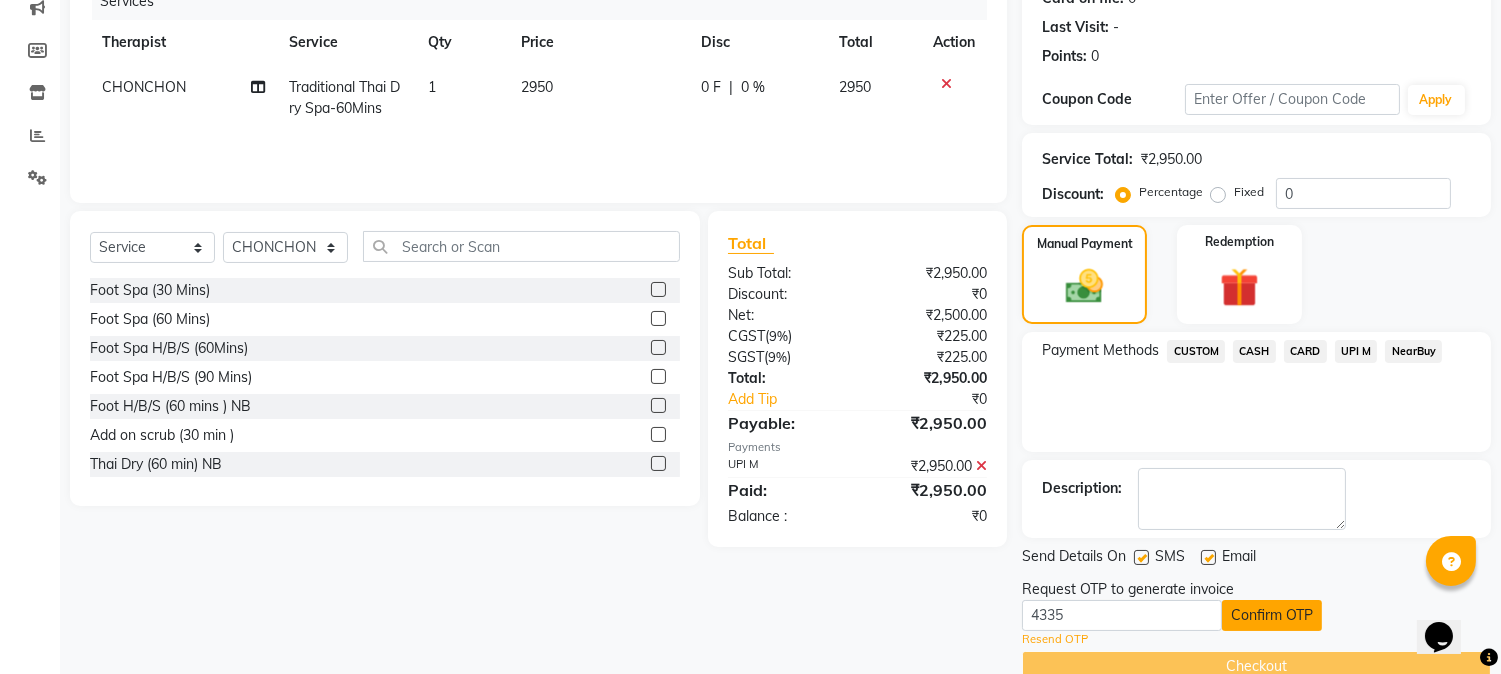 click on "Confirm OTP" 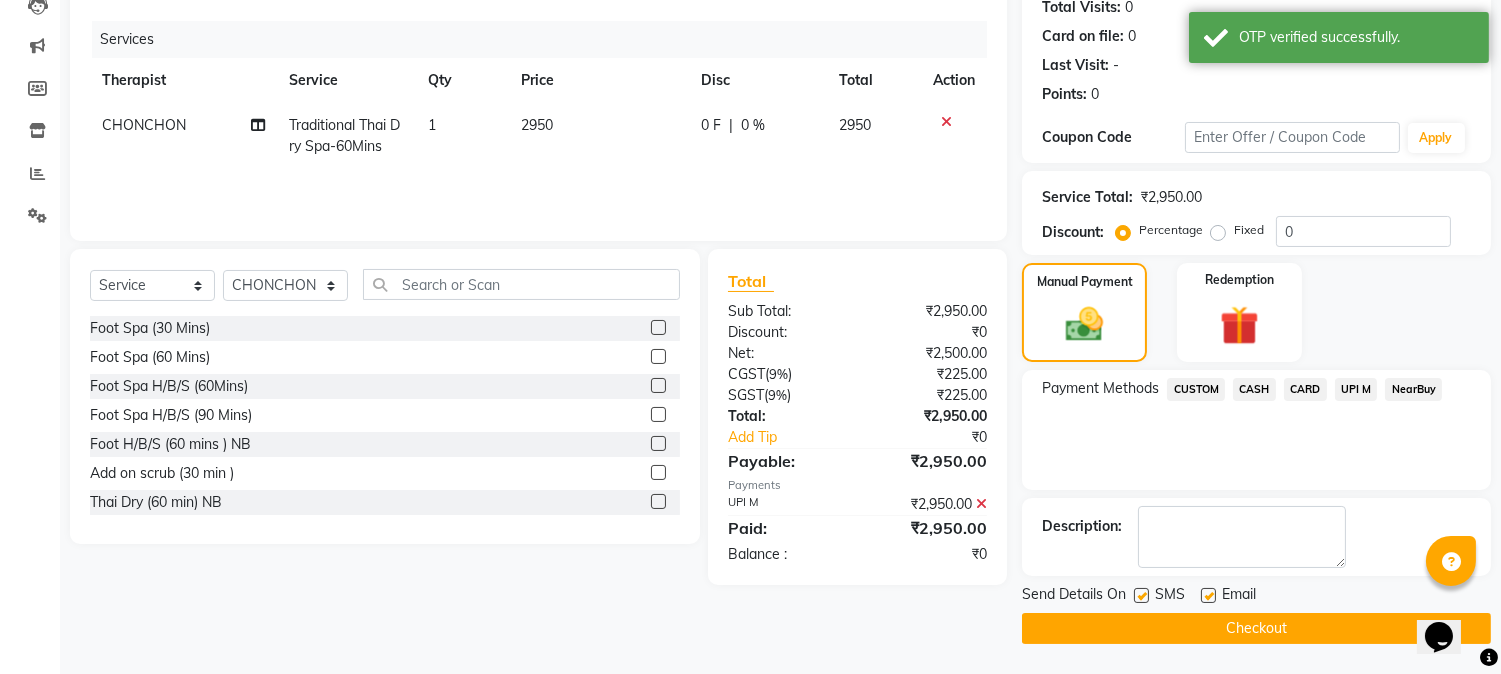 scroll, scrollTop: 225, scrollLeft: 0, axis: vertical 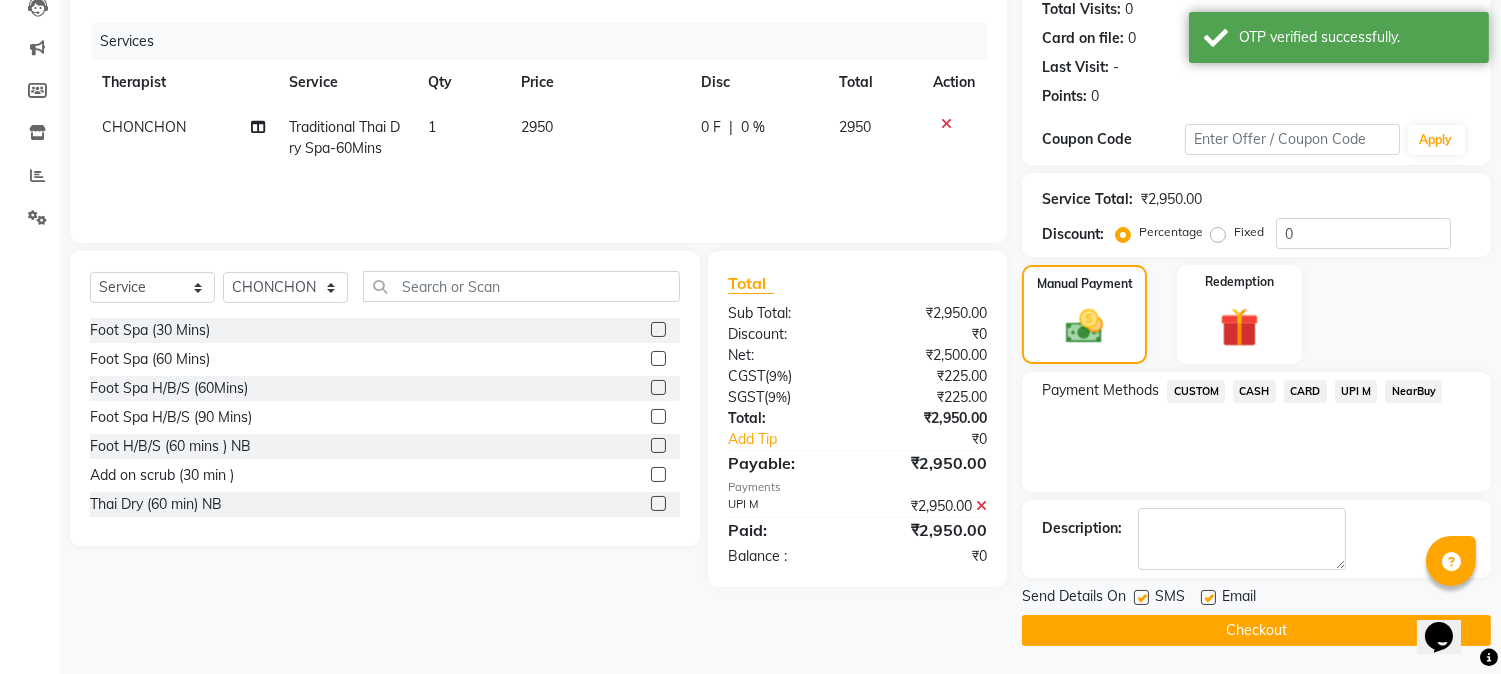 click on "Checkout" 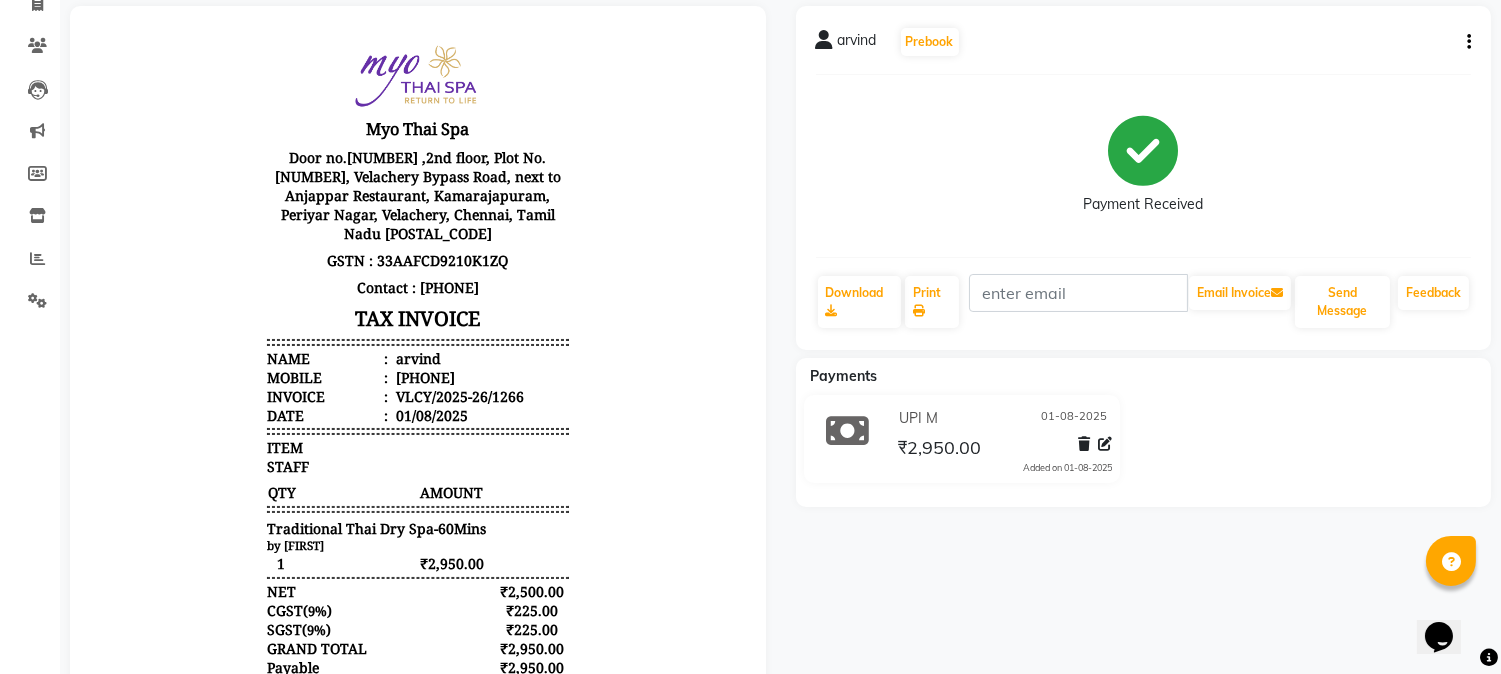 scroll, scrollTop: 111, scrollLeft: 0, axis: vertical 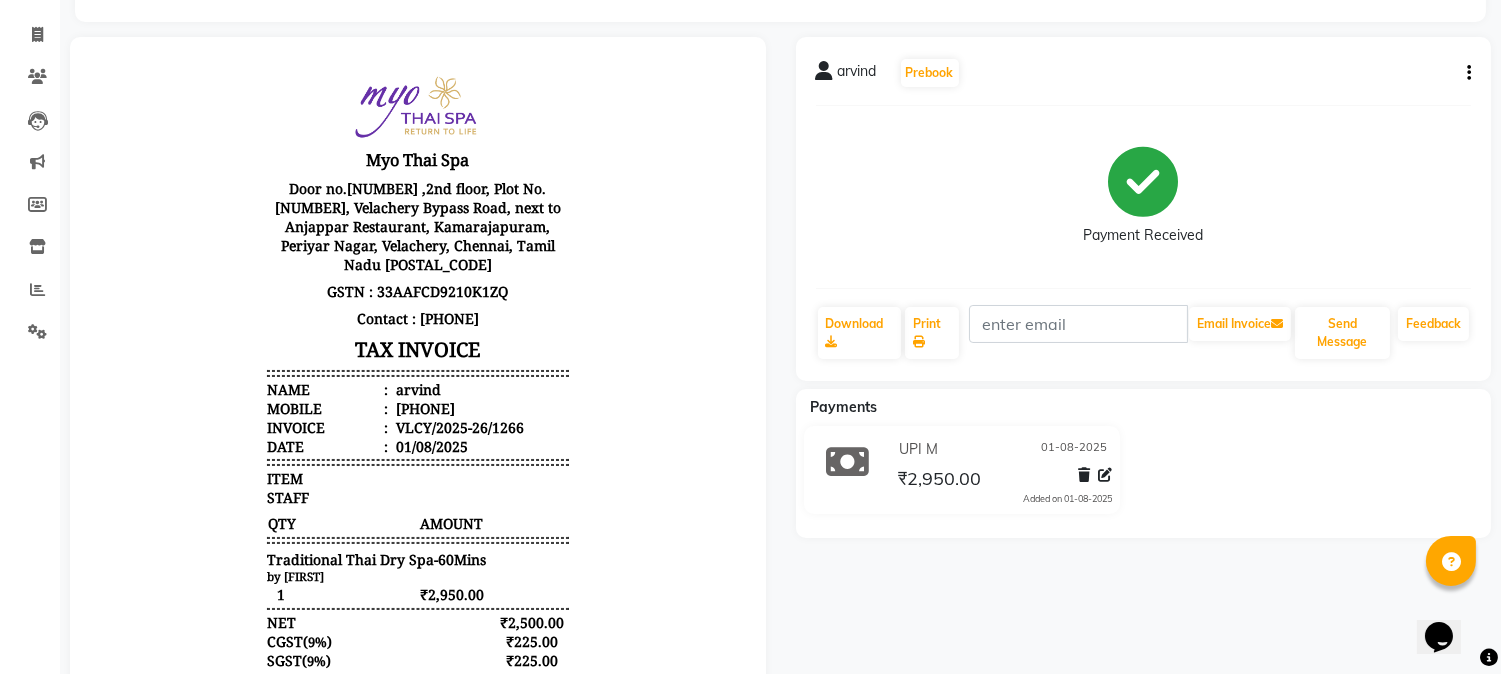 click 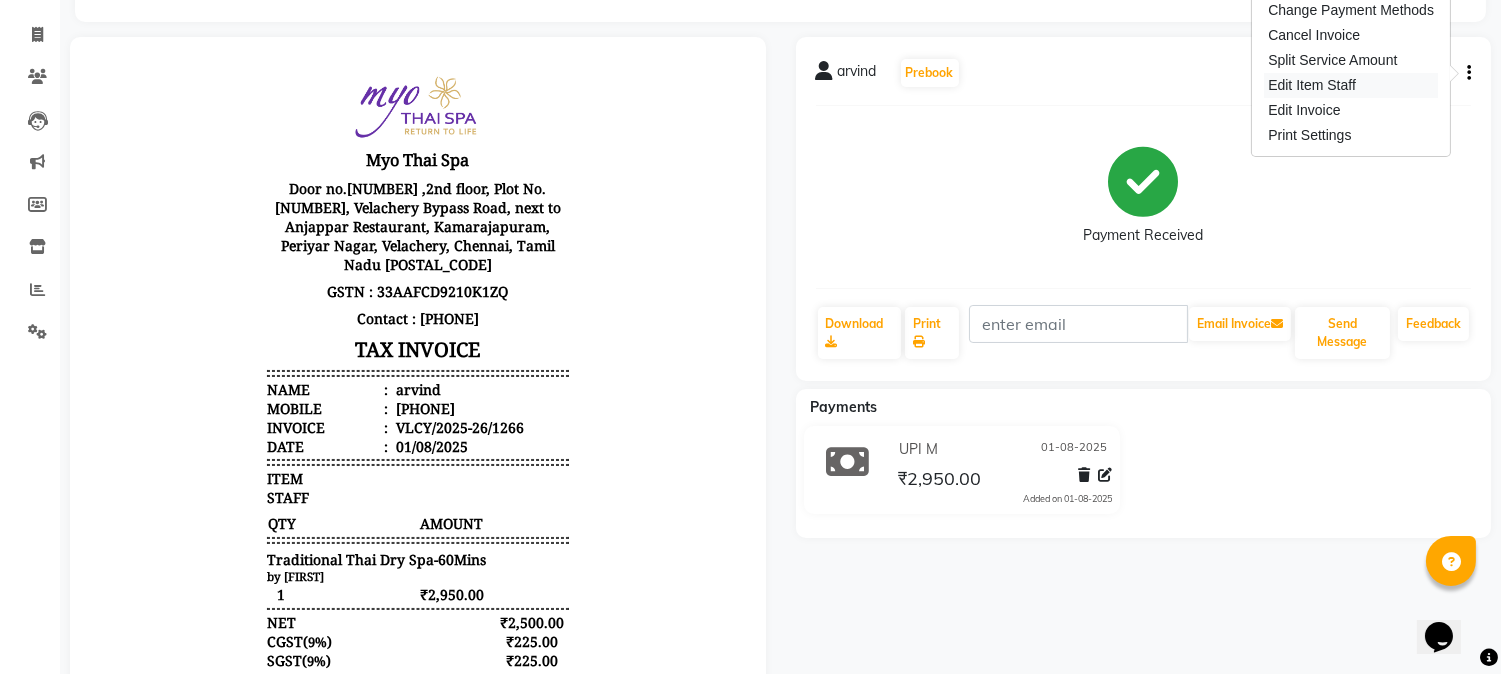 click on "Edit Item Staff" at bounding box center (1351, 85) 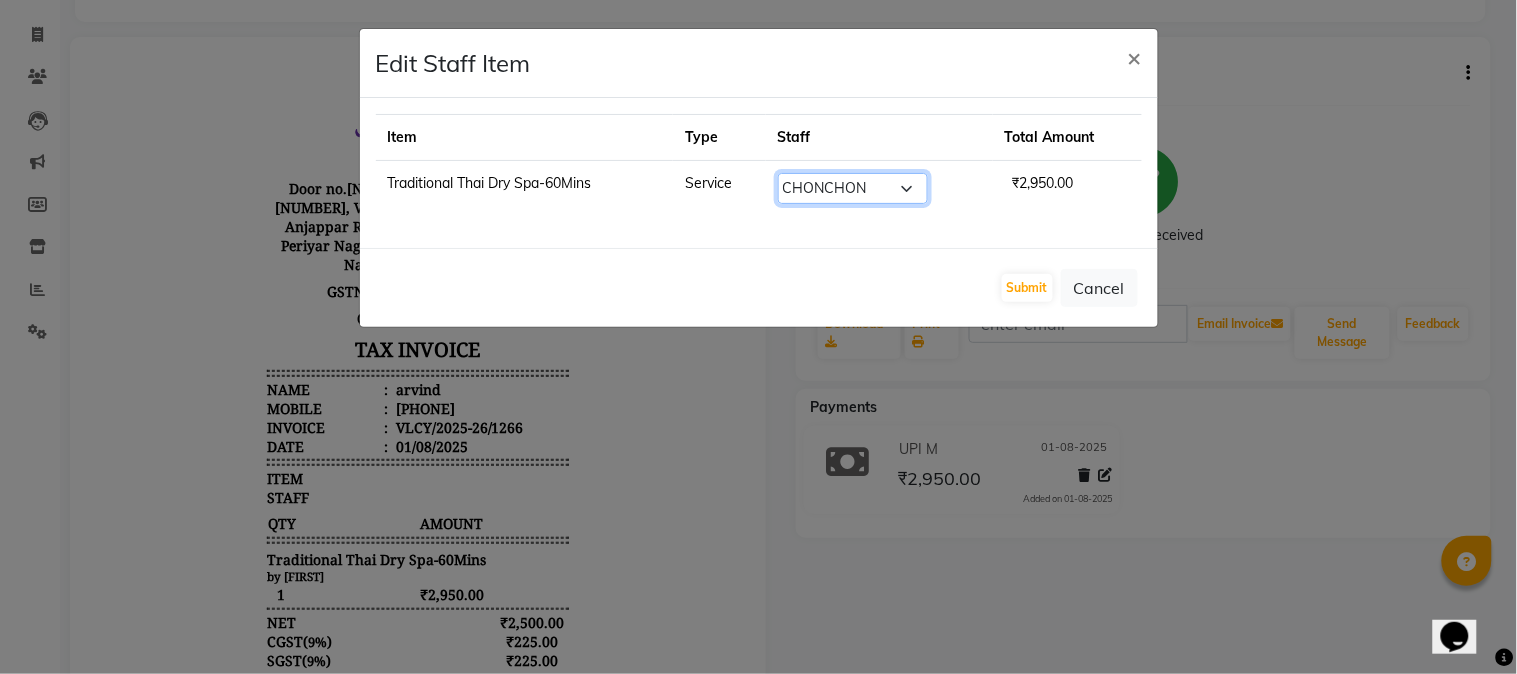 click on "Select  ANING   Aphy   ARILA   AYIN   CHONCHON   Front Desk   HEKAMLA   Lotus   Nobi   SHOJILA" 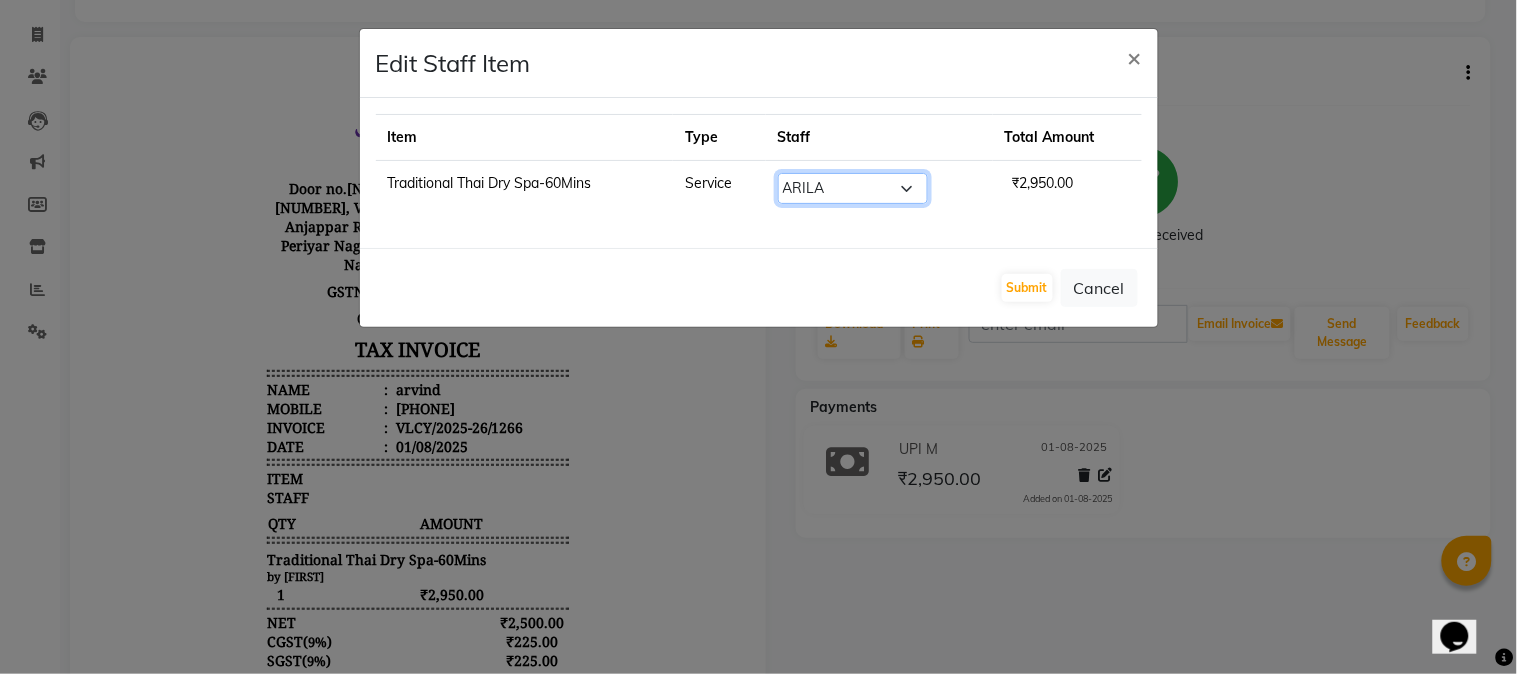 click on "Select  ANING   Aphy   ARILA   AYIN   CHONCHON   Front Desk   HEKAMLA   Lotus   Nobi   SHOJILA" 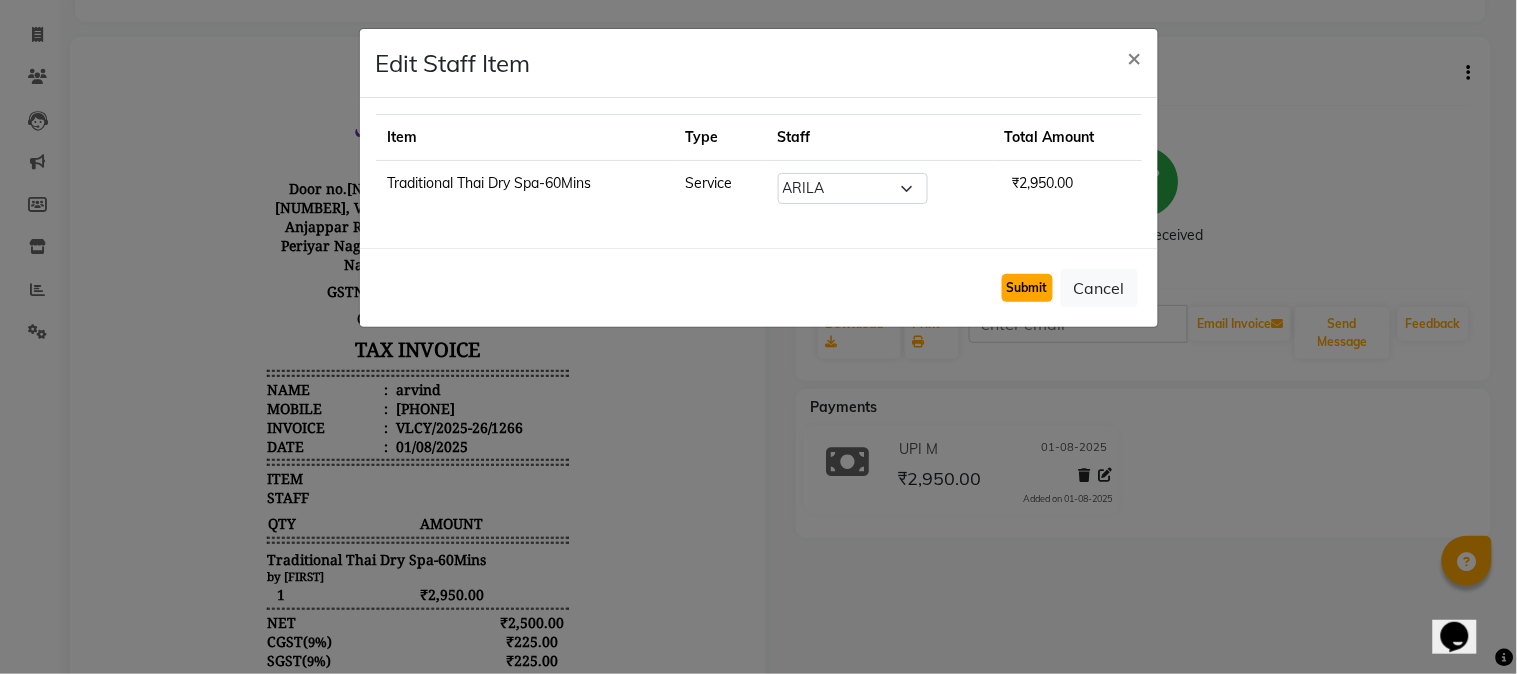 click on "Submit" 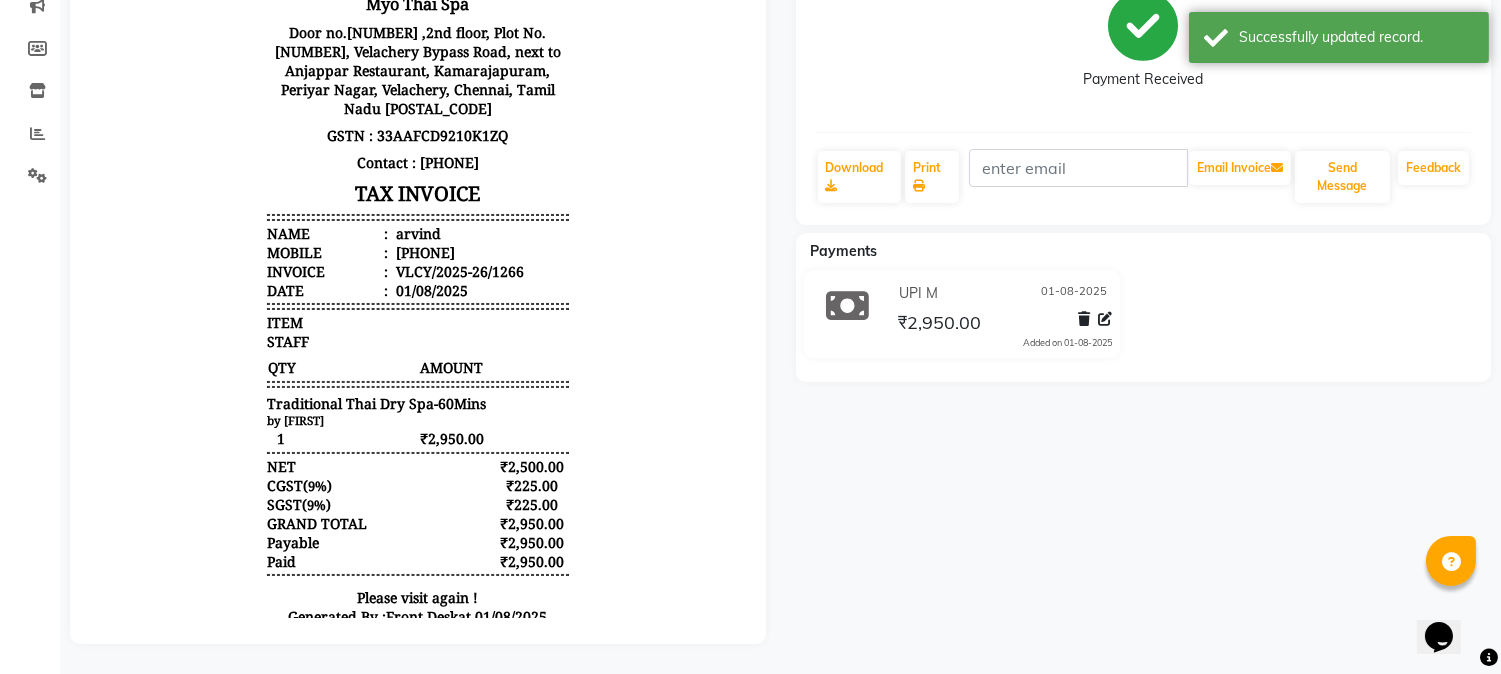 scroll, scrollTop: 282, scrollLeft: 0, axis: vertical 